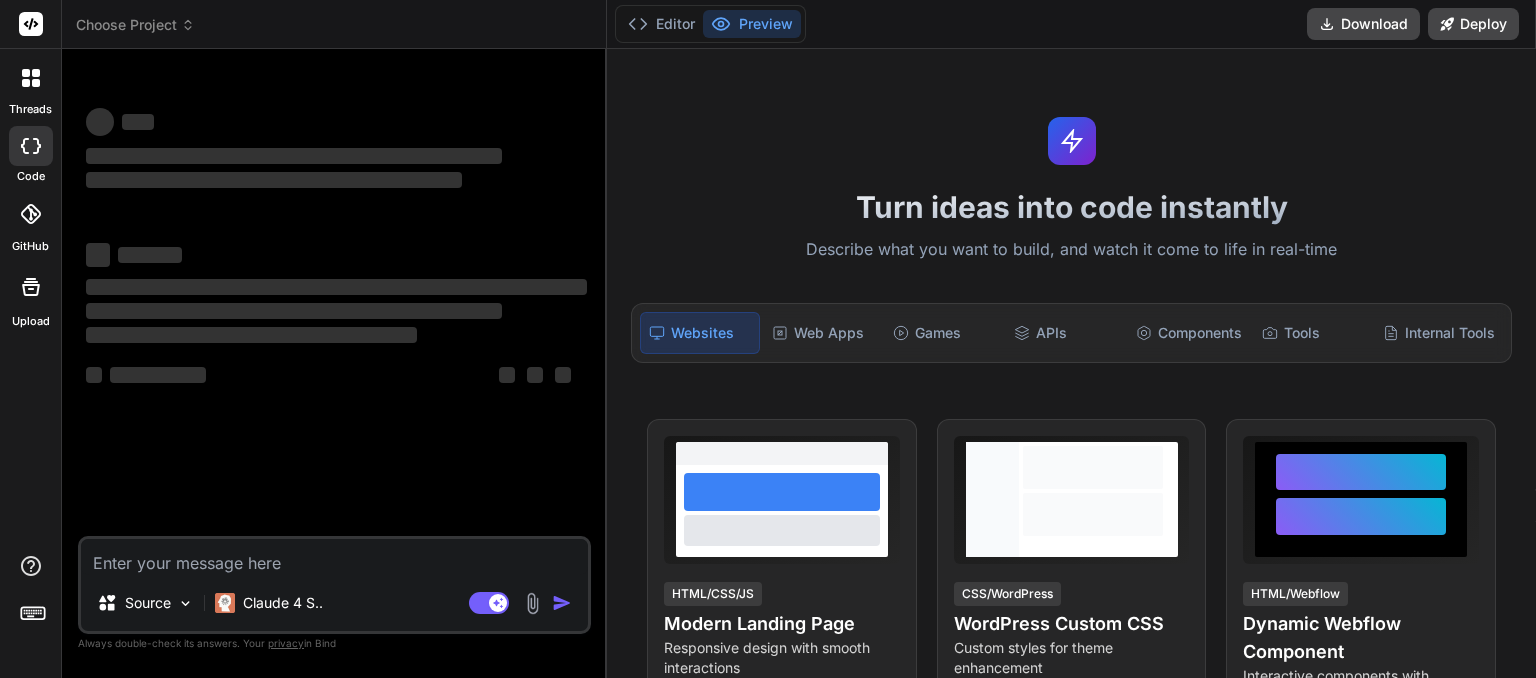 scroll, scrollTop: 0, scrollLeft: 0, axis: both 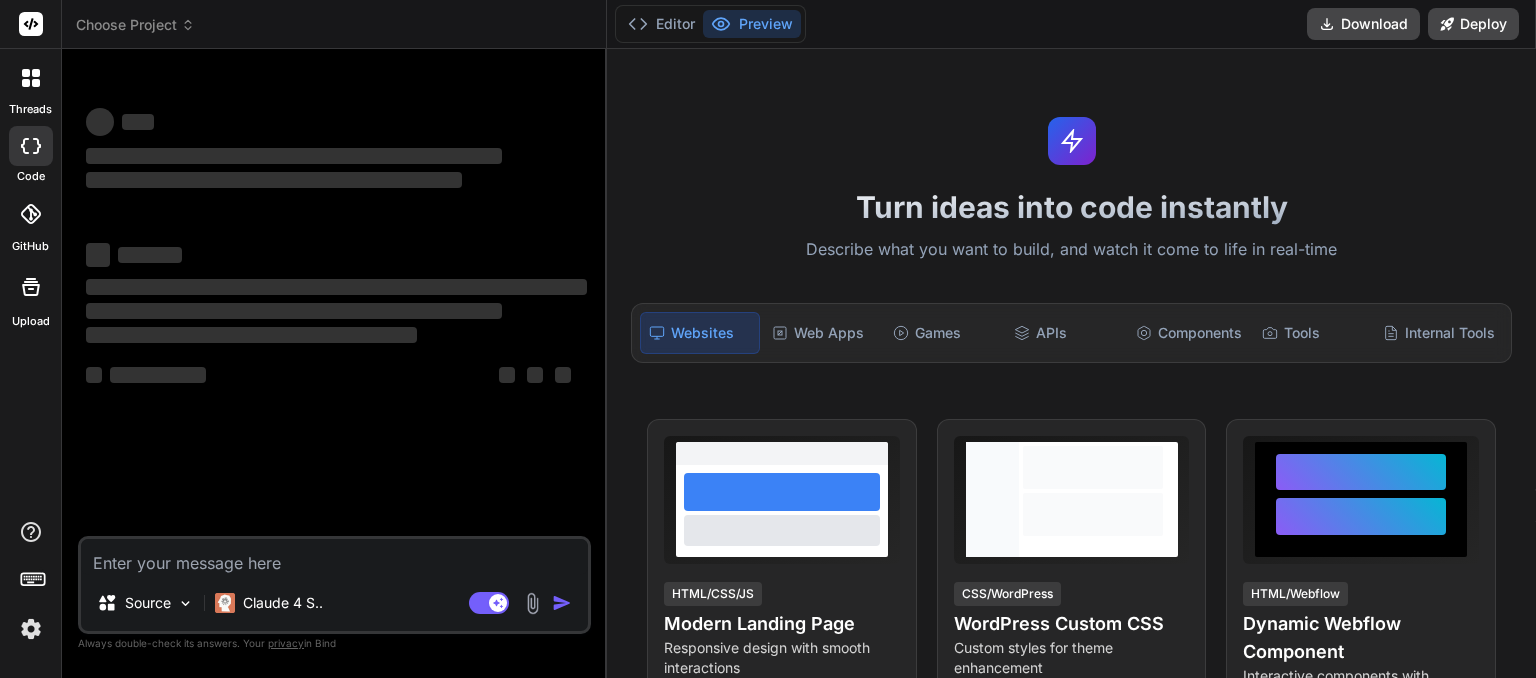 click on "Choose Project" at bounding box center [135, 25] 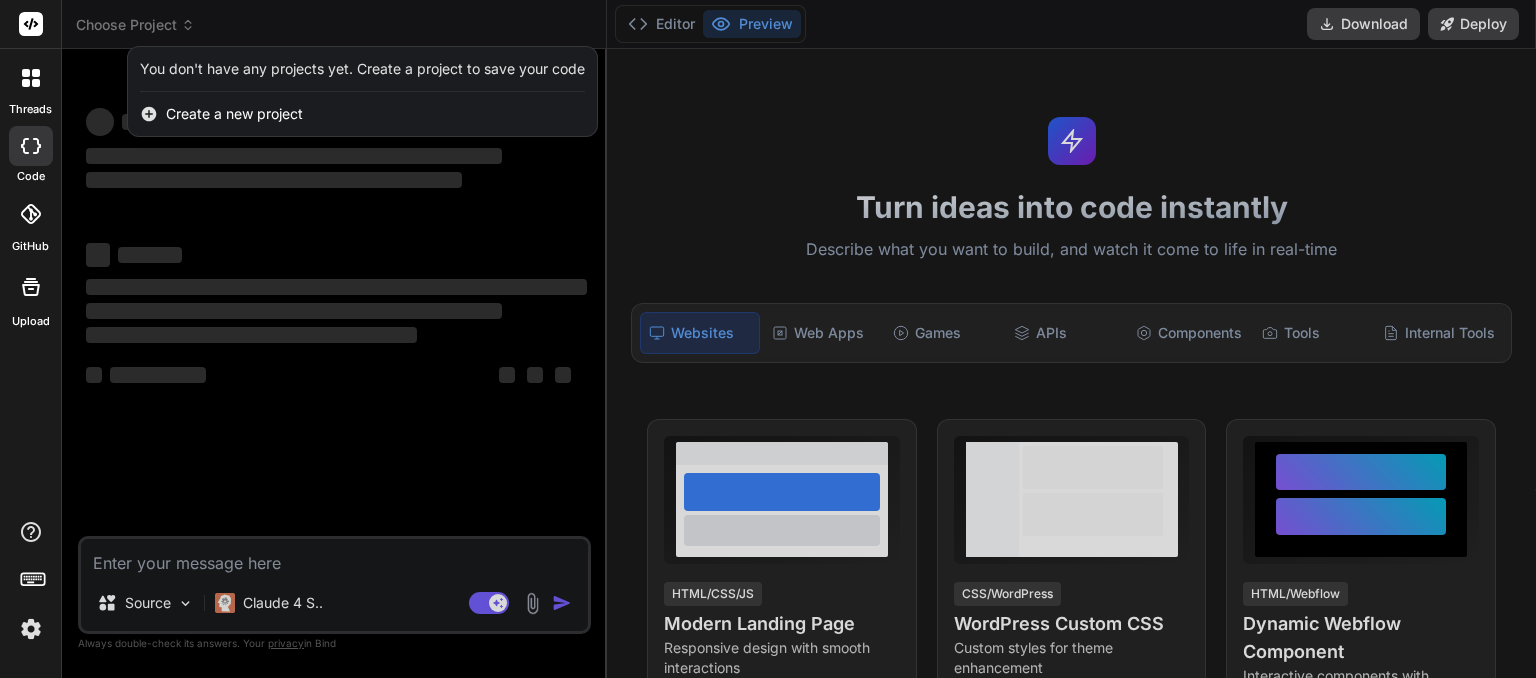 click at bounding box center [768, 339] 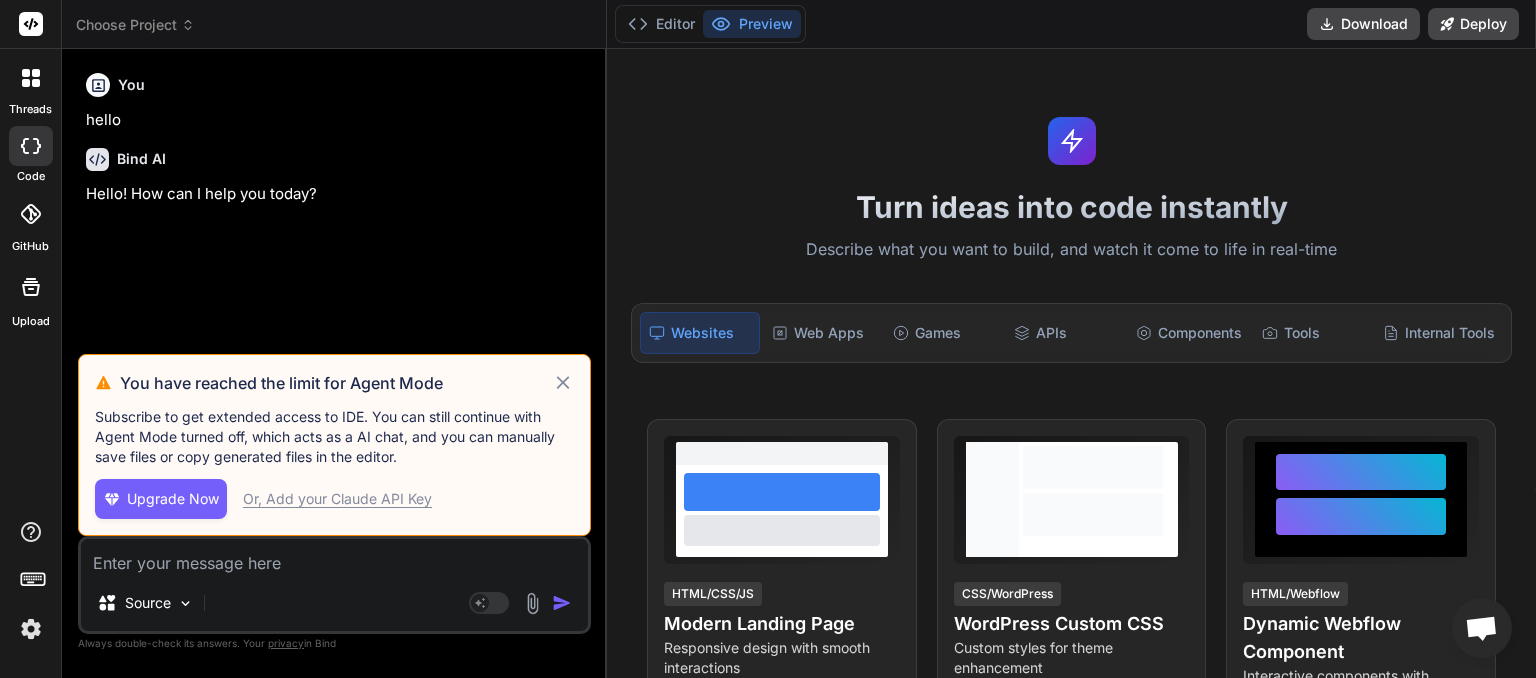 click on "Or, Add your Claude API Key" at bounding box center [337, 499] 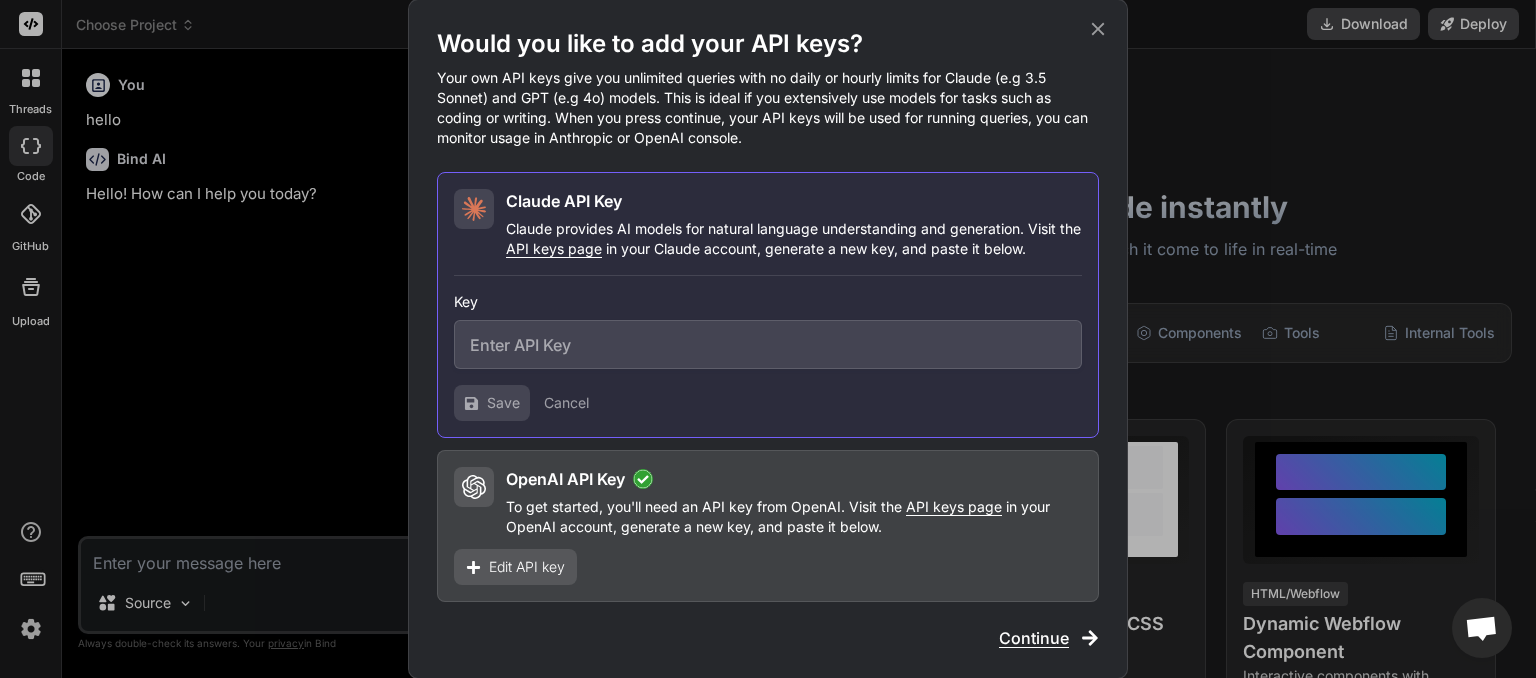 click at bounding box center (768, 344) 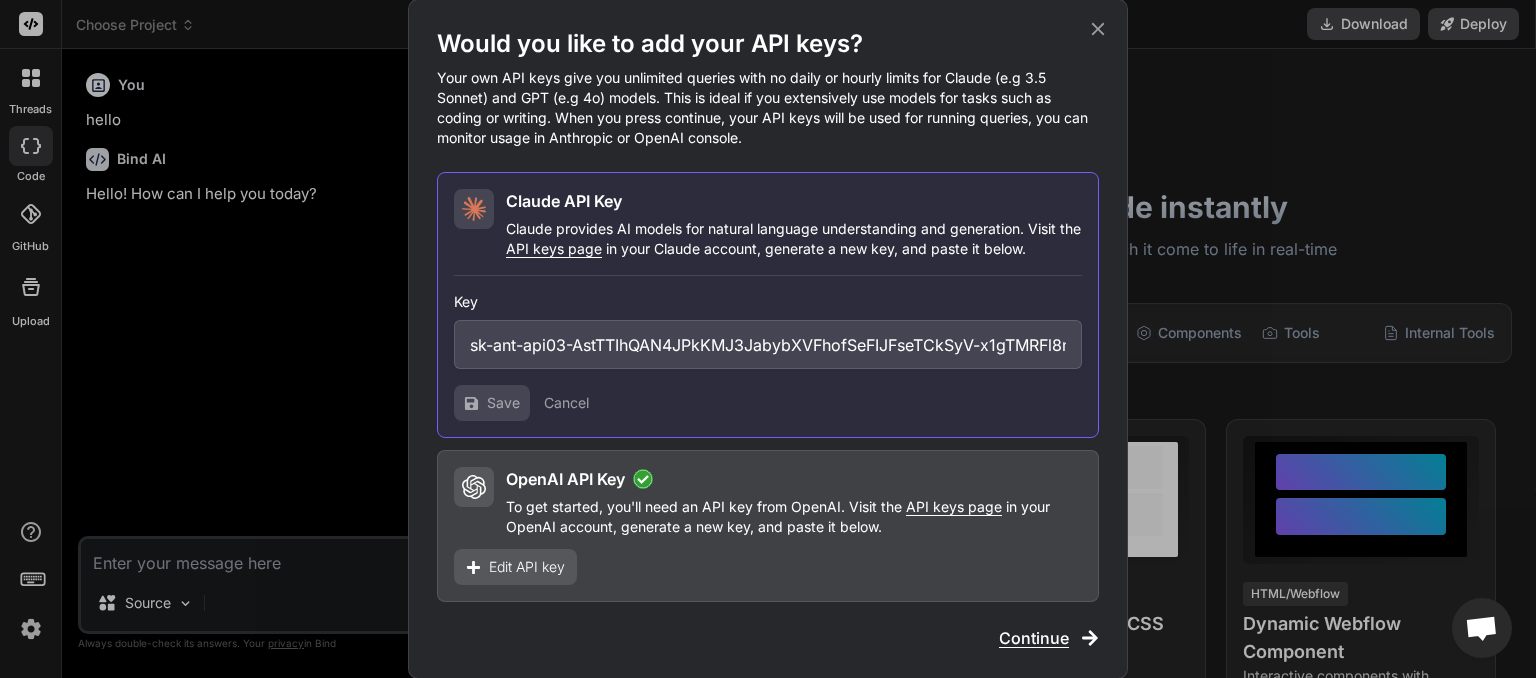 scroll, scrollTop: 0, scrollLeft: 426, axis: horizontal 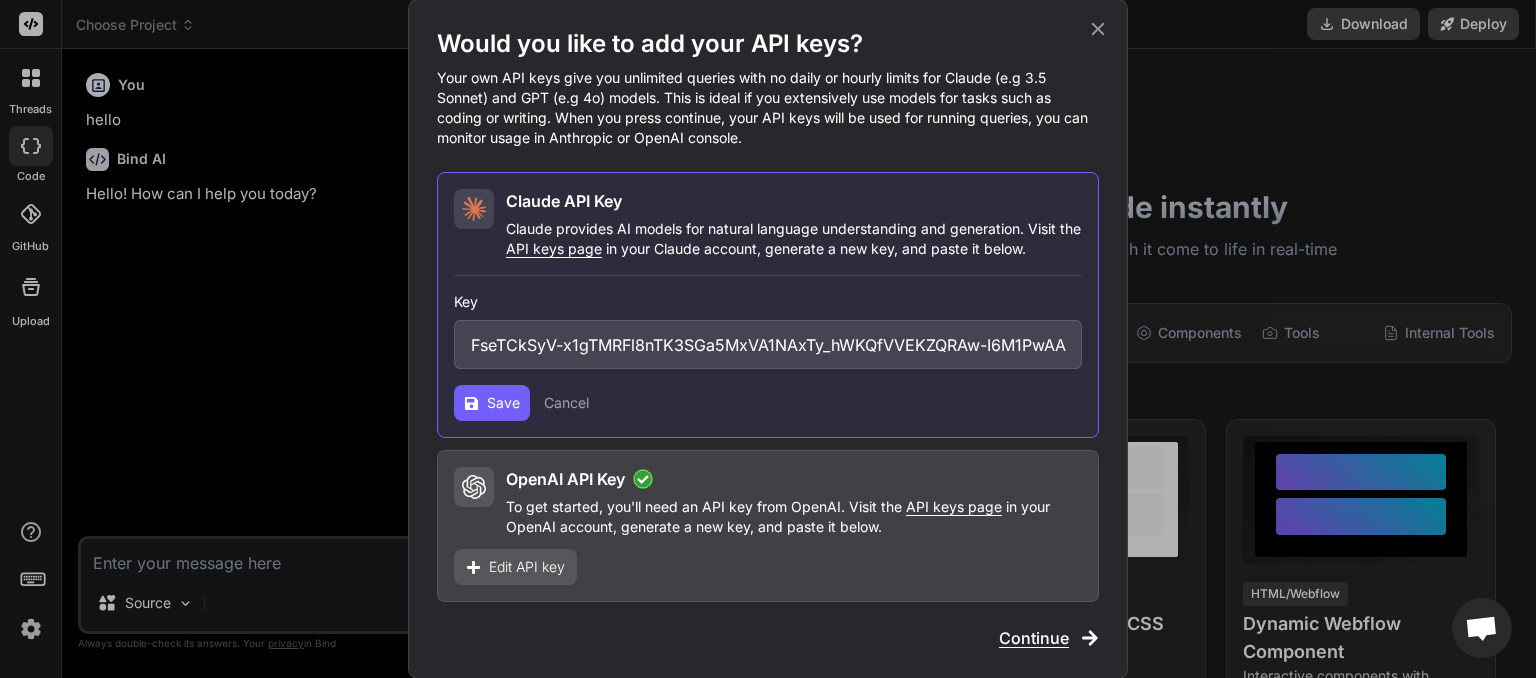type on "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" 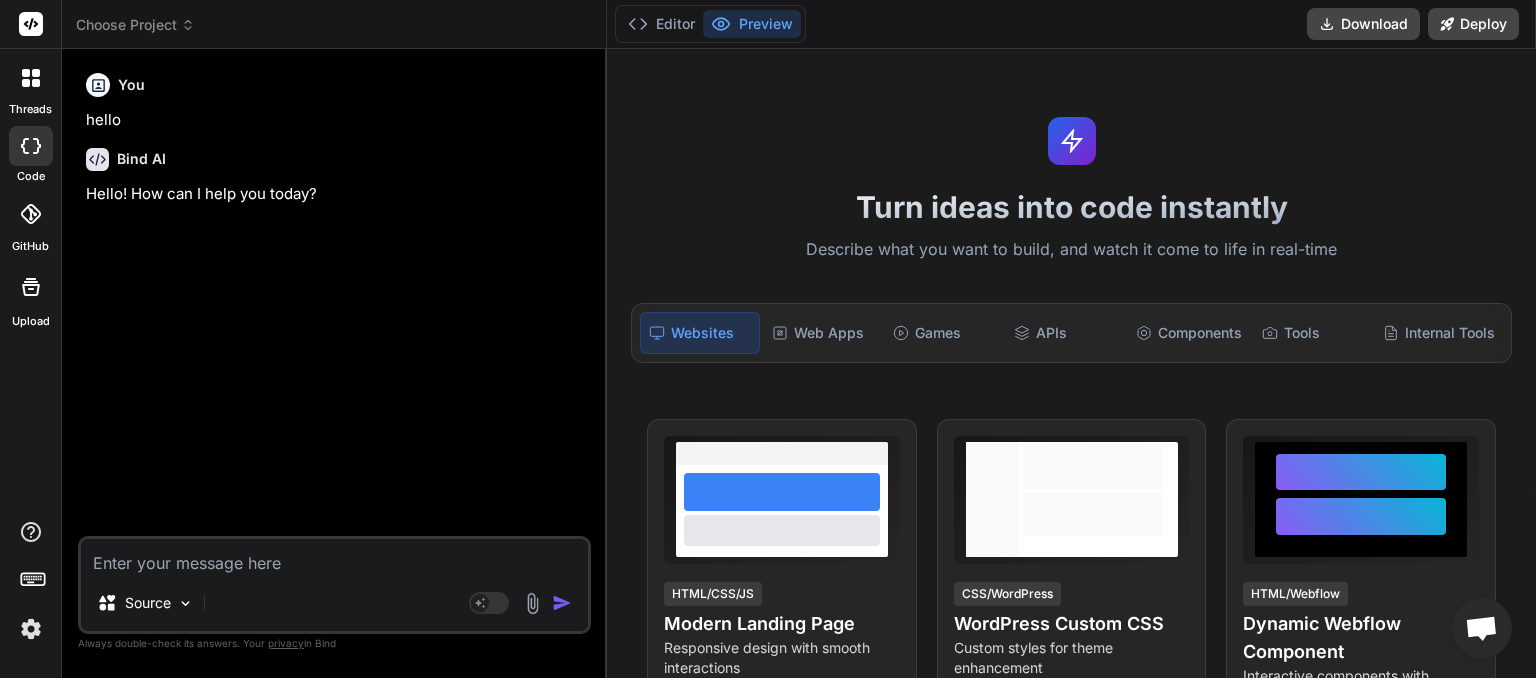 click 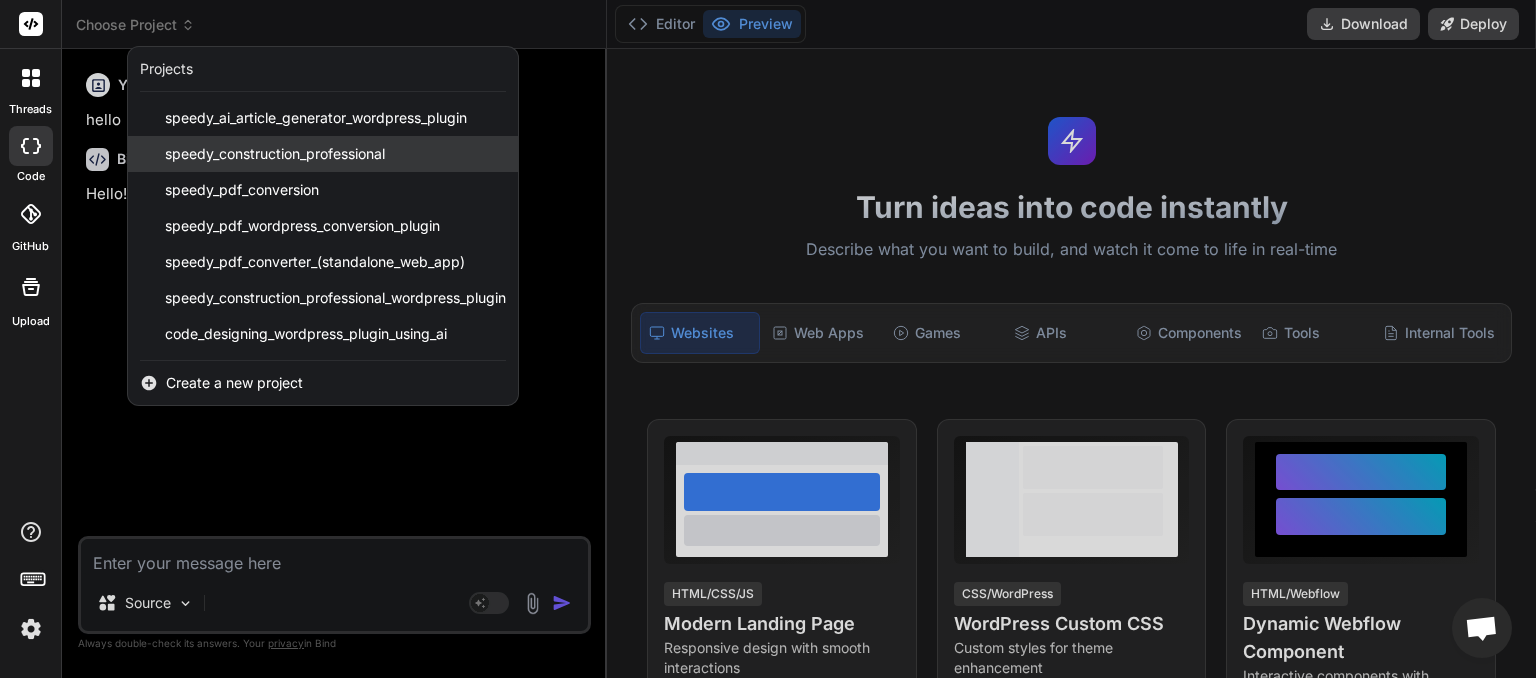 click on "speedy_construction_professional" at bounding box center [275, 154] 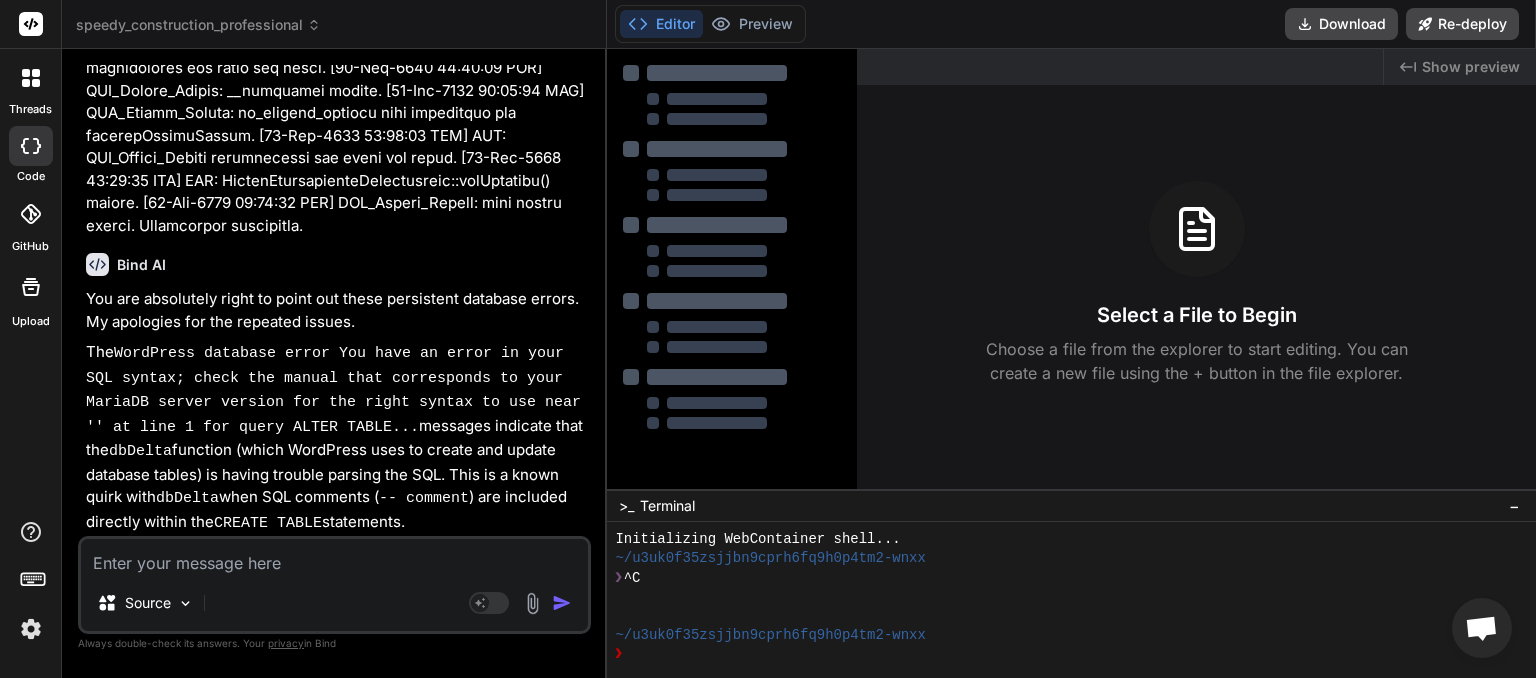 scroll, scrollTop: 25540, scrollLeft: 0, axis: vertical 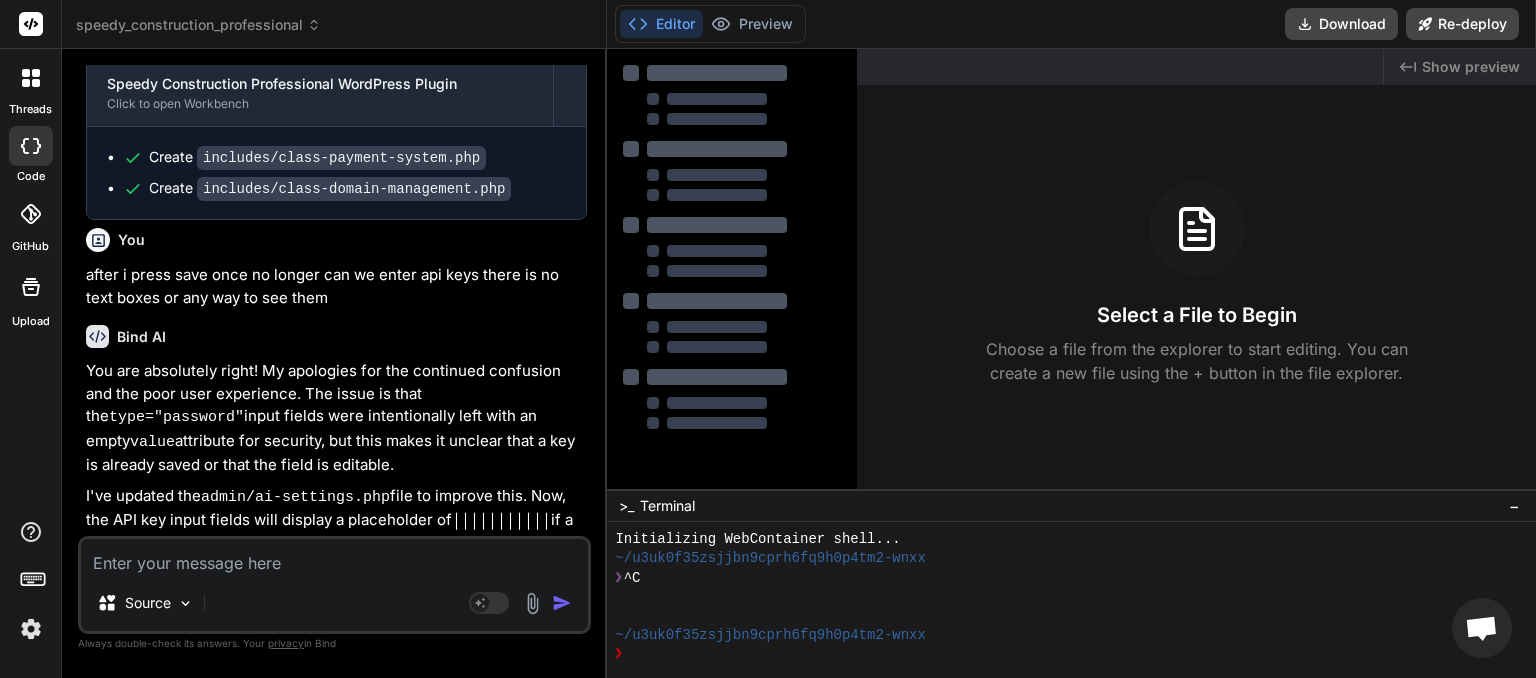 type on "x" 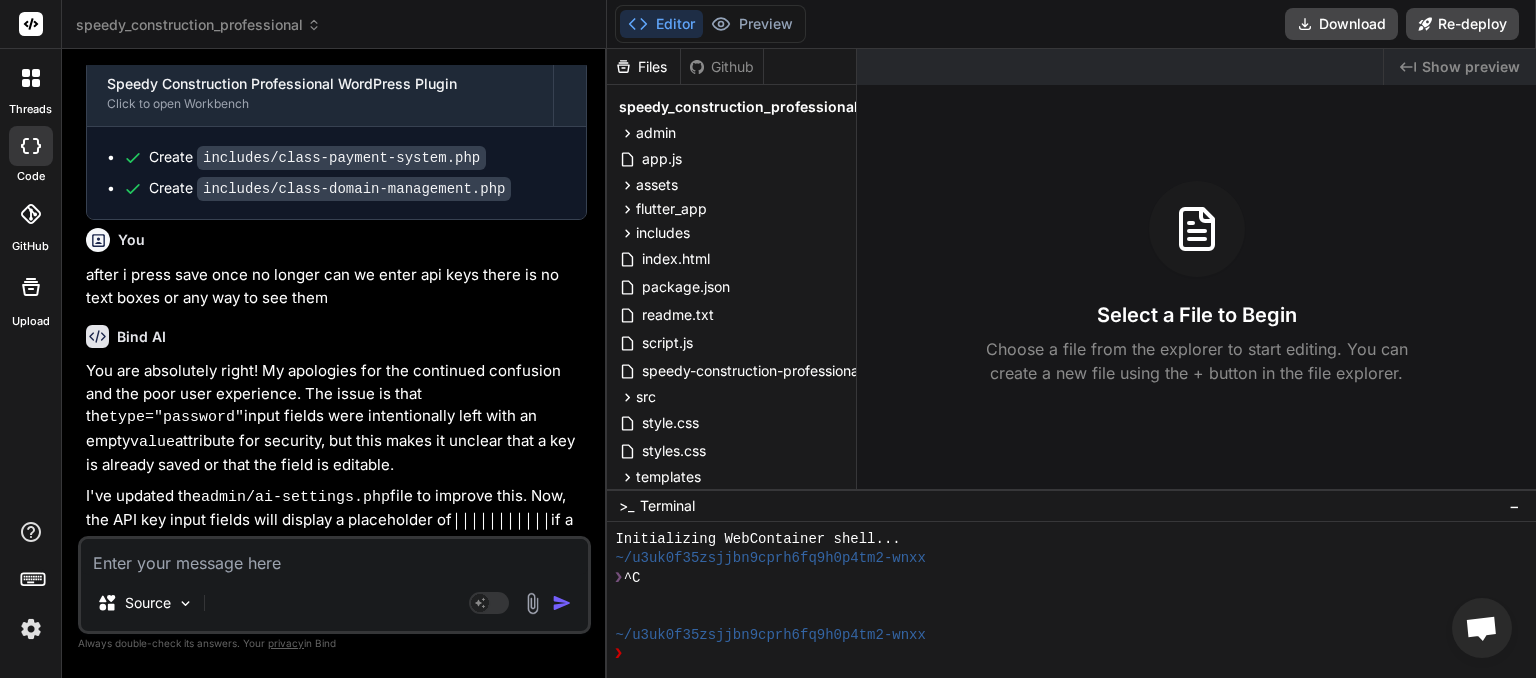 click at bounding box center [334, 557] 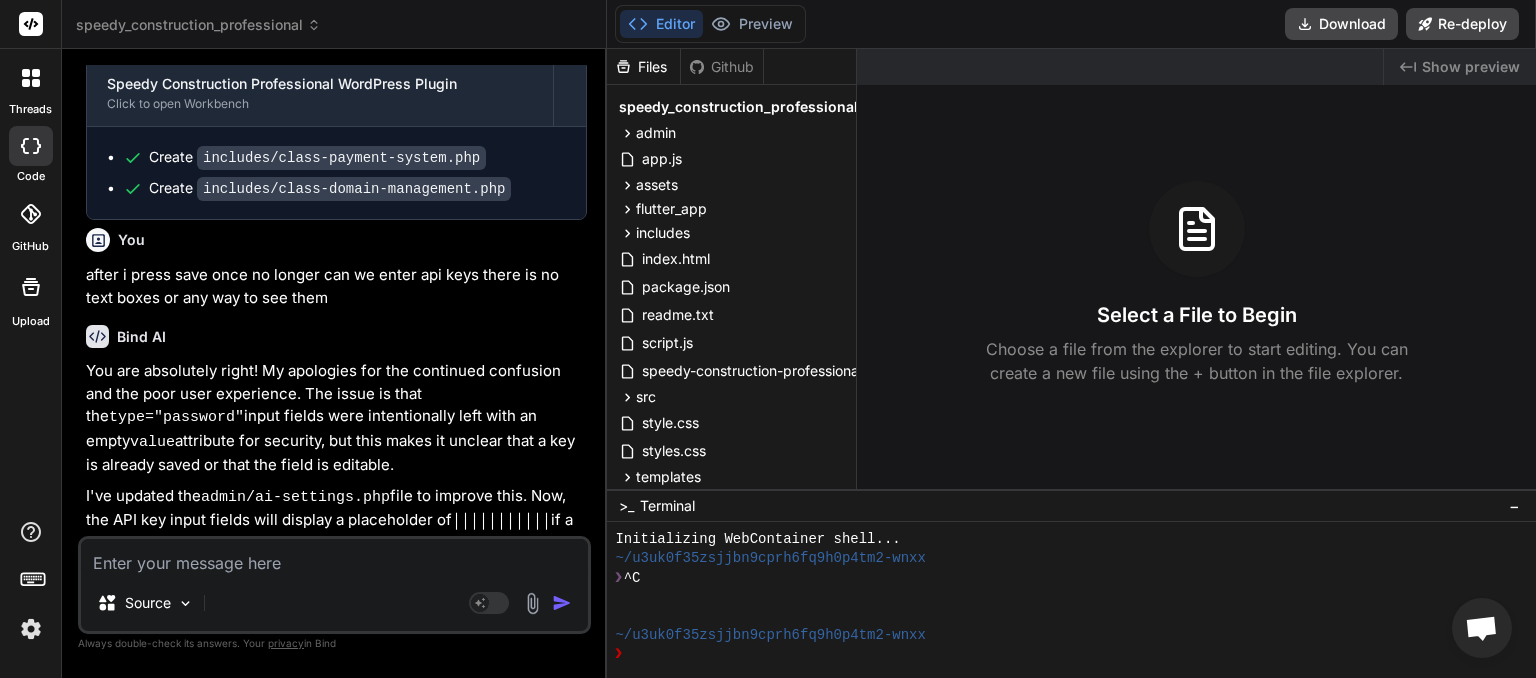 type on "I" 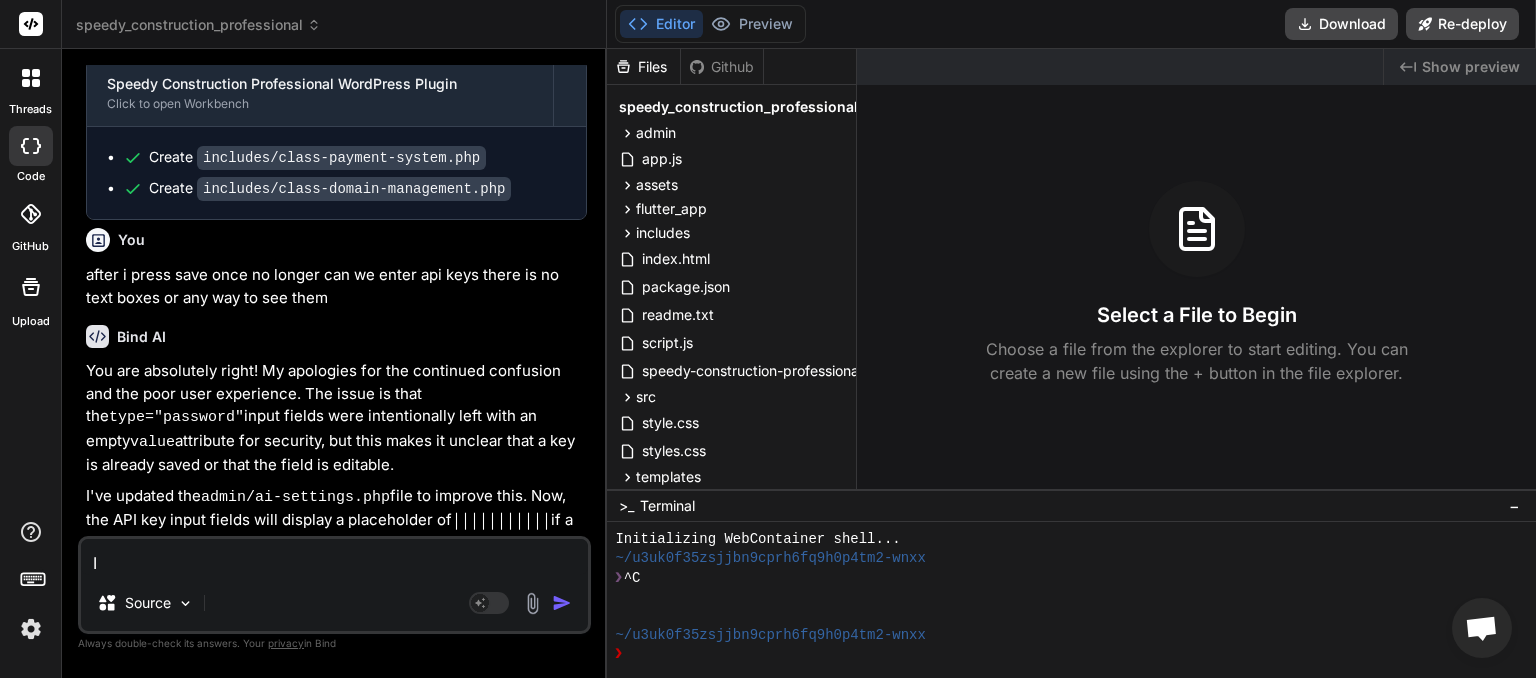 type on "Is" 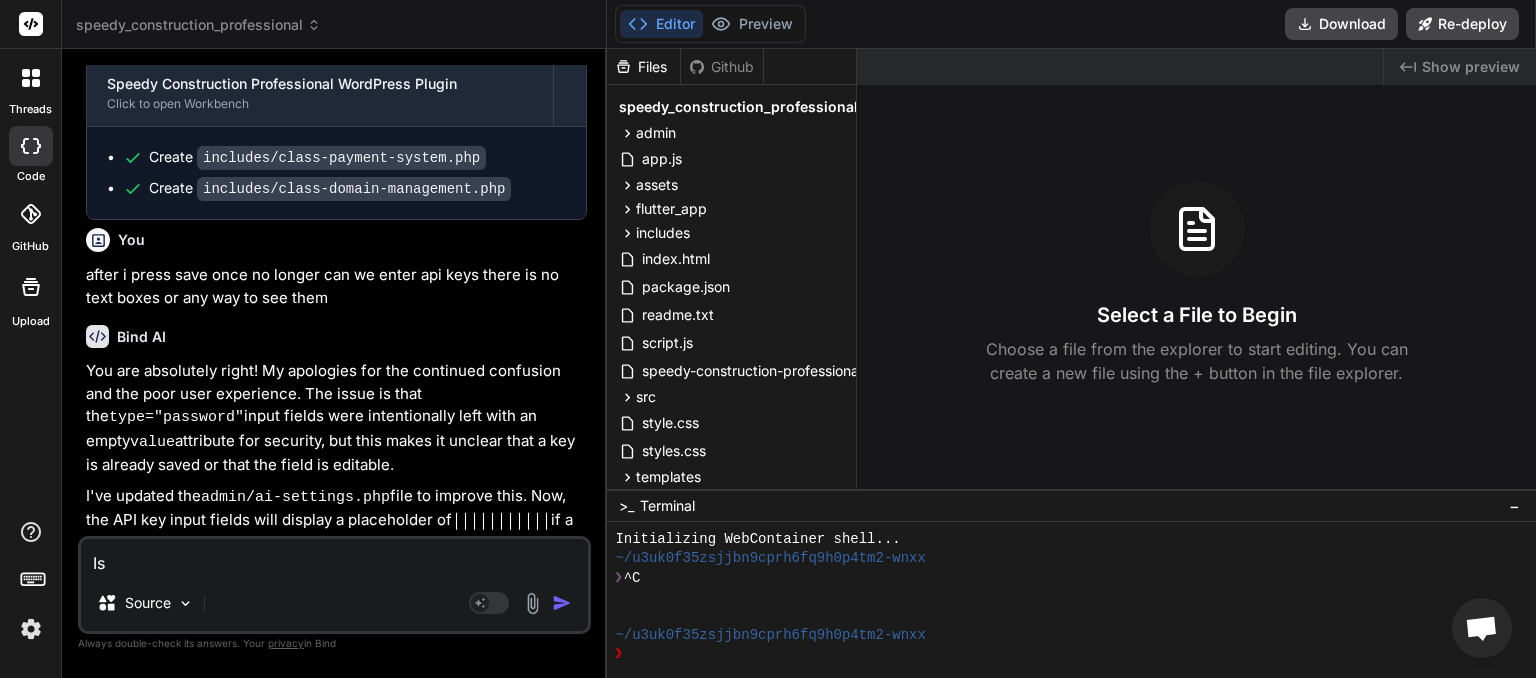 type on "Is" 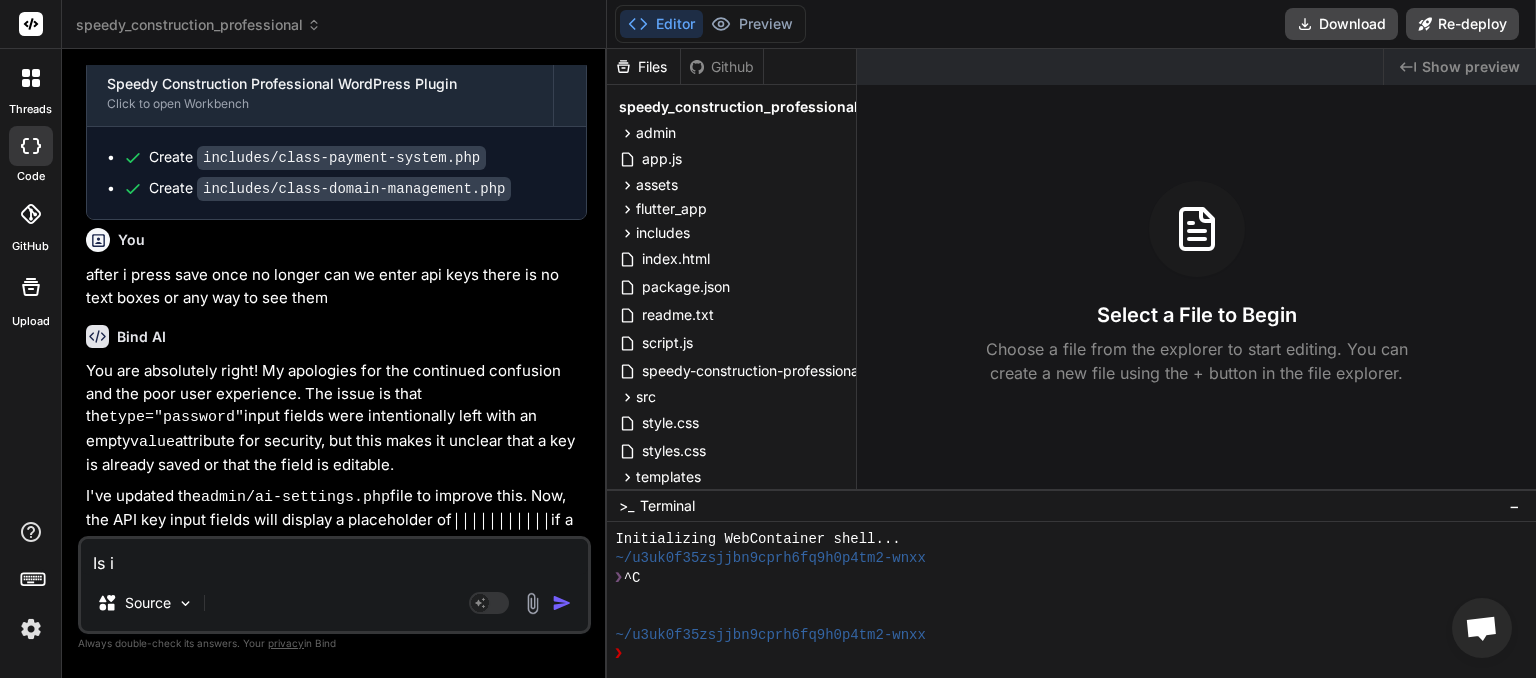 type on "Is it" 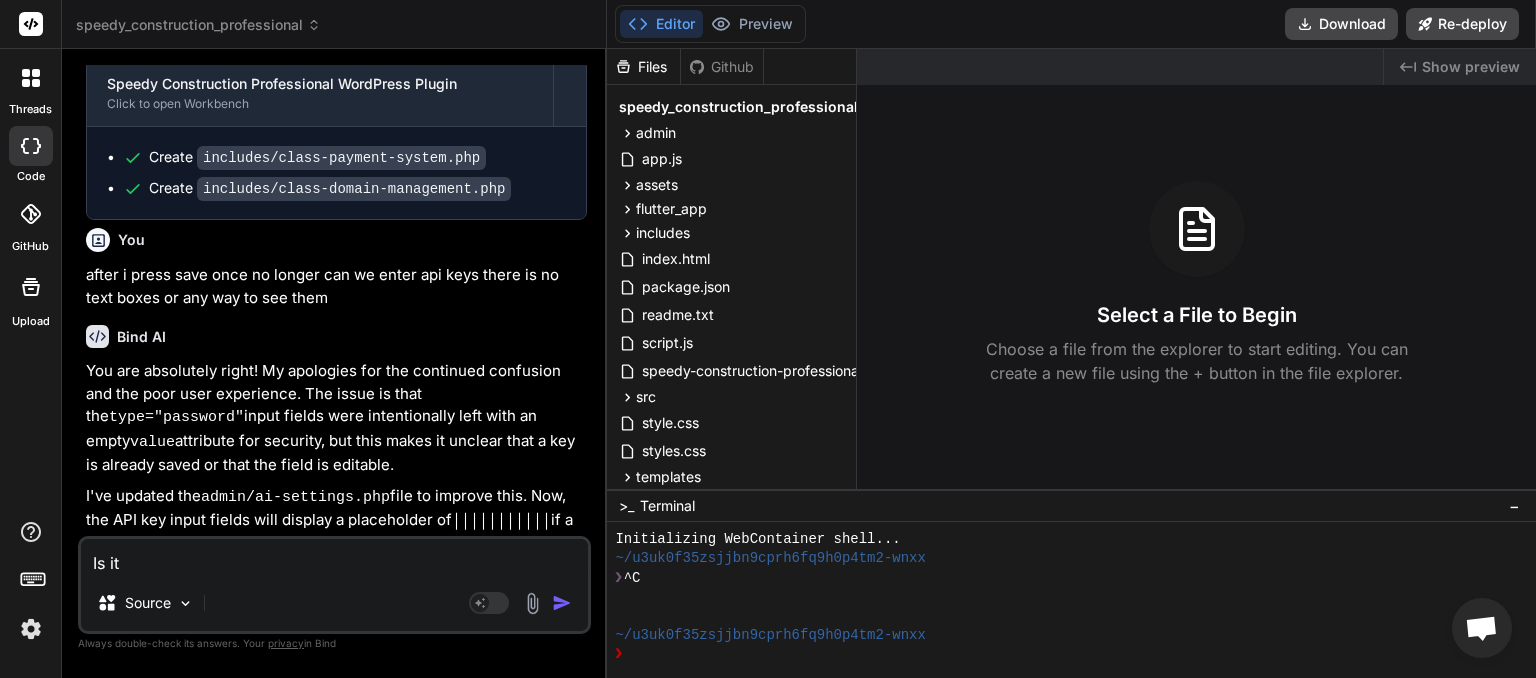 type on "Is it" 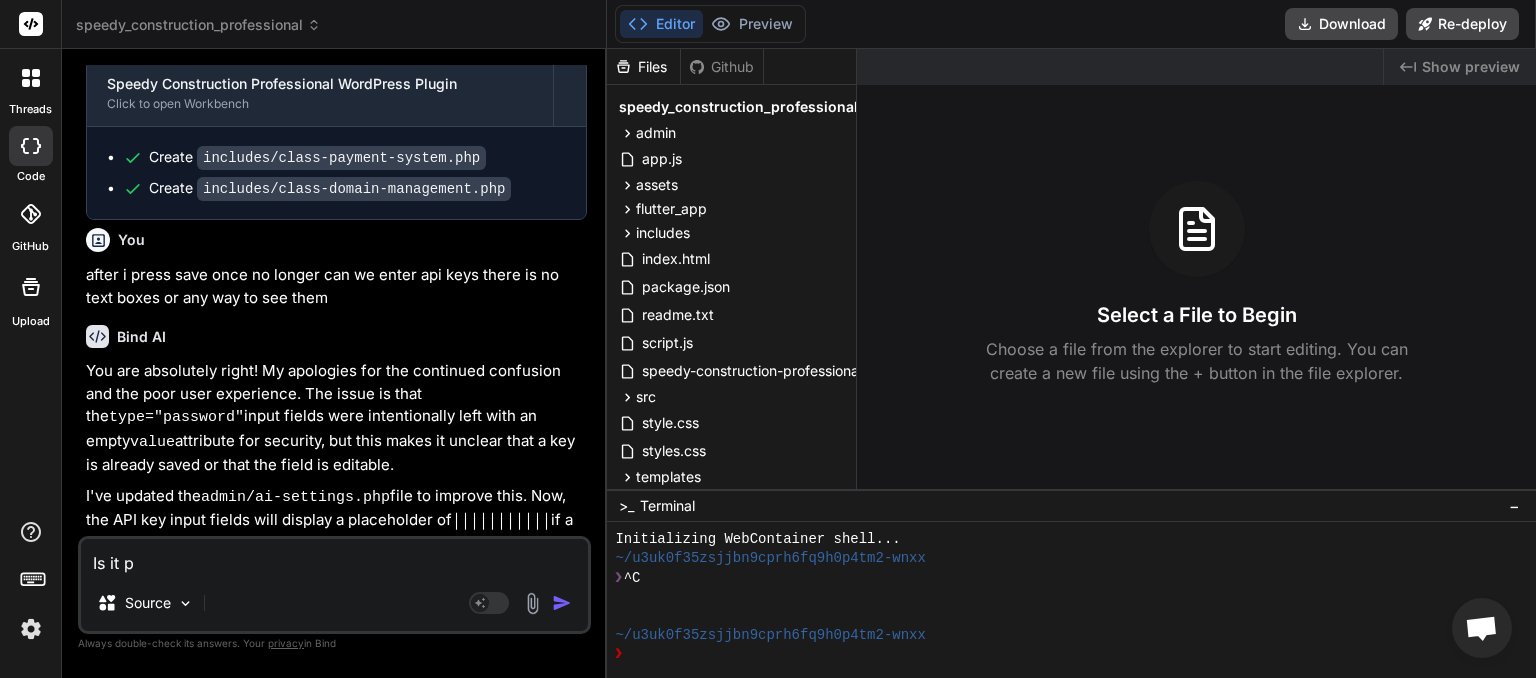 type on "Is it po" 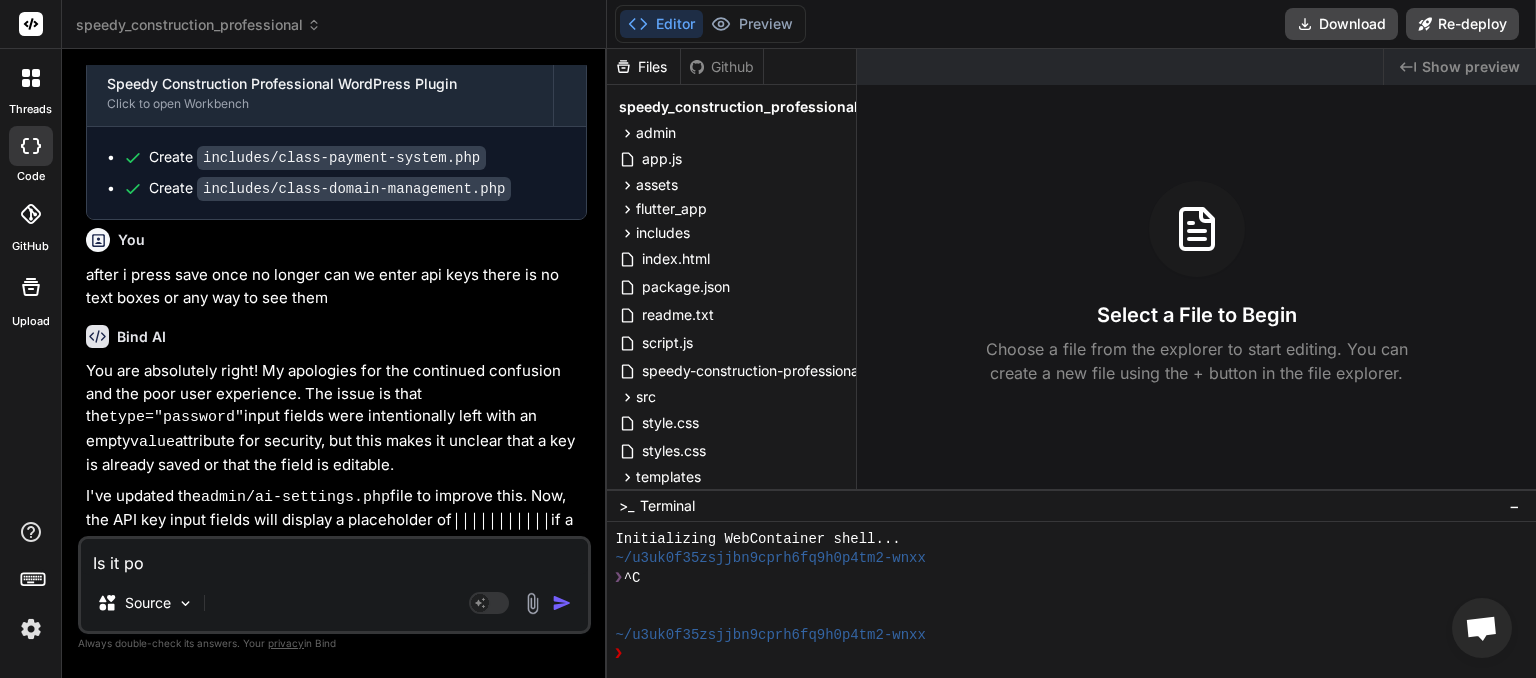 type on "Is it pos" 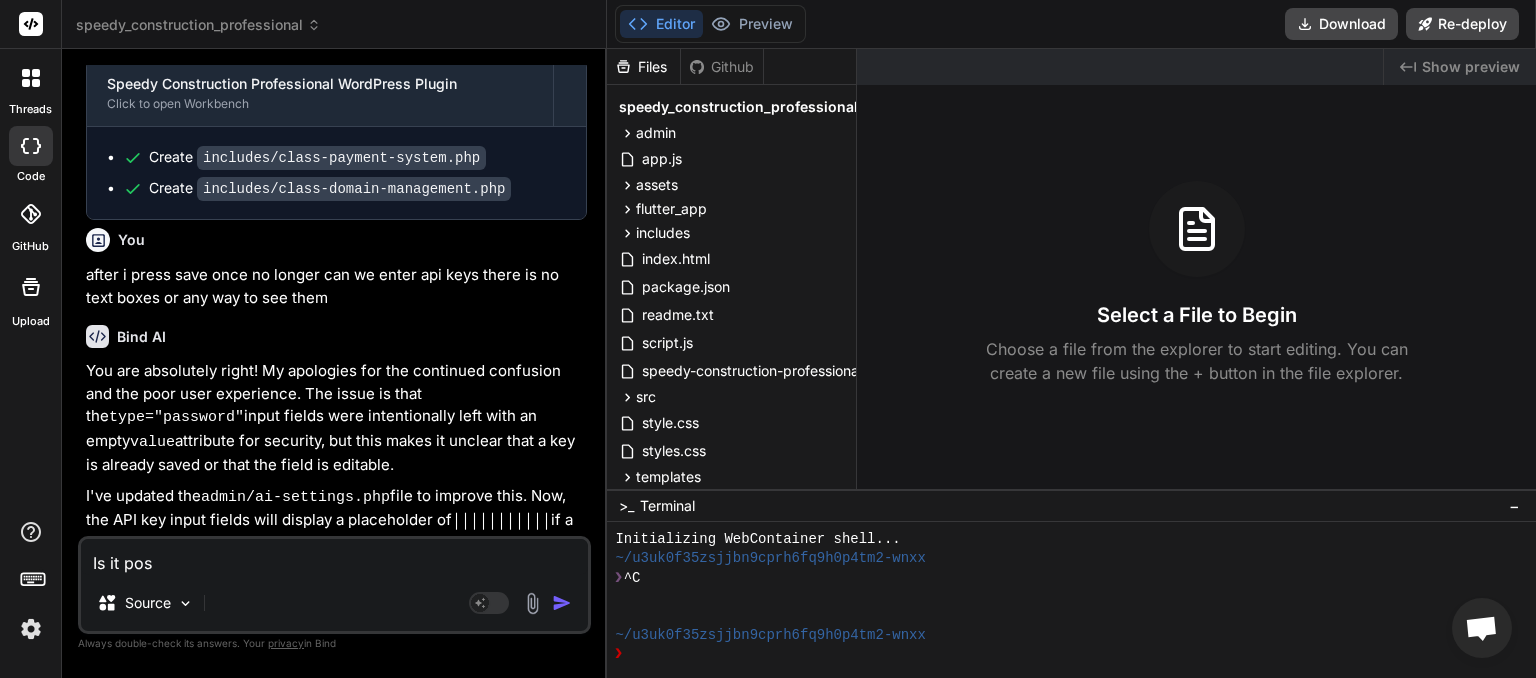 type on "Is it poss" 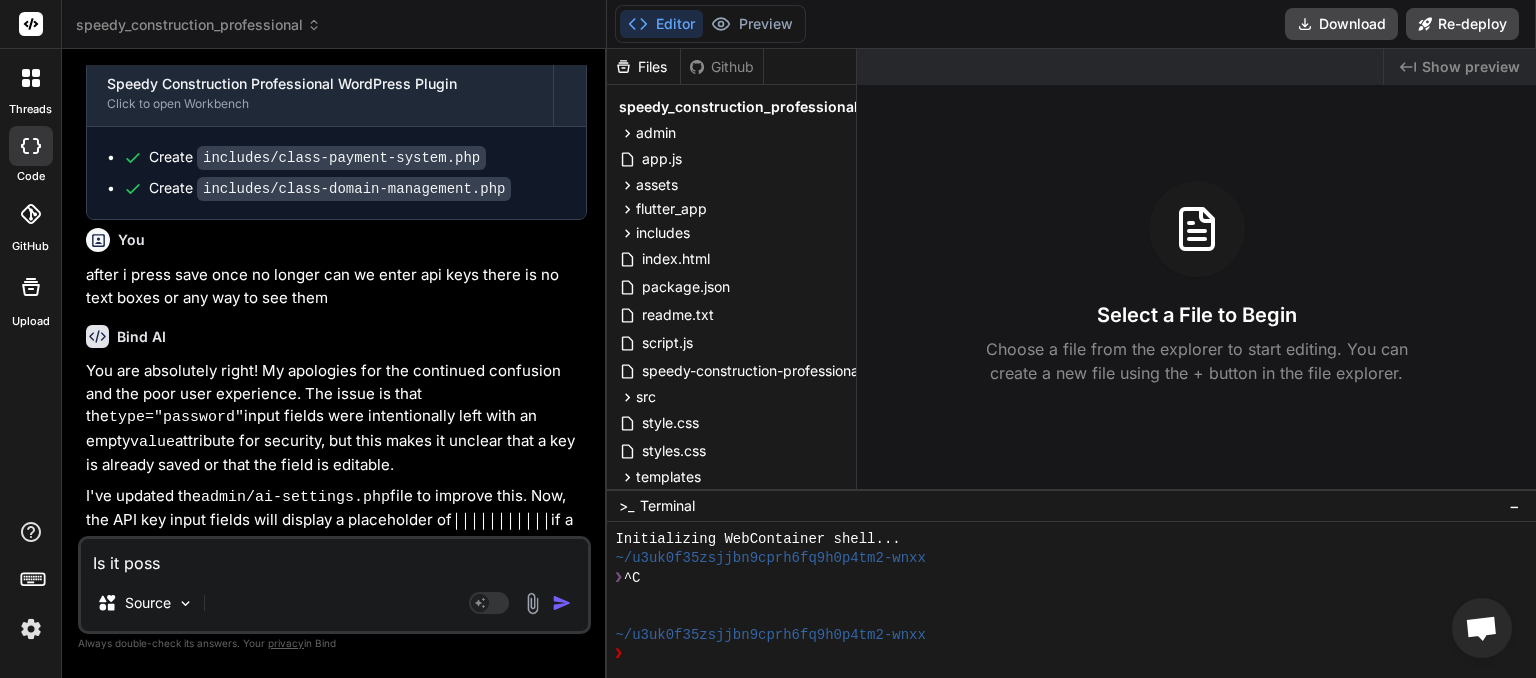 type on "x" 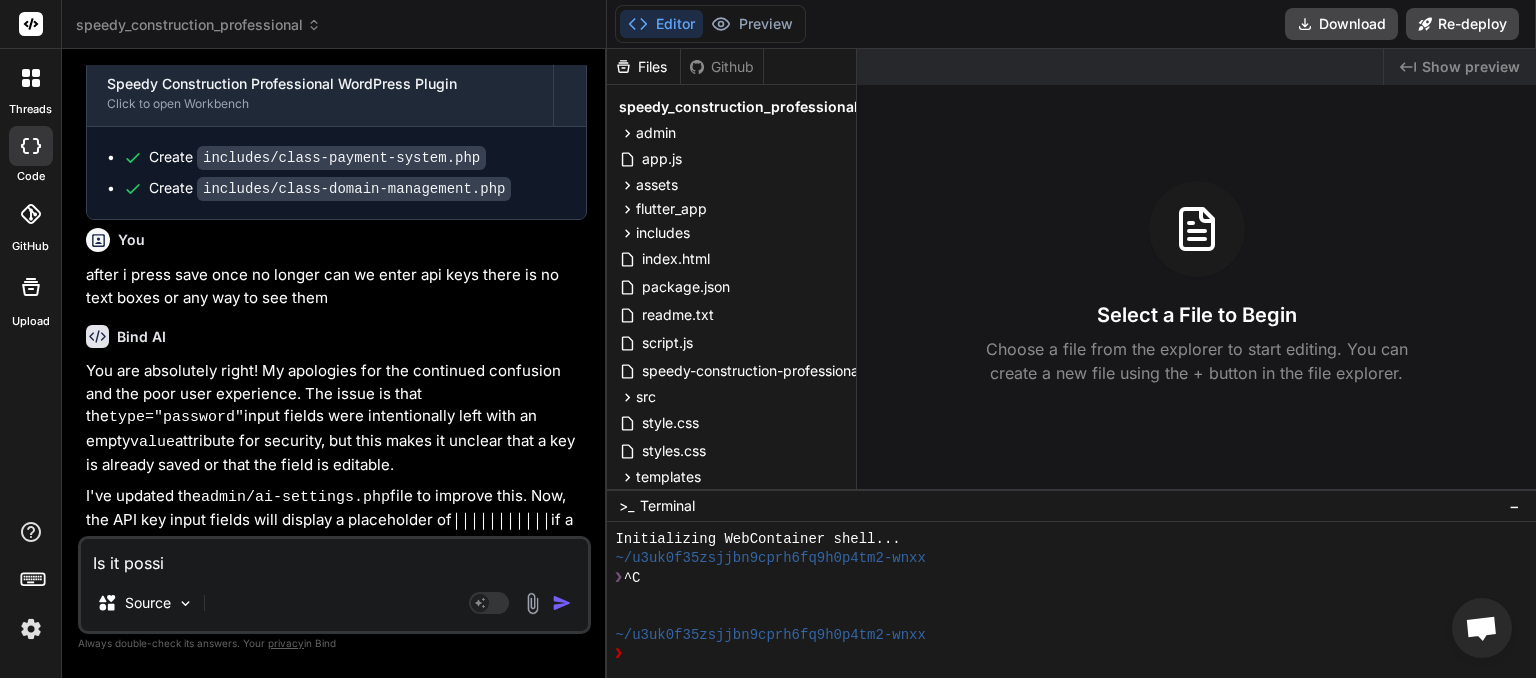 type on "Is it possib" 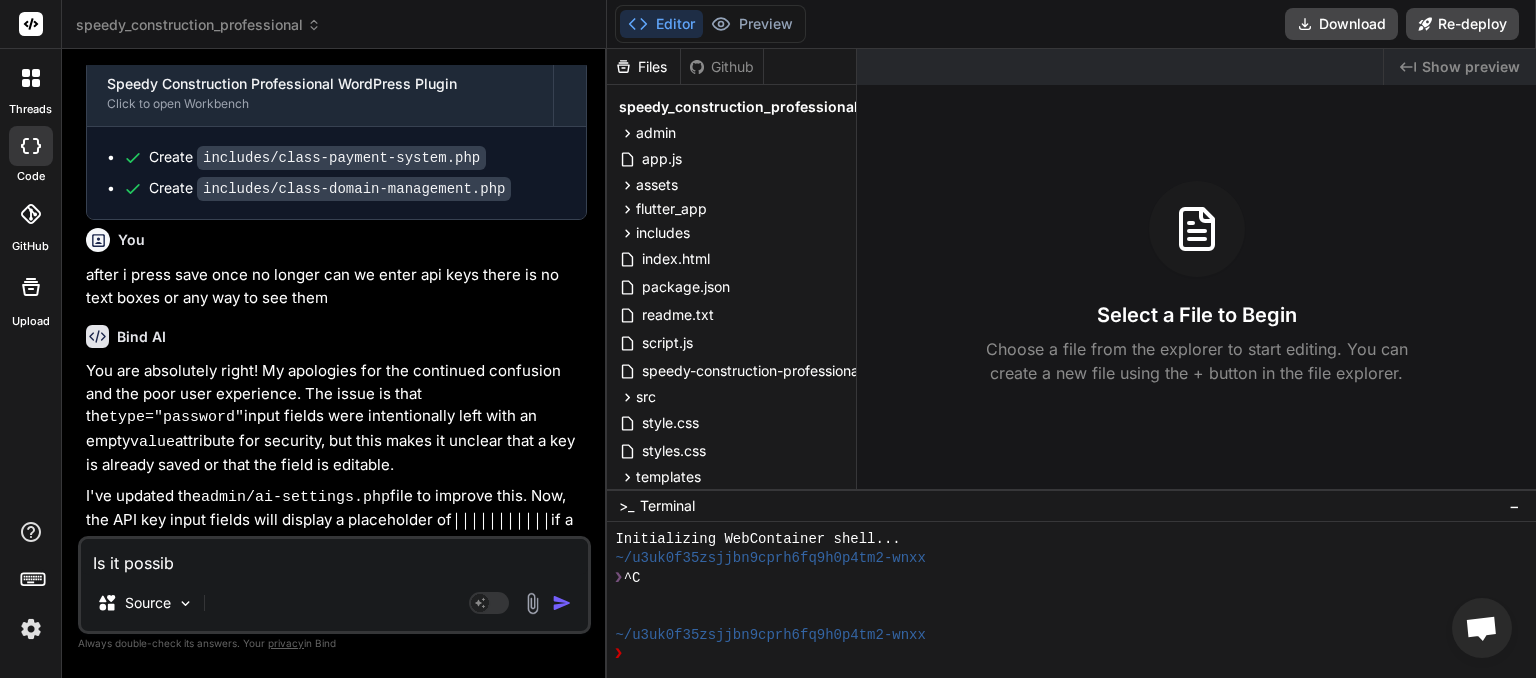 type on "Is it possibl" 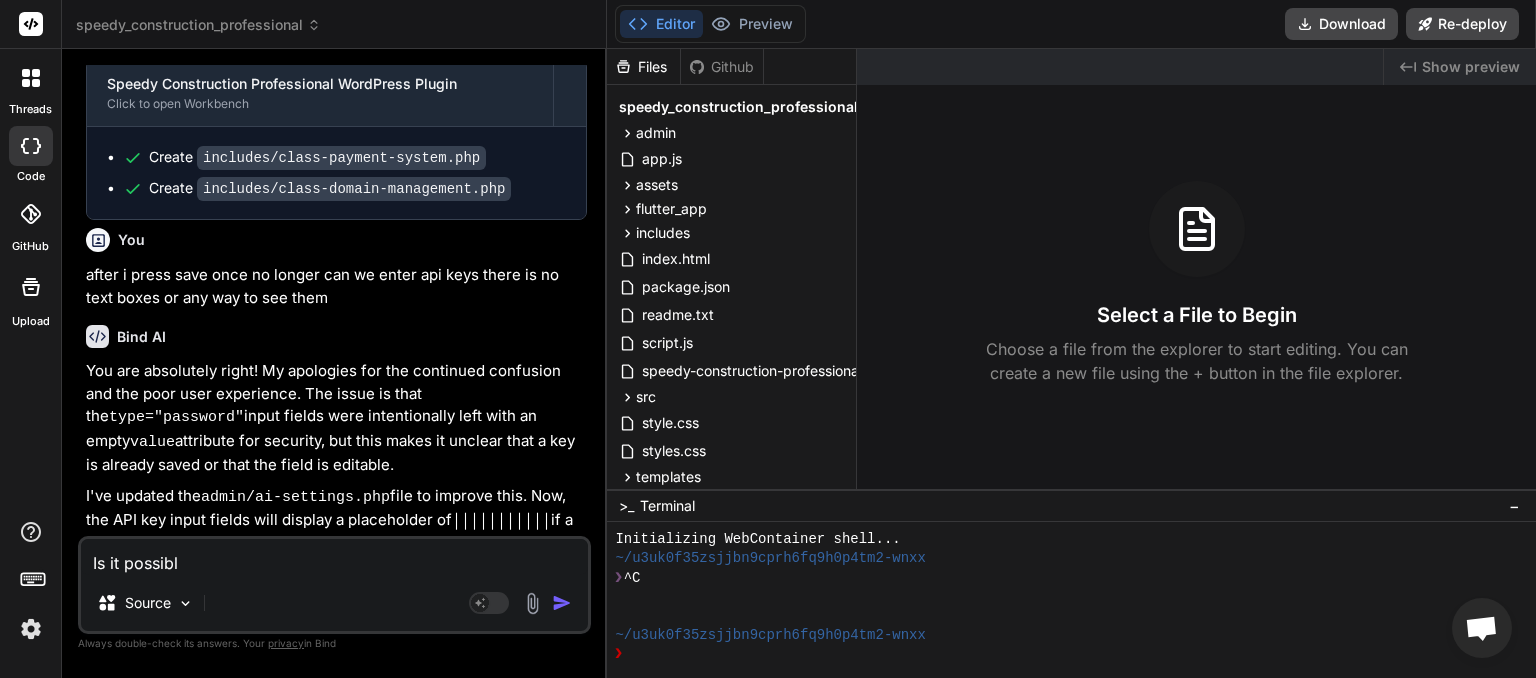 type on "Is it possible" 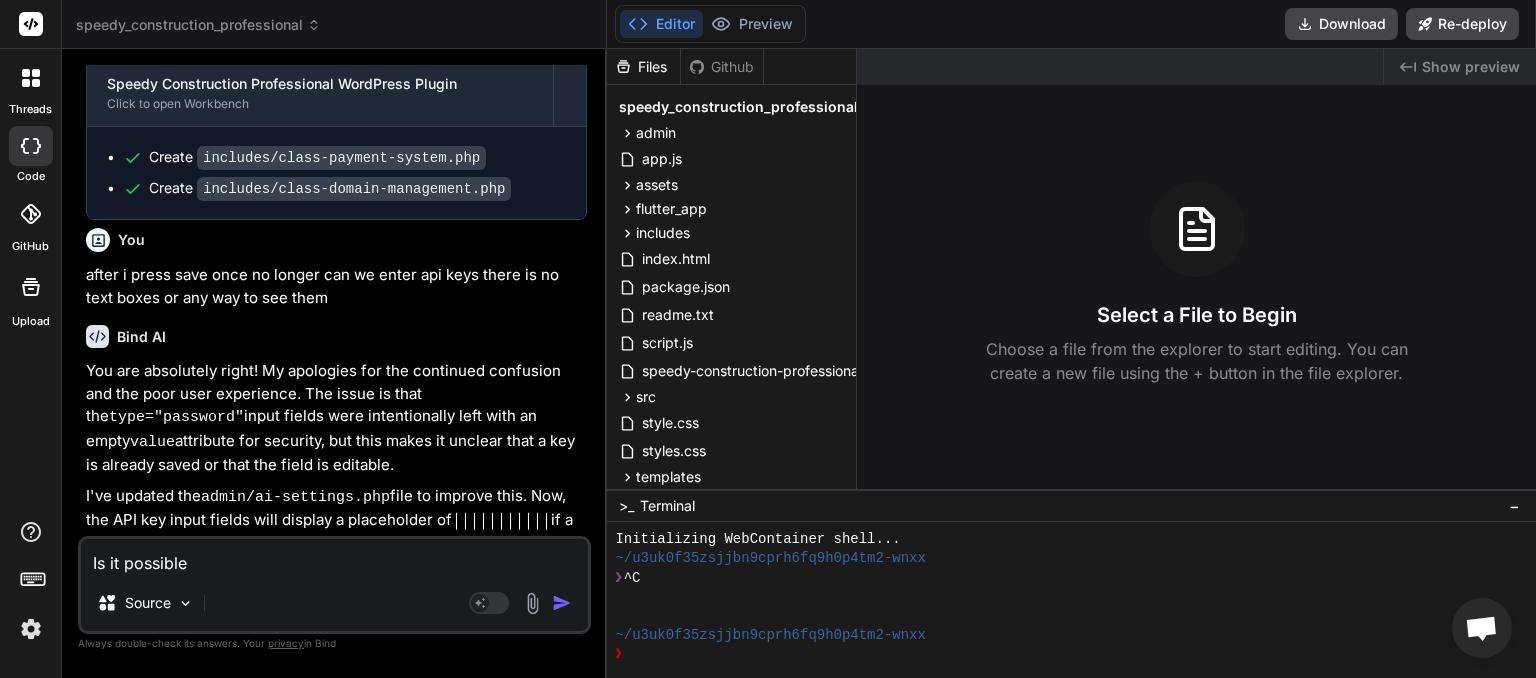 type on "Is it possible" 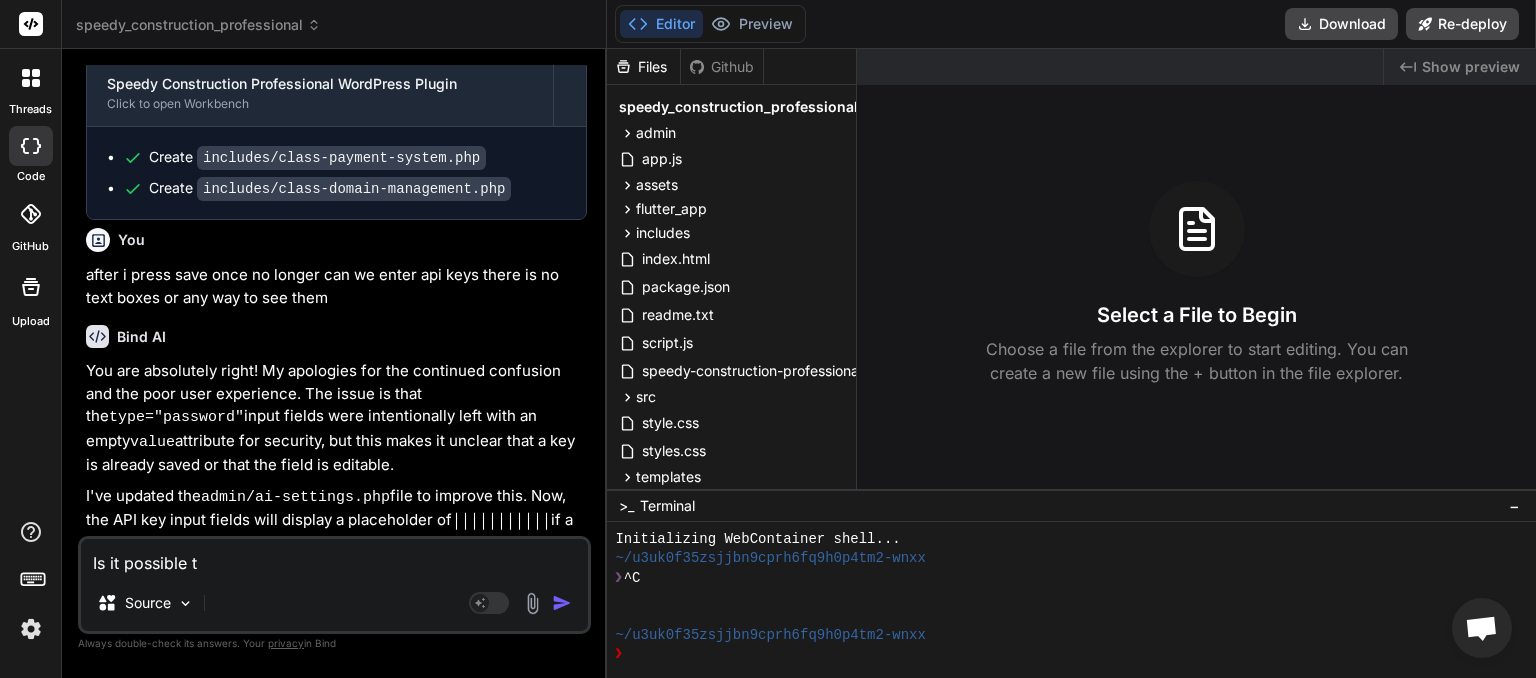 type on "Is it possible to" 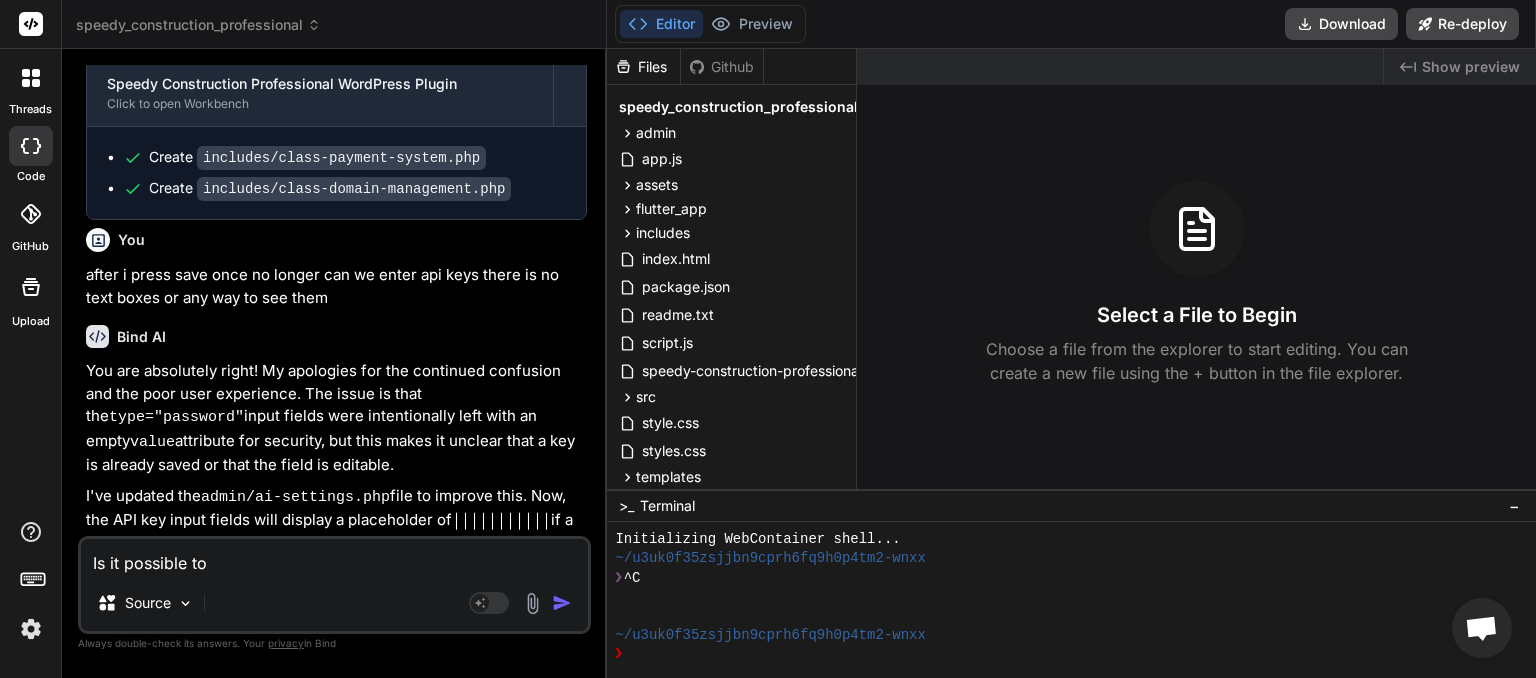 type on "Is it possible to" 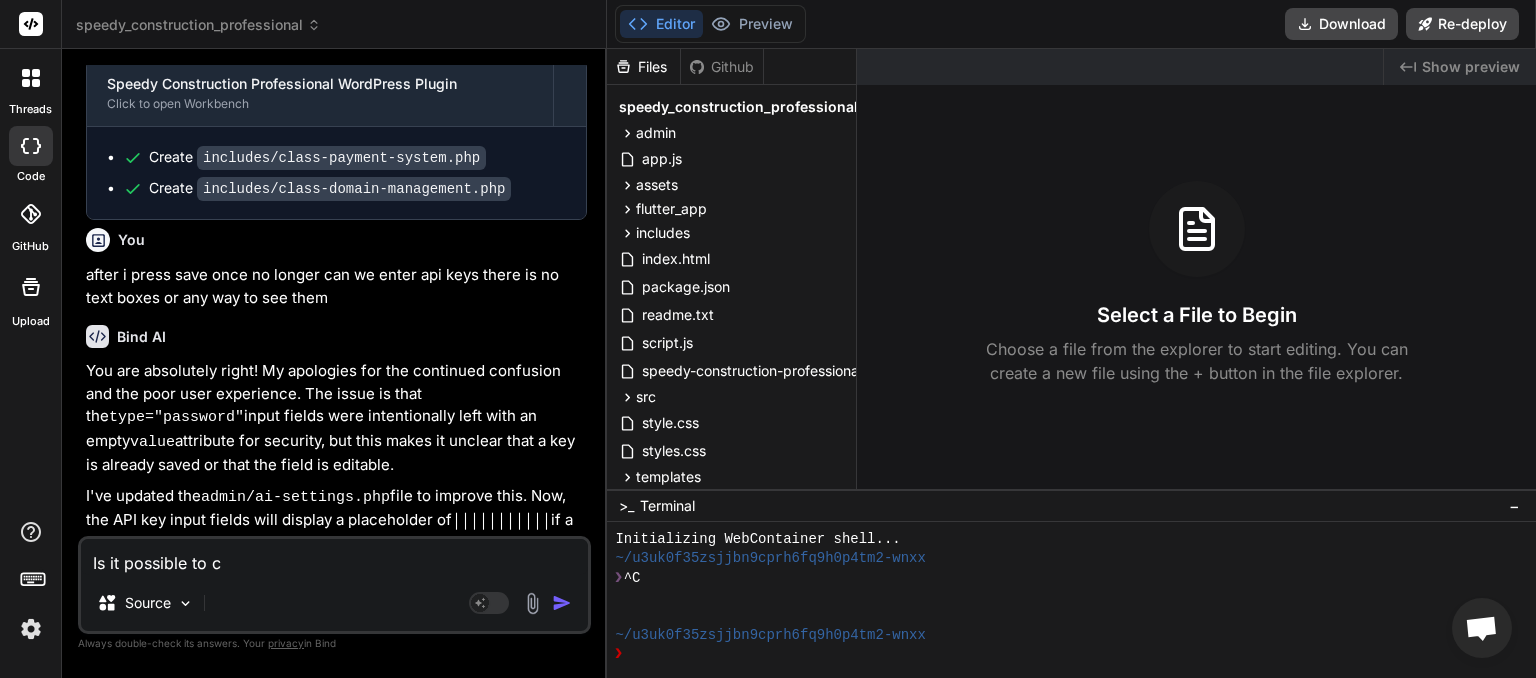type on "Is it possible to cr" 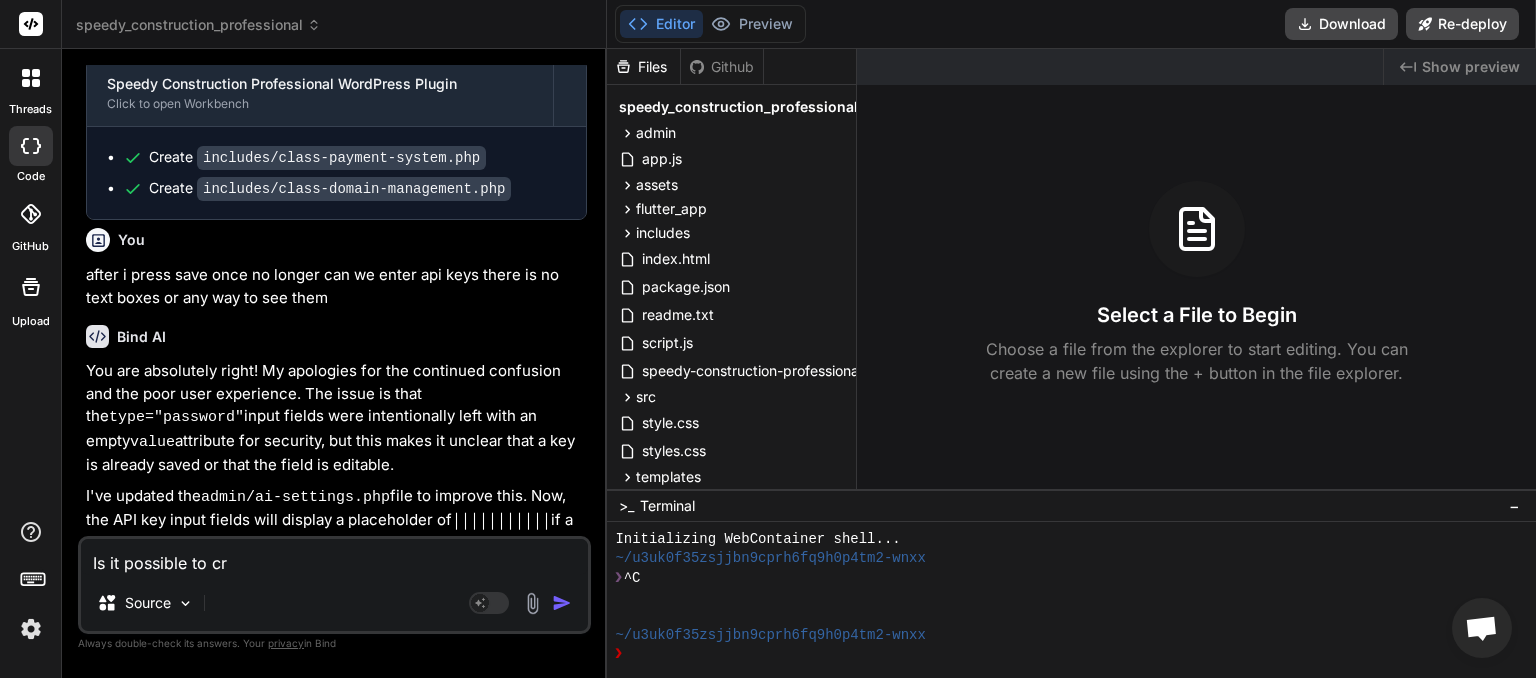 type on "Is it possible to cre" 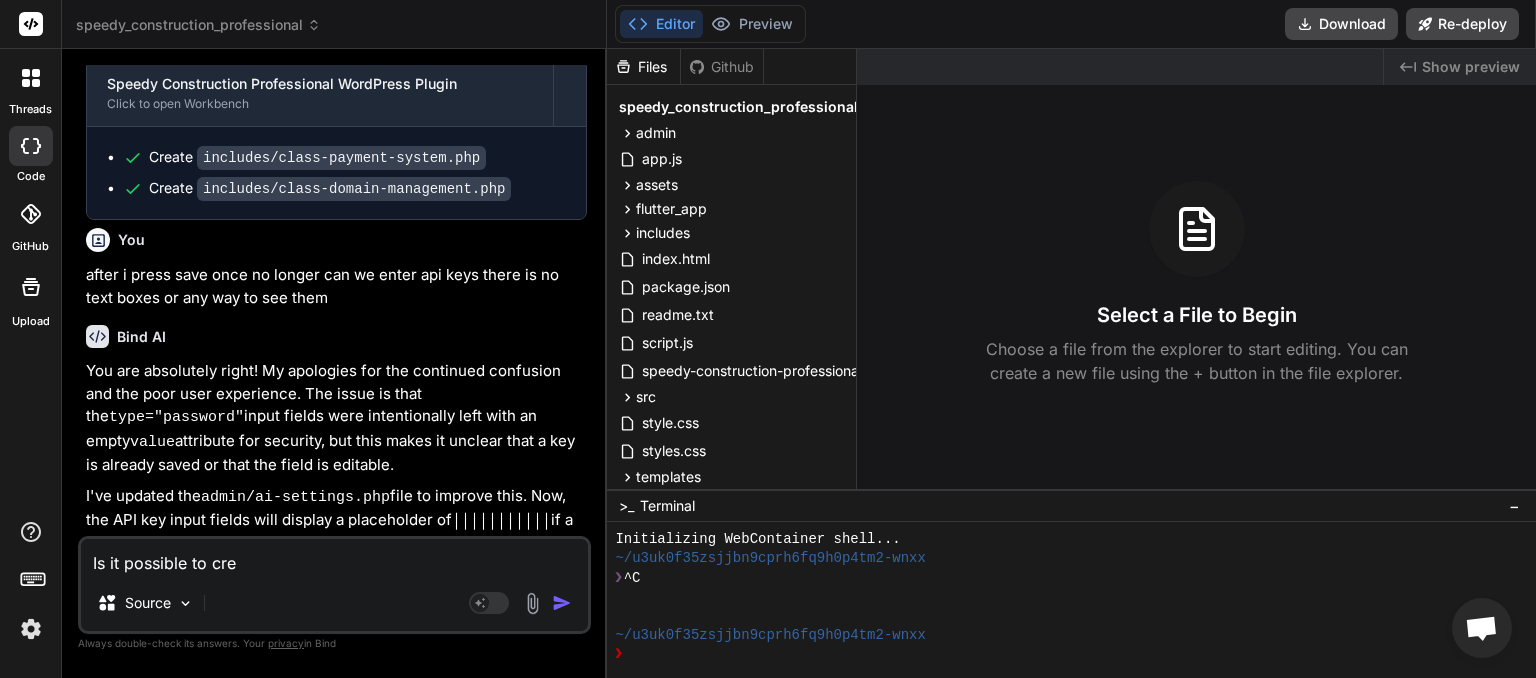 type on "Is it possible to crea" 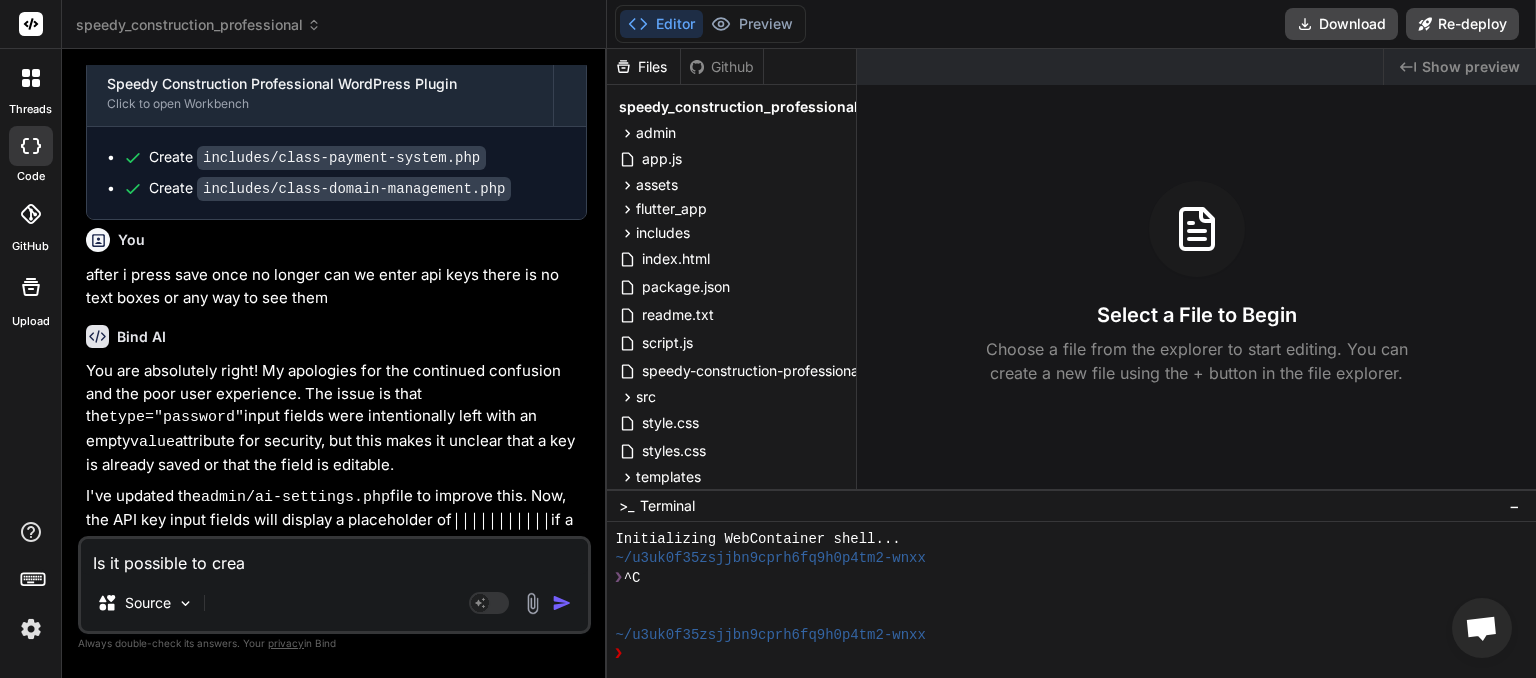 type on "Is it possible to creat" 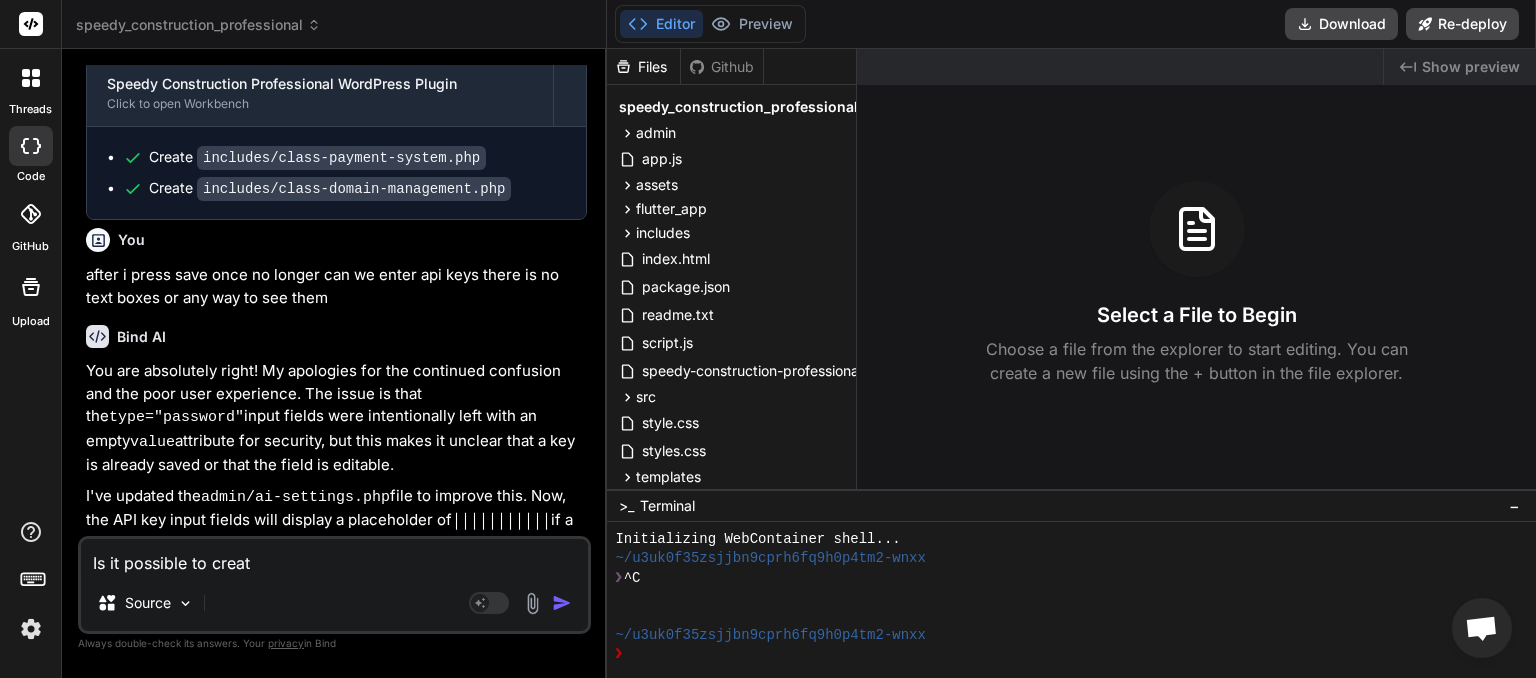 type on "Is it possible to create" 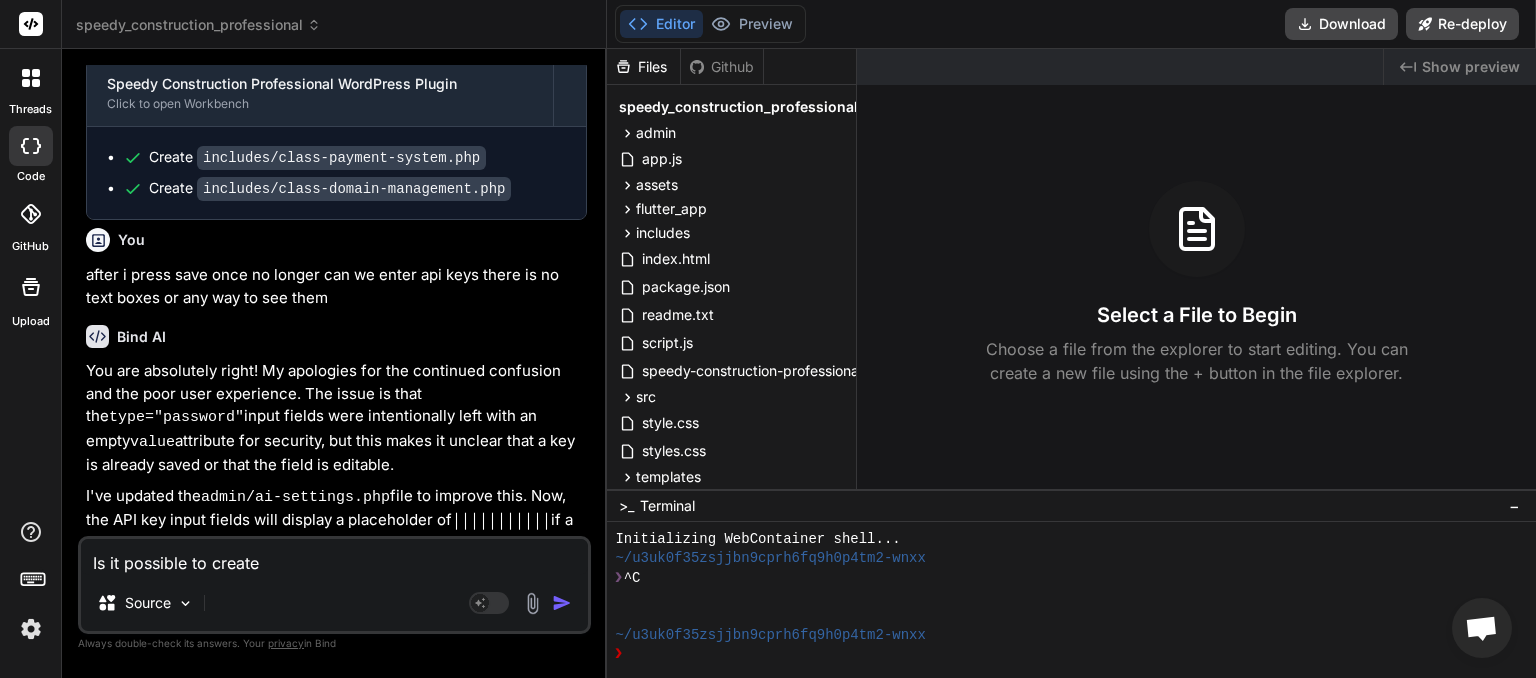 type on "Is it possible to create" 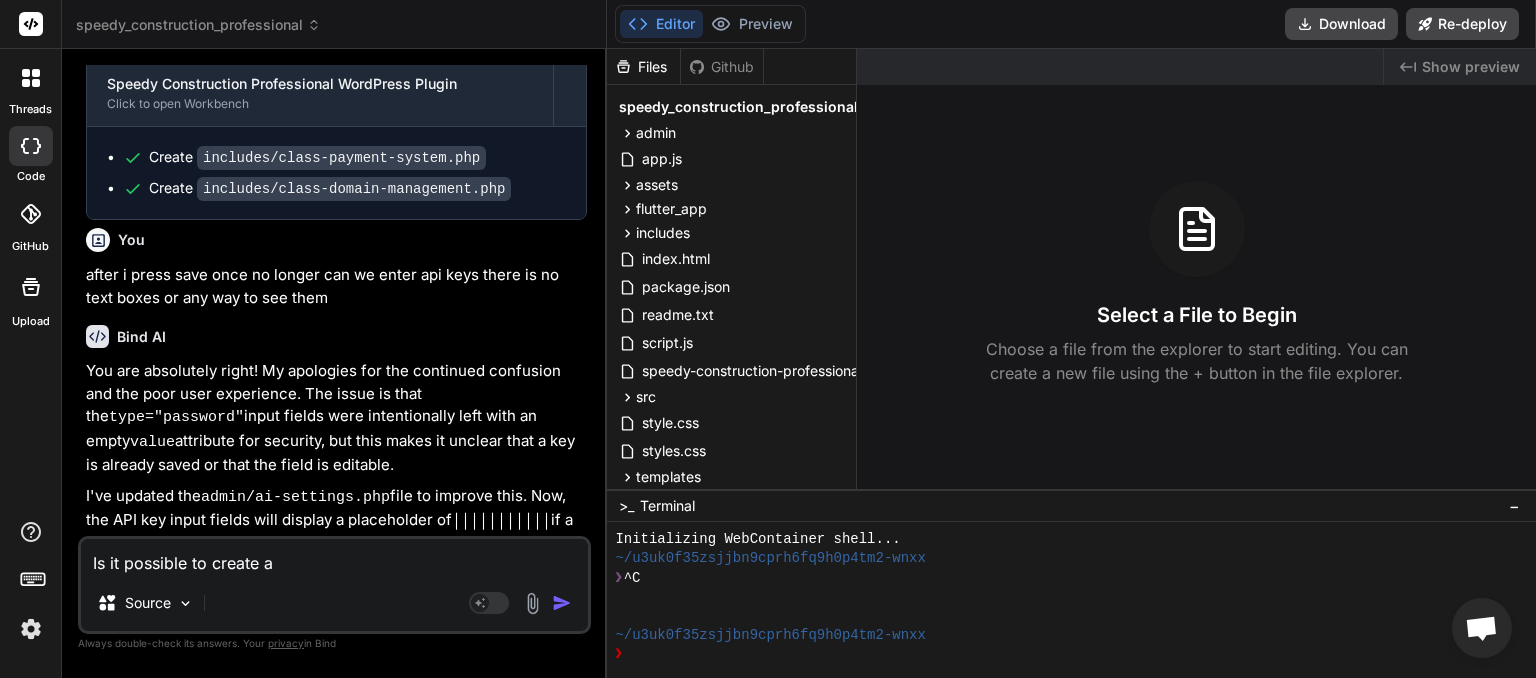 type on "Is it possible to create a" 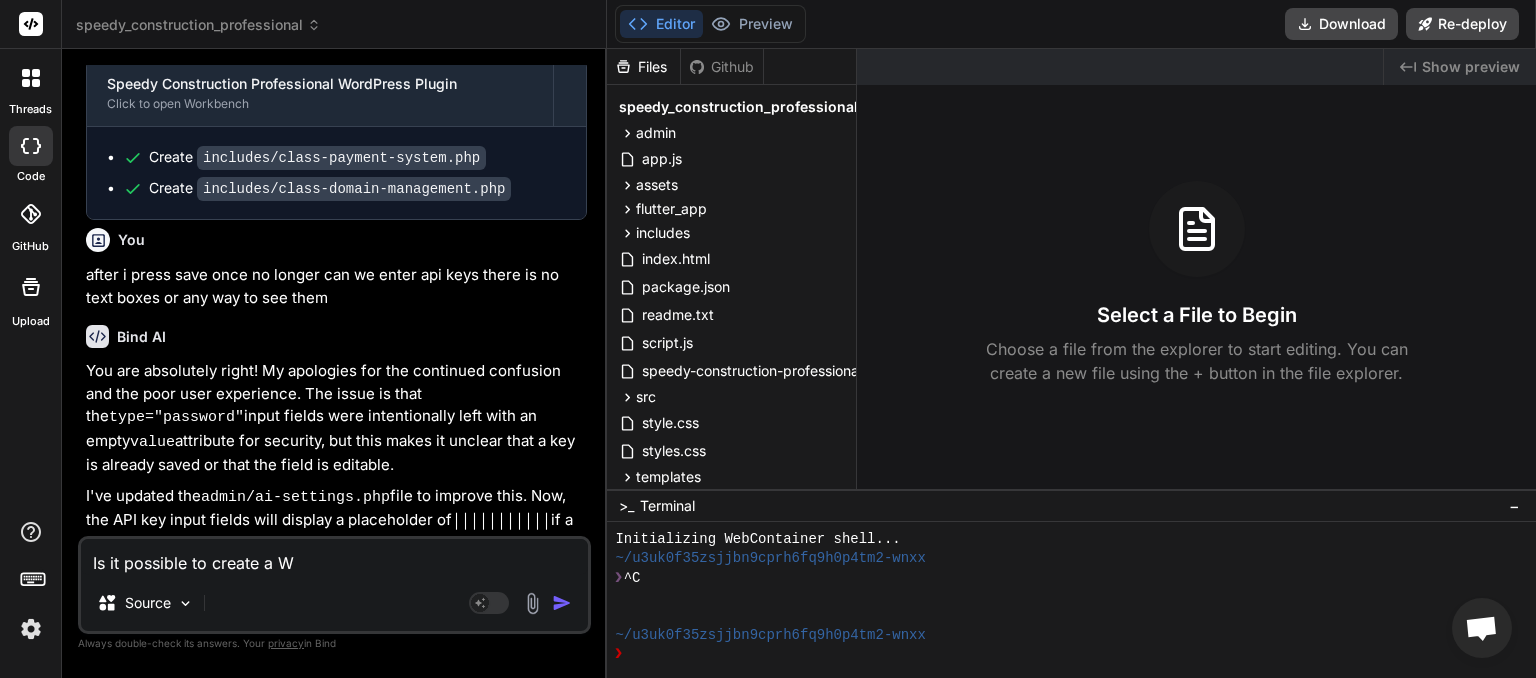 type on "Is it possible to create a Wi" 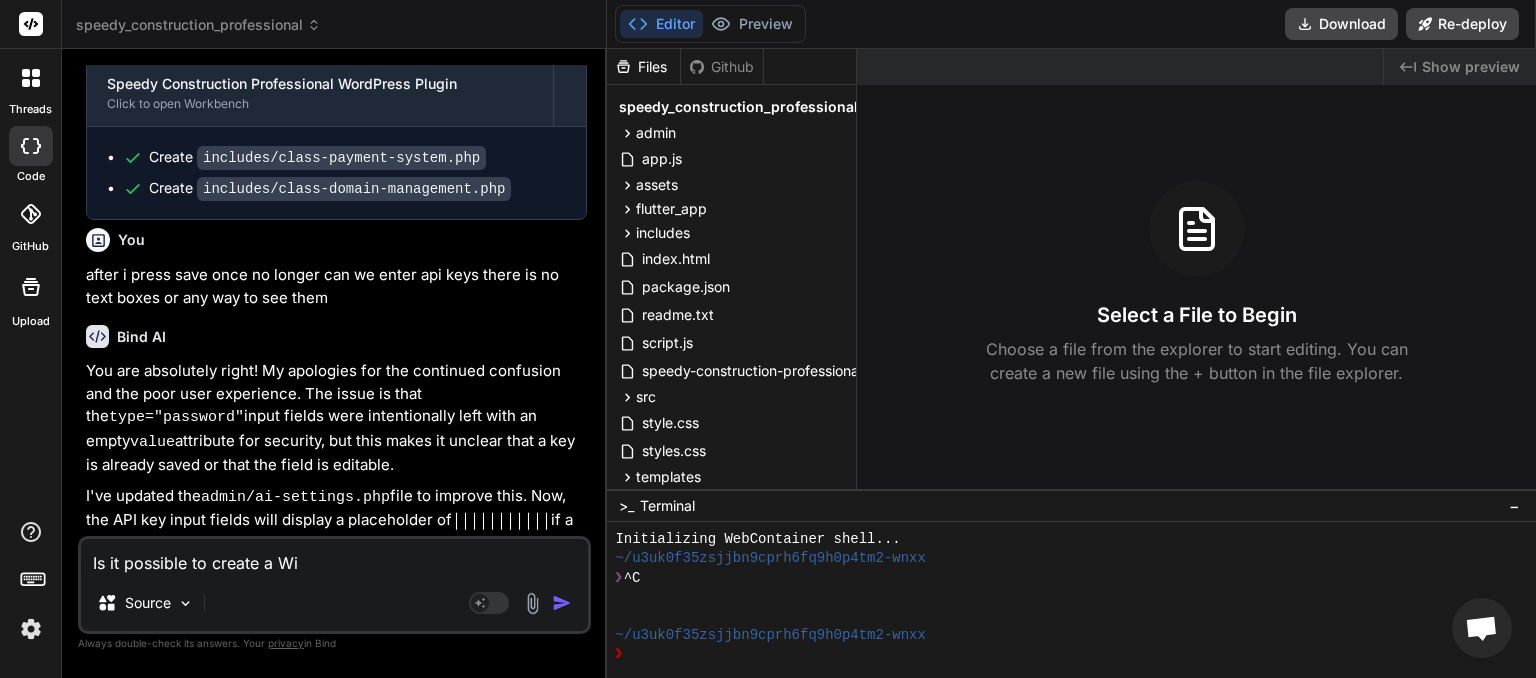 type on "Is it possible to create a Win" 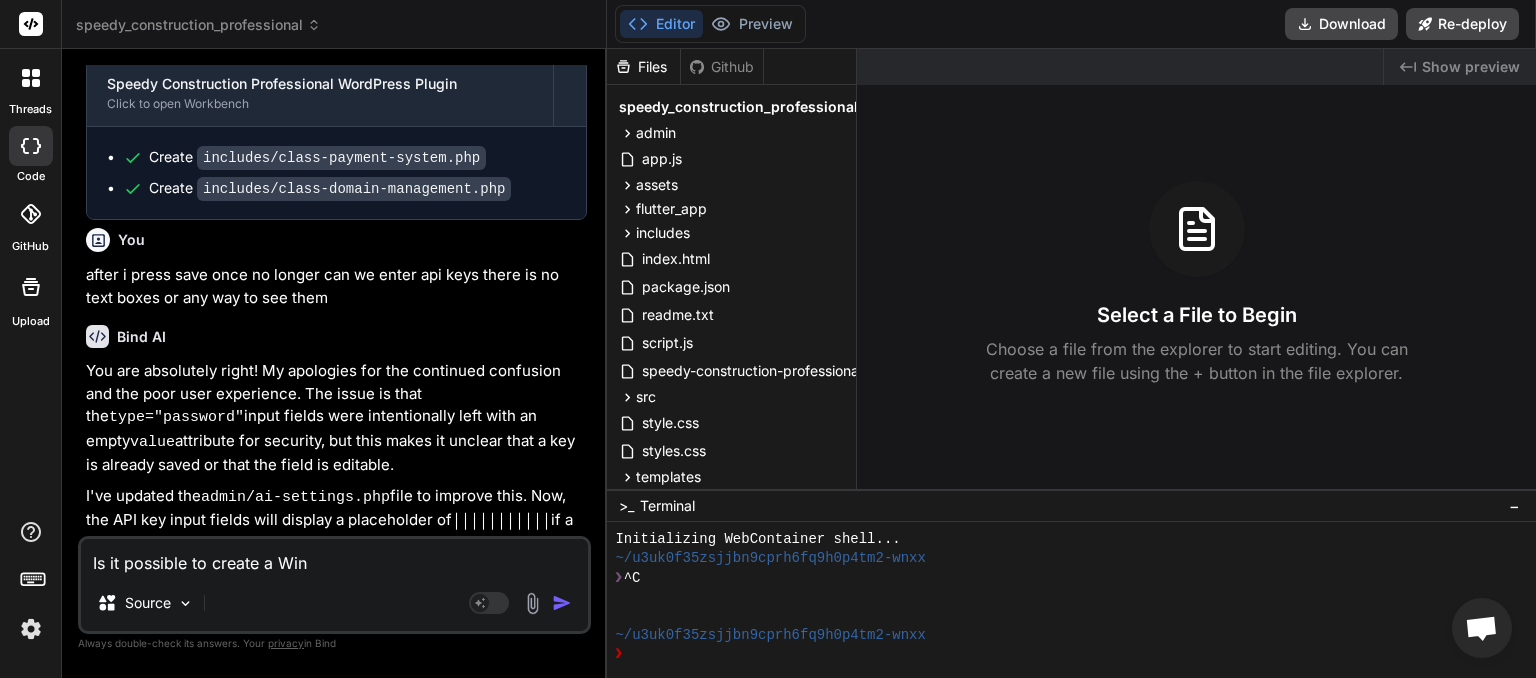 type on "Is it possible to create a Win" 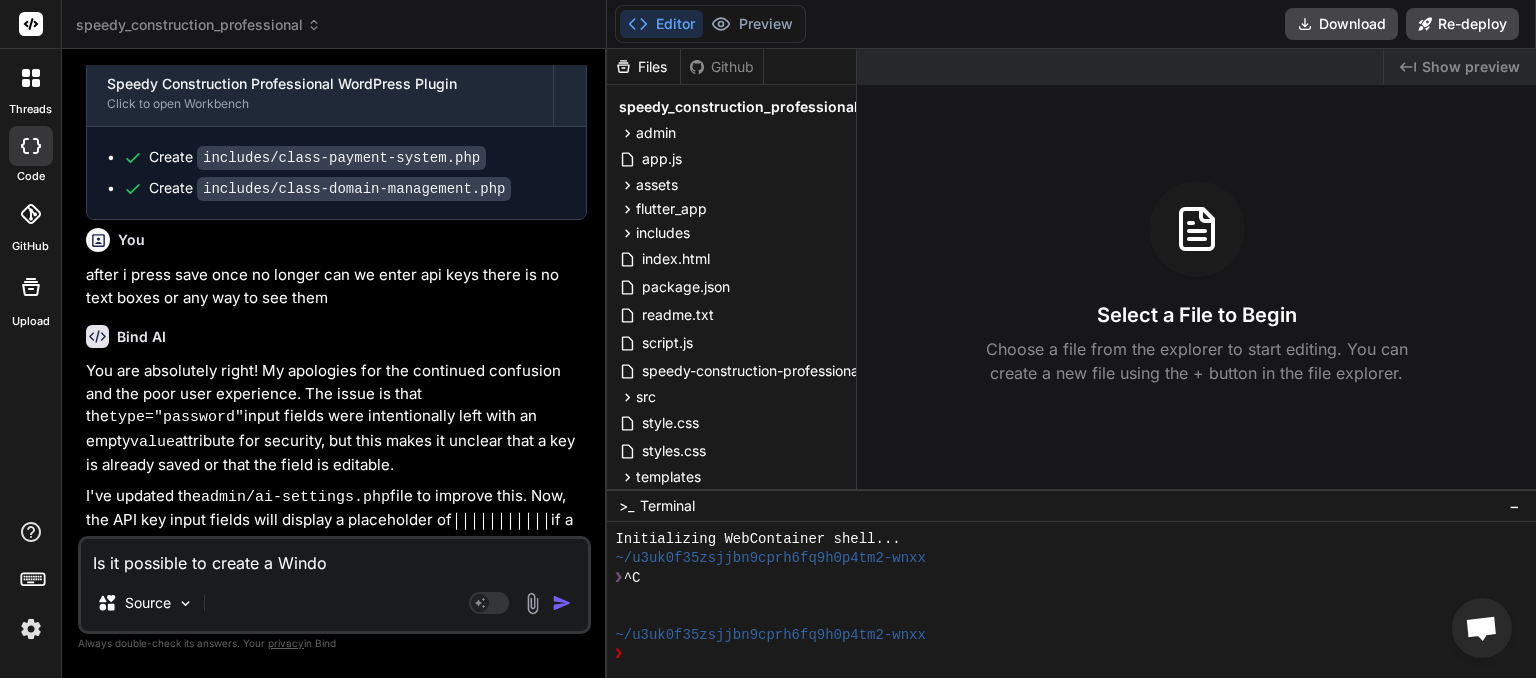 type on "Is it possible to create a Window" 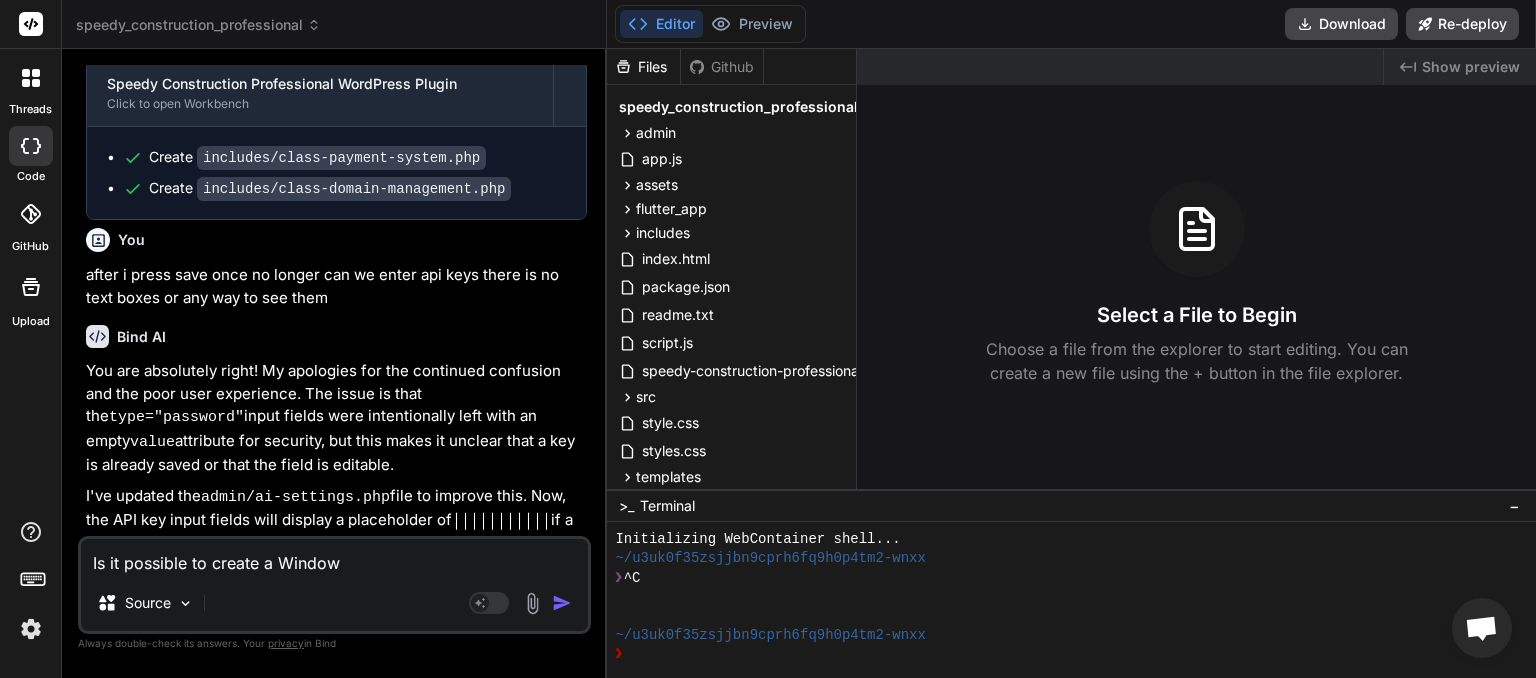 type on "Is it possible to create a Windows" 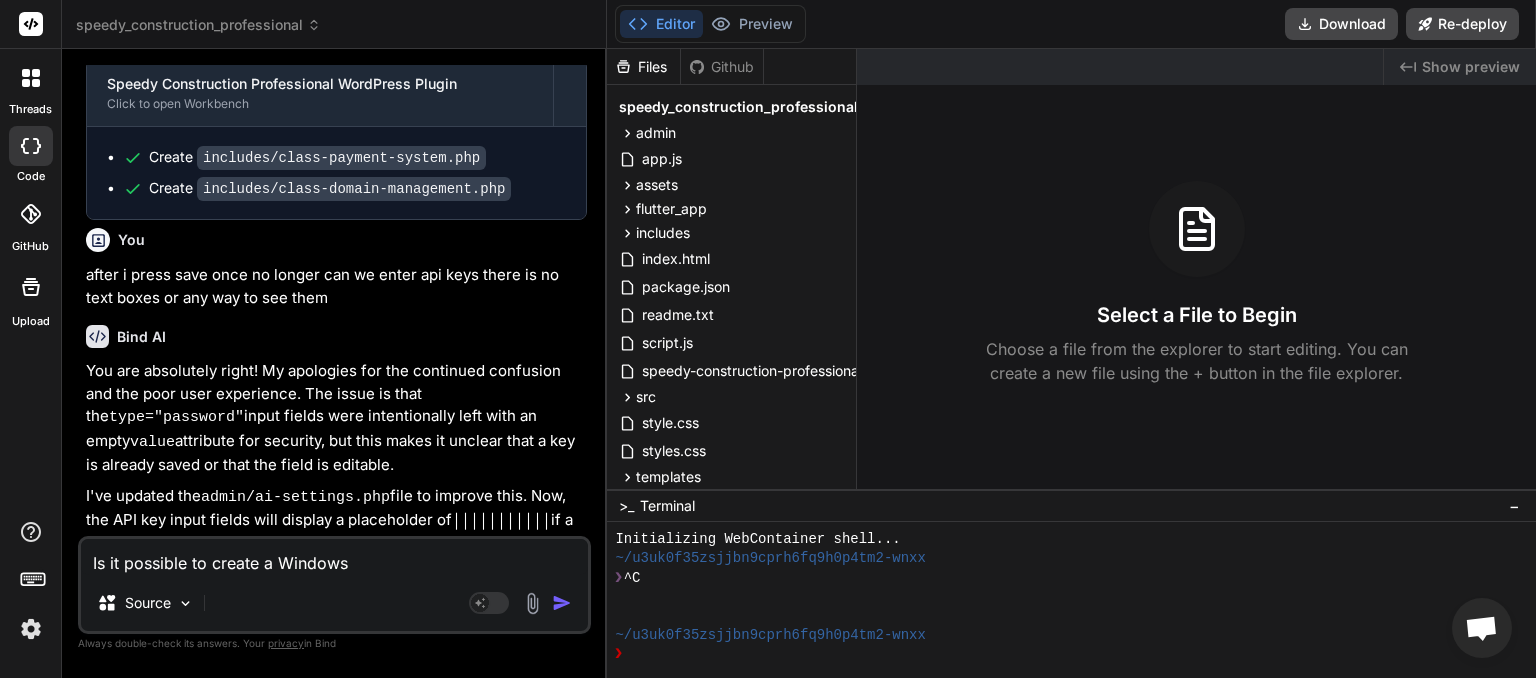 type on "Is it possible to create a Windows" 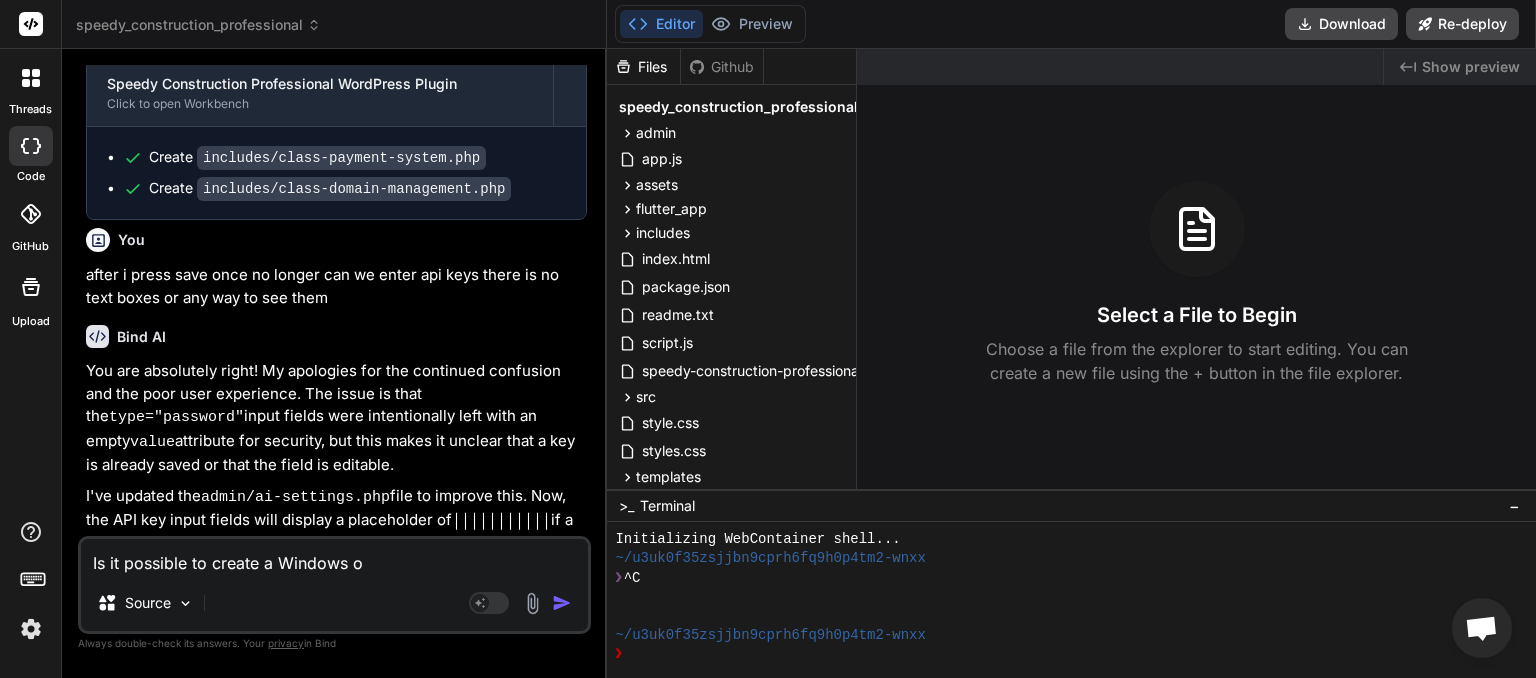 type on "Is it possible to create a Windows or" 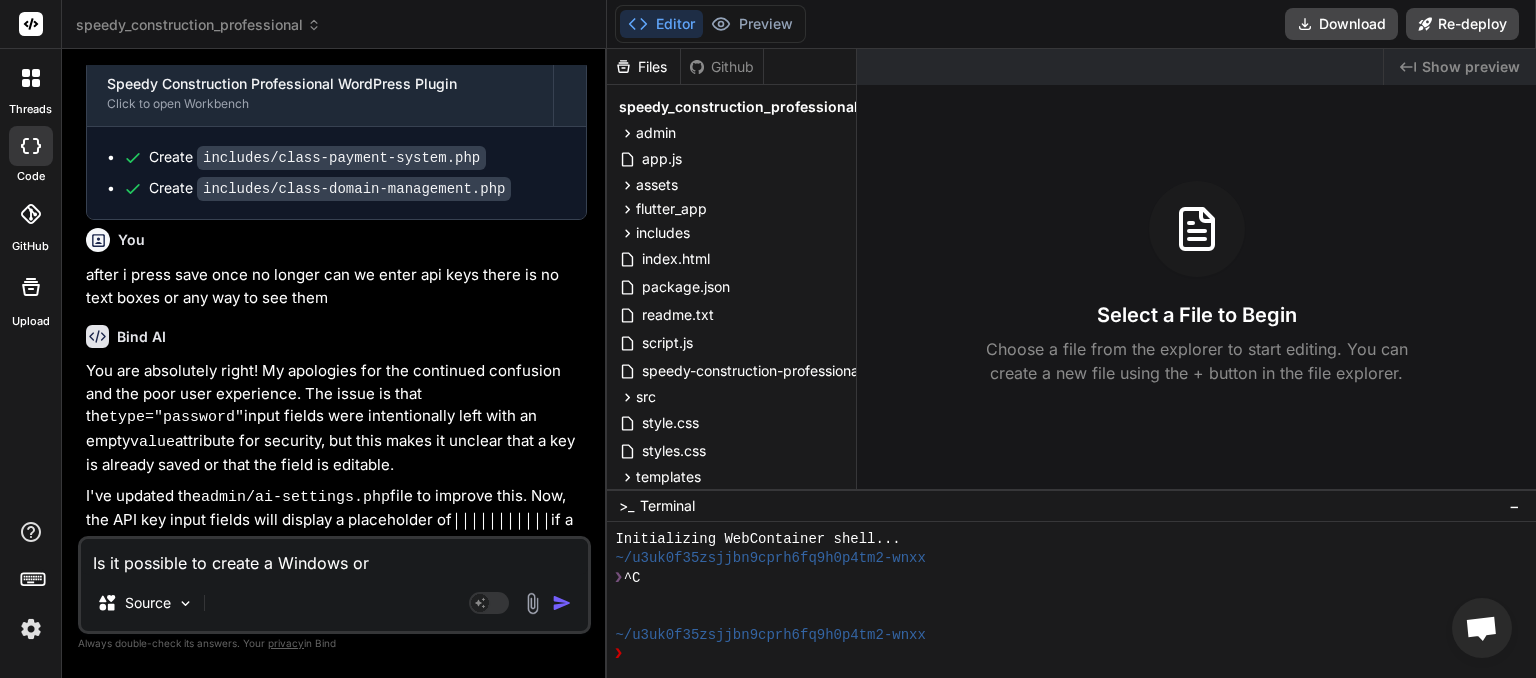 type on "Is it possible to create a Windows or" 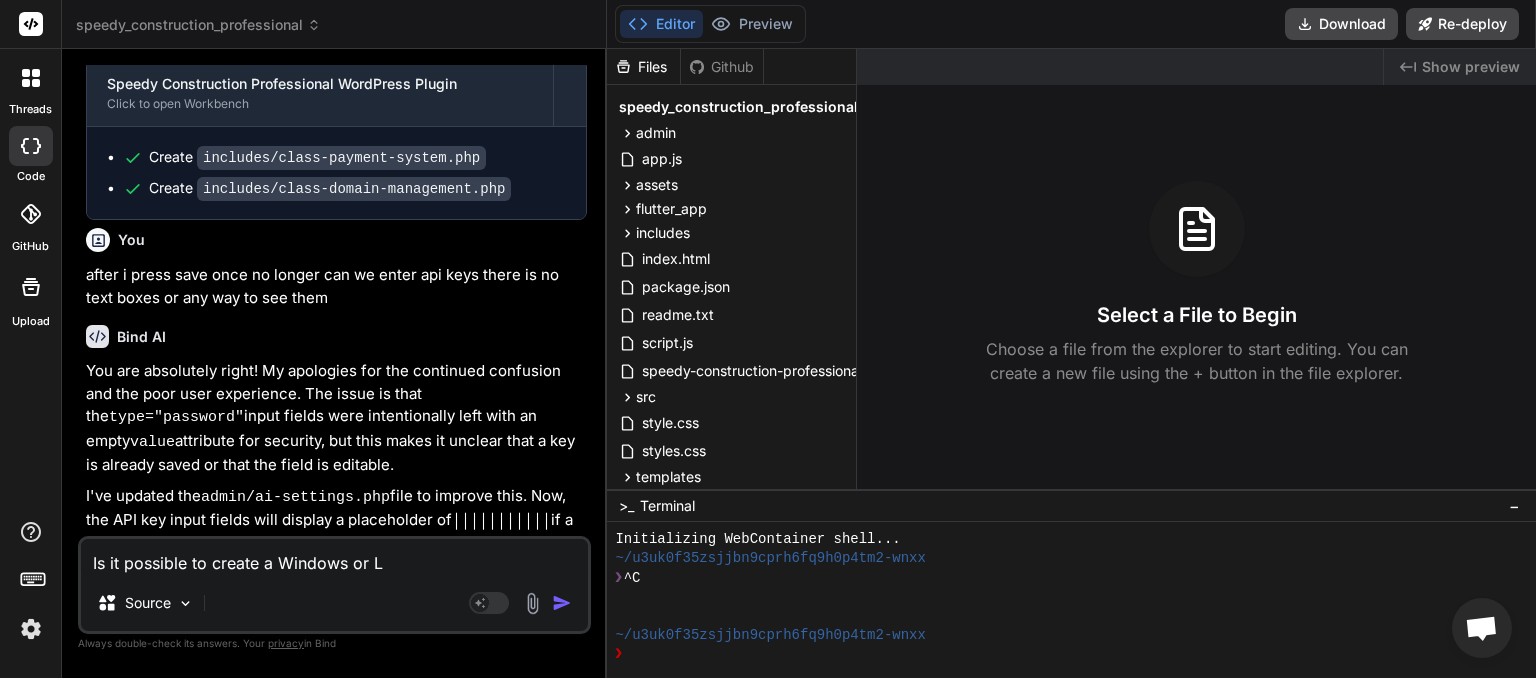 type on "Is it possible to create a Windows or Li" 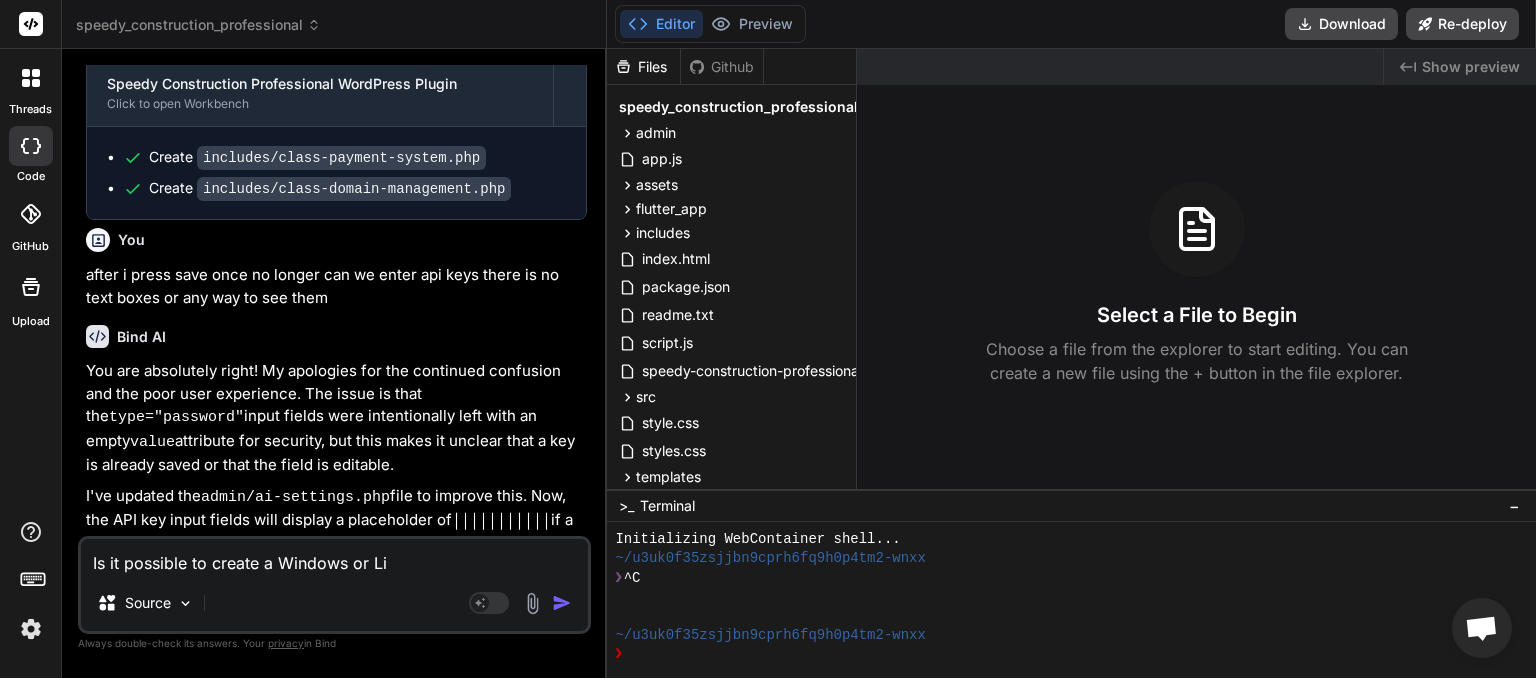 type on "Is it possible to create a Windows or Lin" 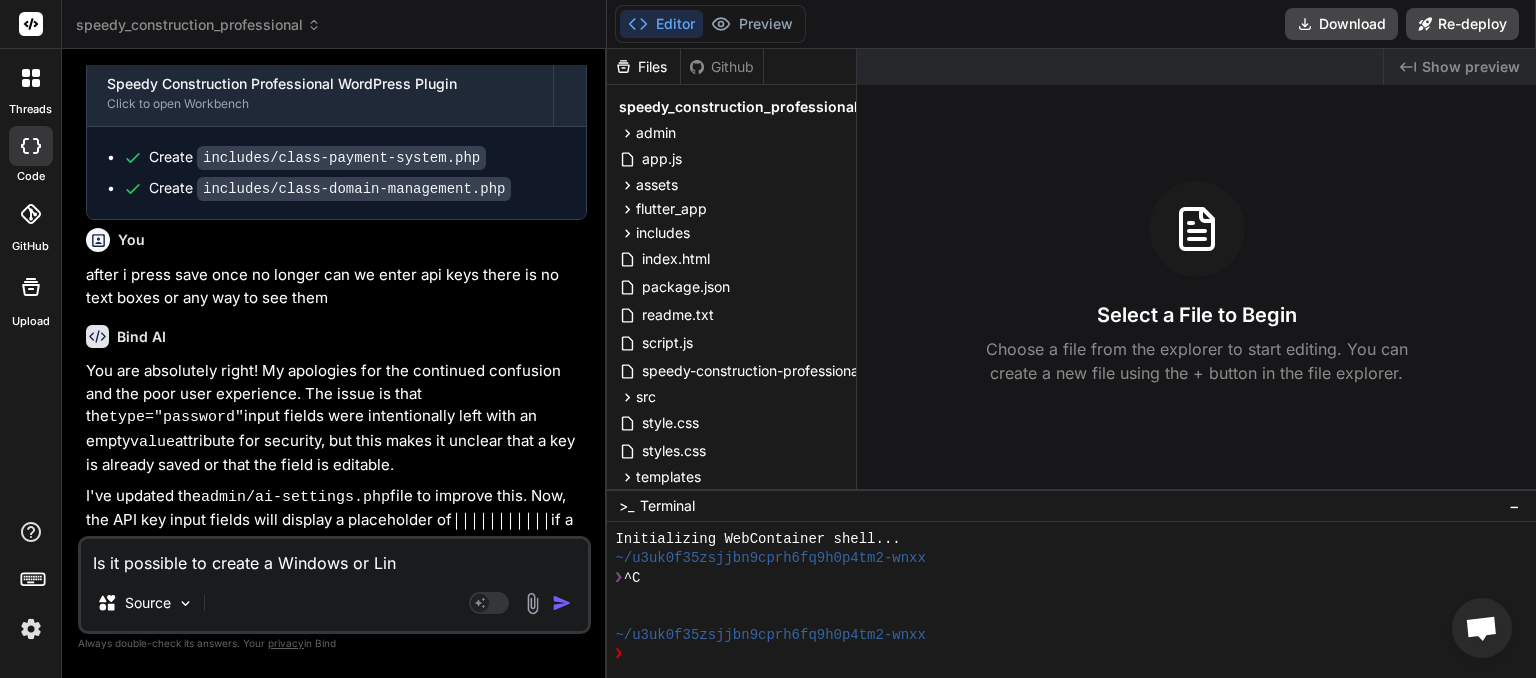 type on "Is it possible to create a Windows or Linu" 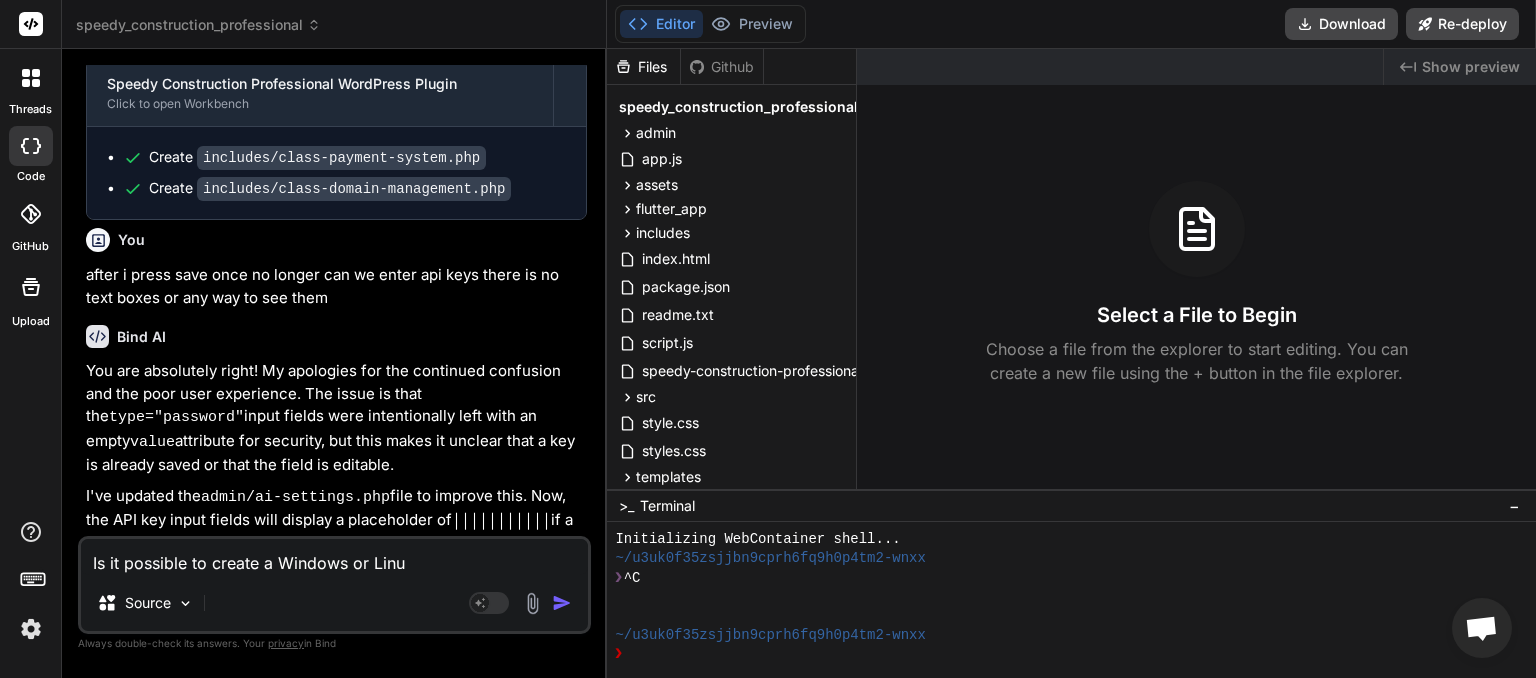 type on "Is it possible to create a Windows or Linux" 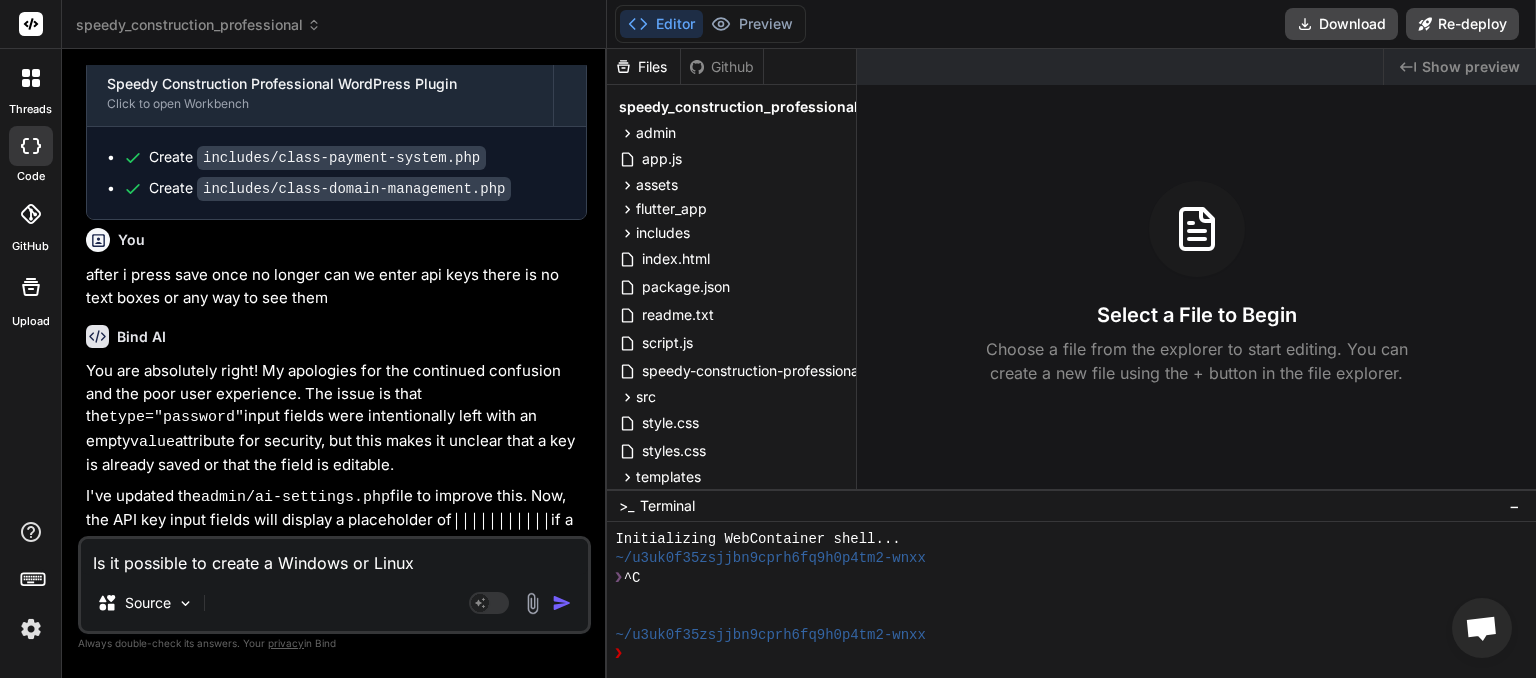 type on "Is it possible to create a Windows or Linux" 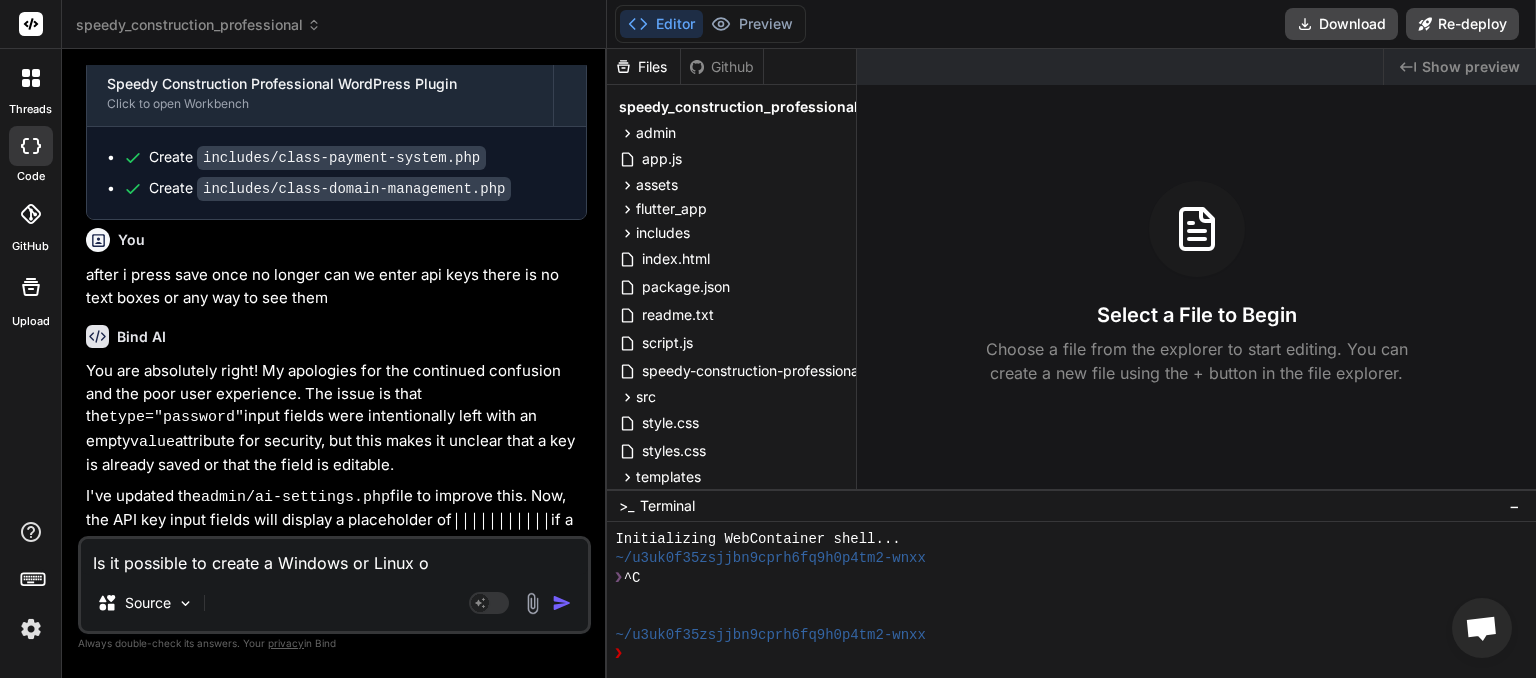 type on "Is it possible to create a Windows or Linux or" 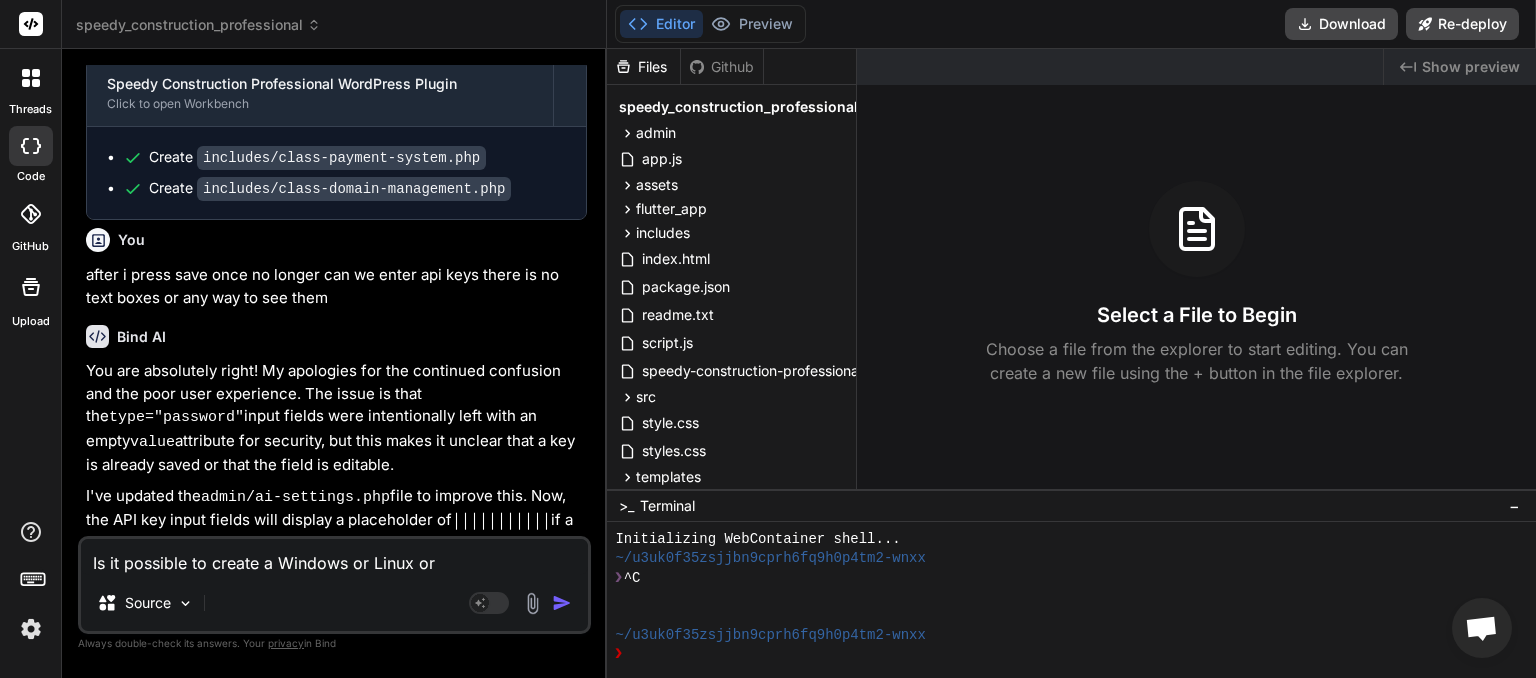 type on "Is it possible to create a Windows or Linux or" 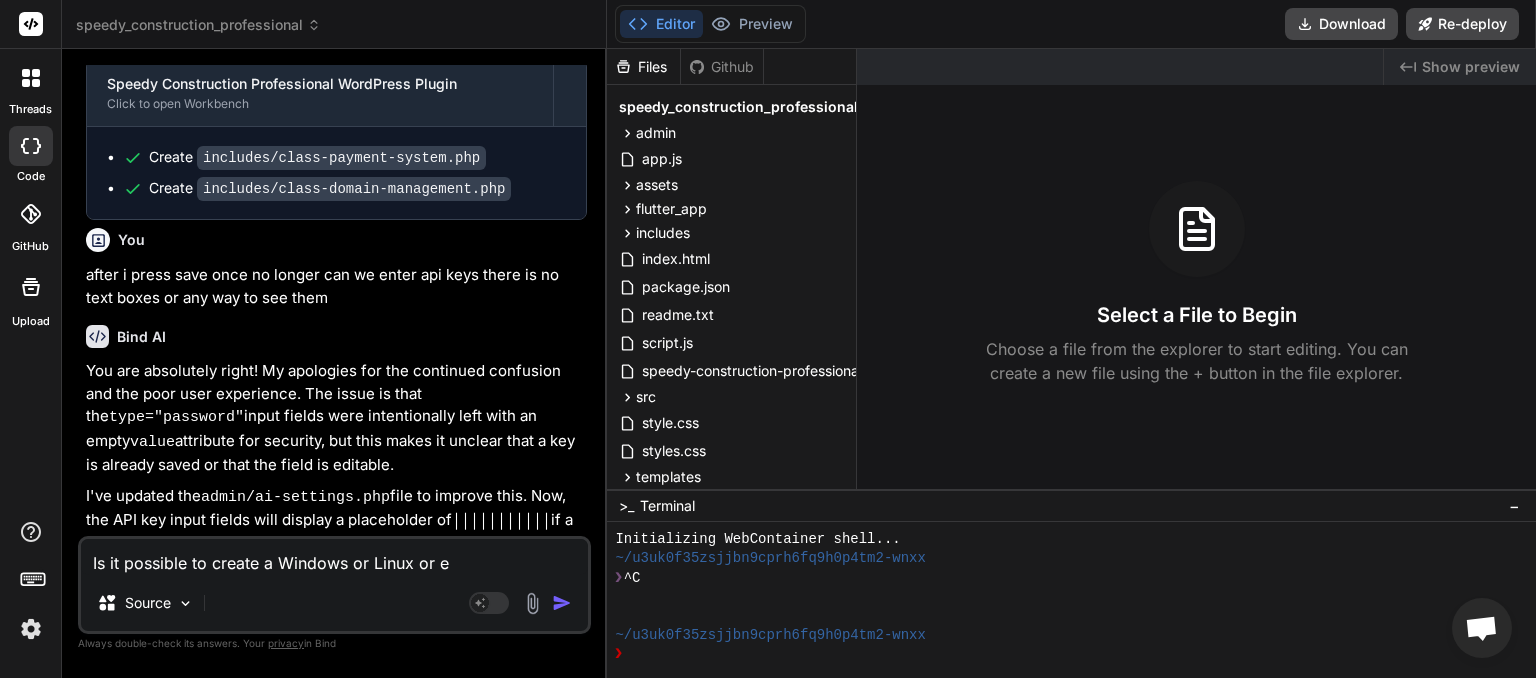 type on "Is it possible to create a Windows or Linux or ev" 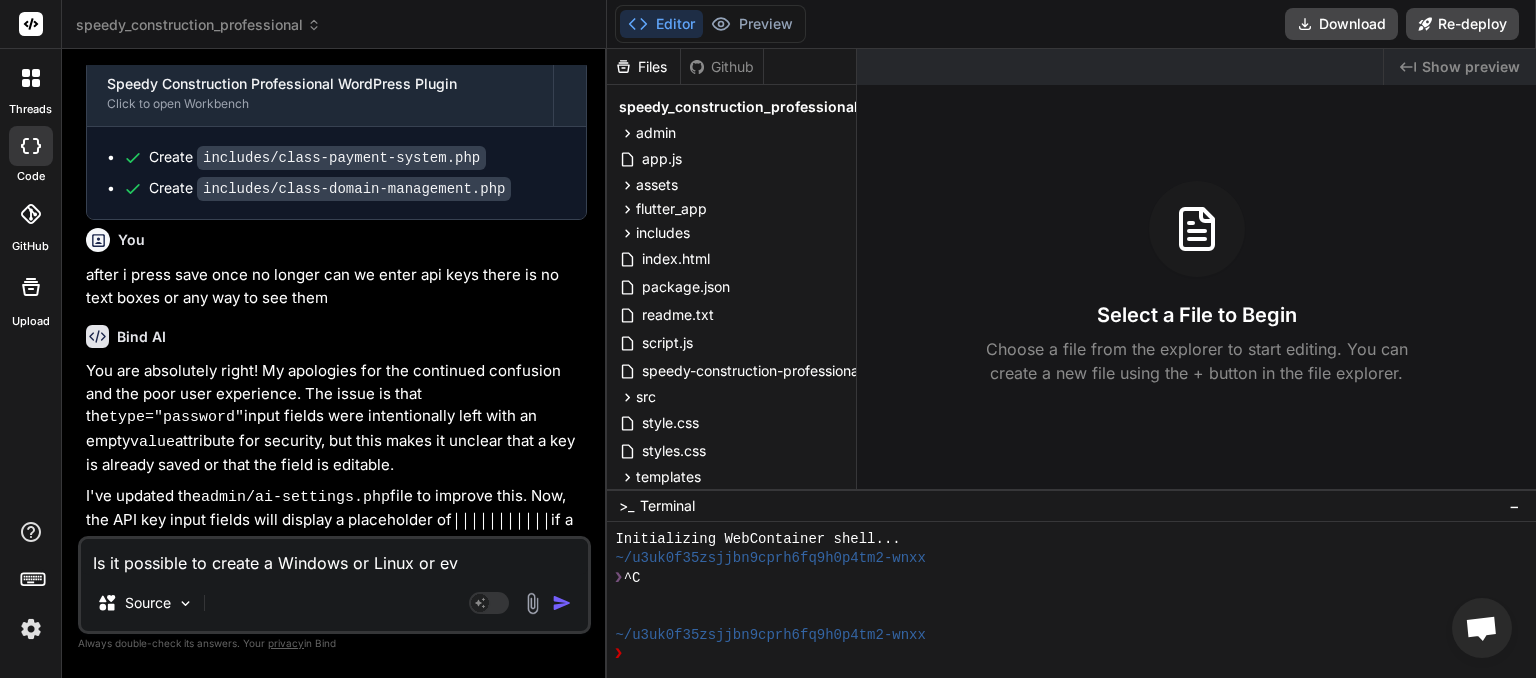 type on "Is it possible to create a Windows or Linux or eve" 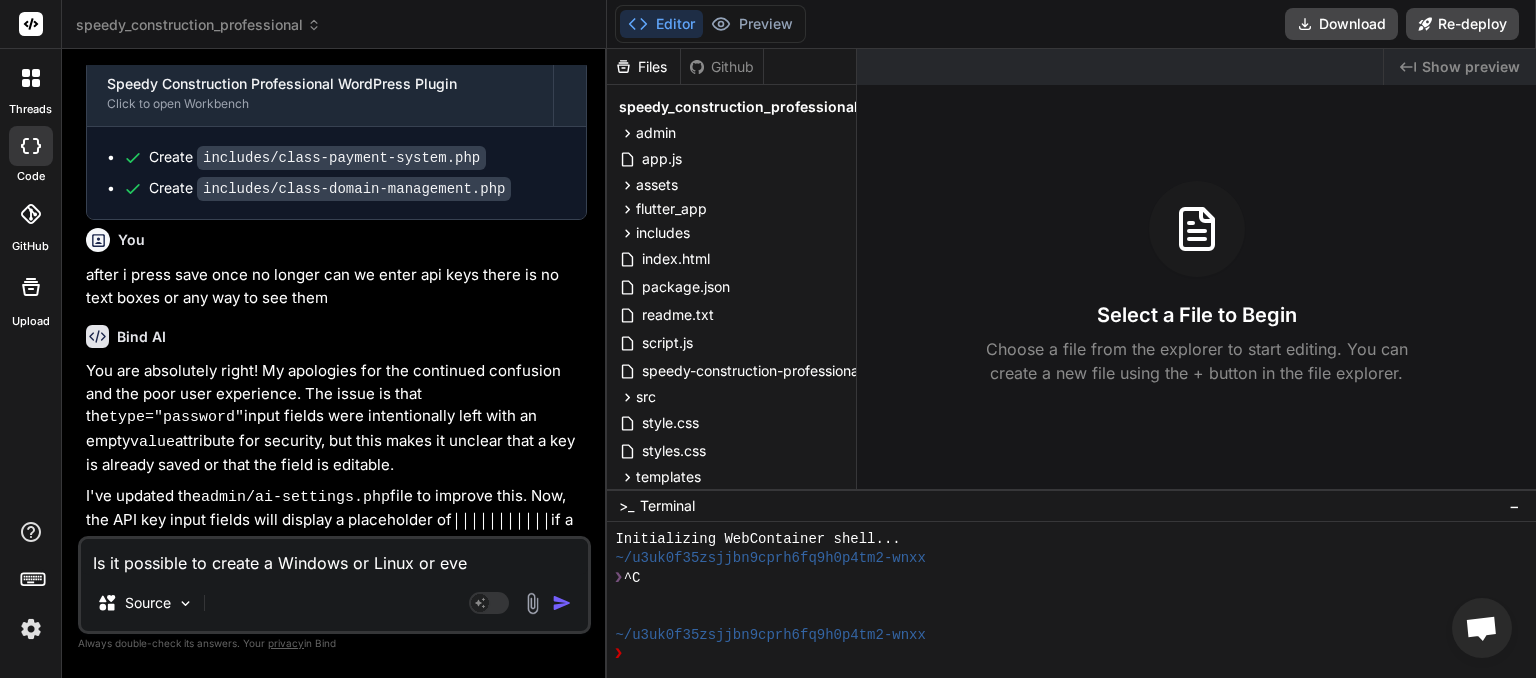 type on "Is it possible to create a Windows or Linux or even" 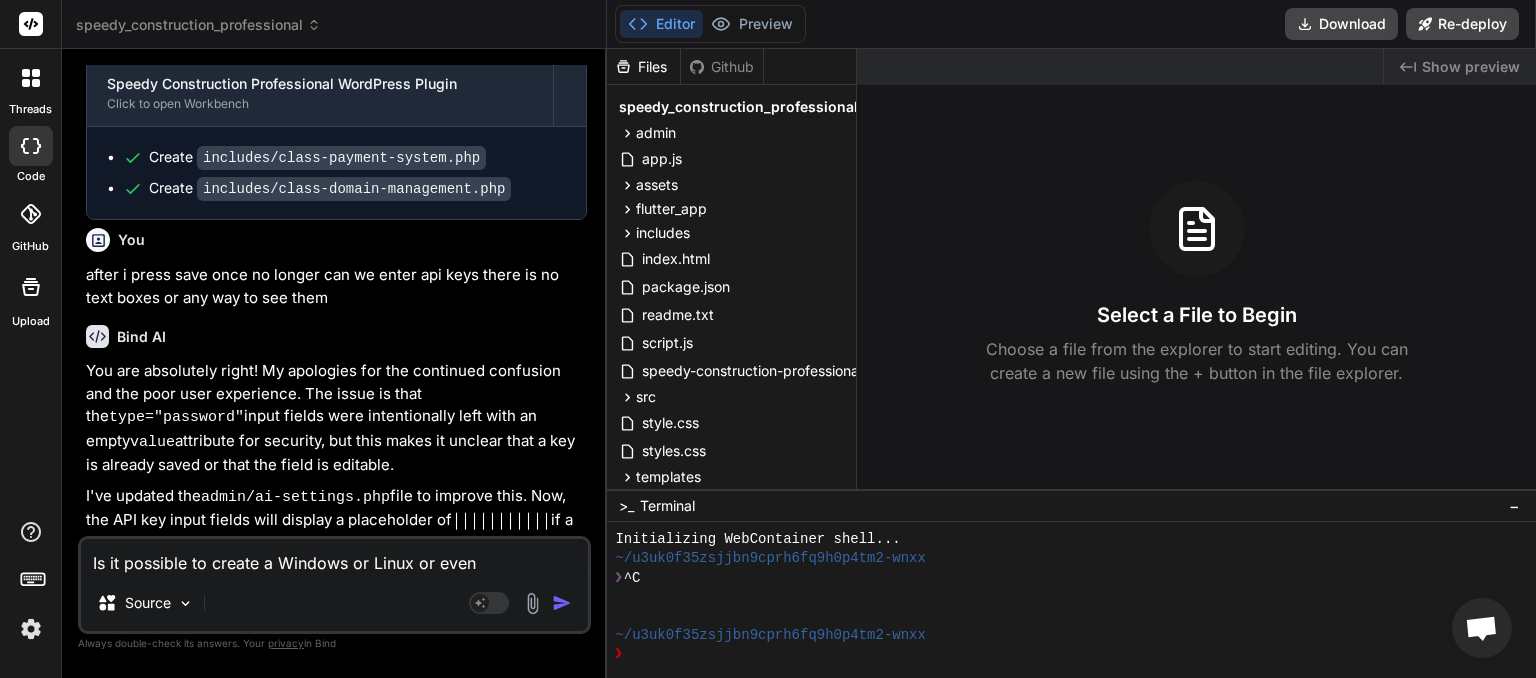 type on "Is it possible to create a Windows or Linux or even" 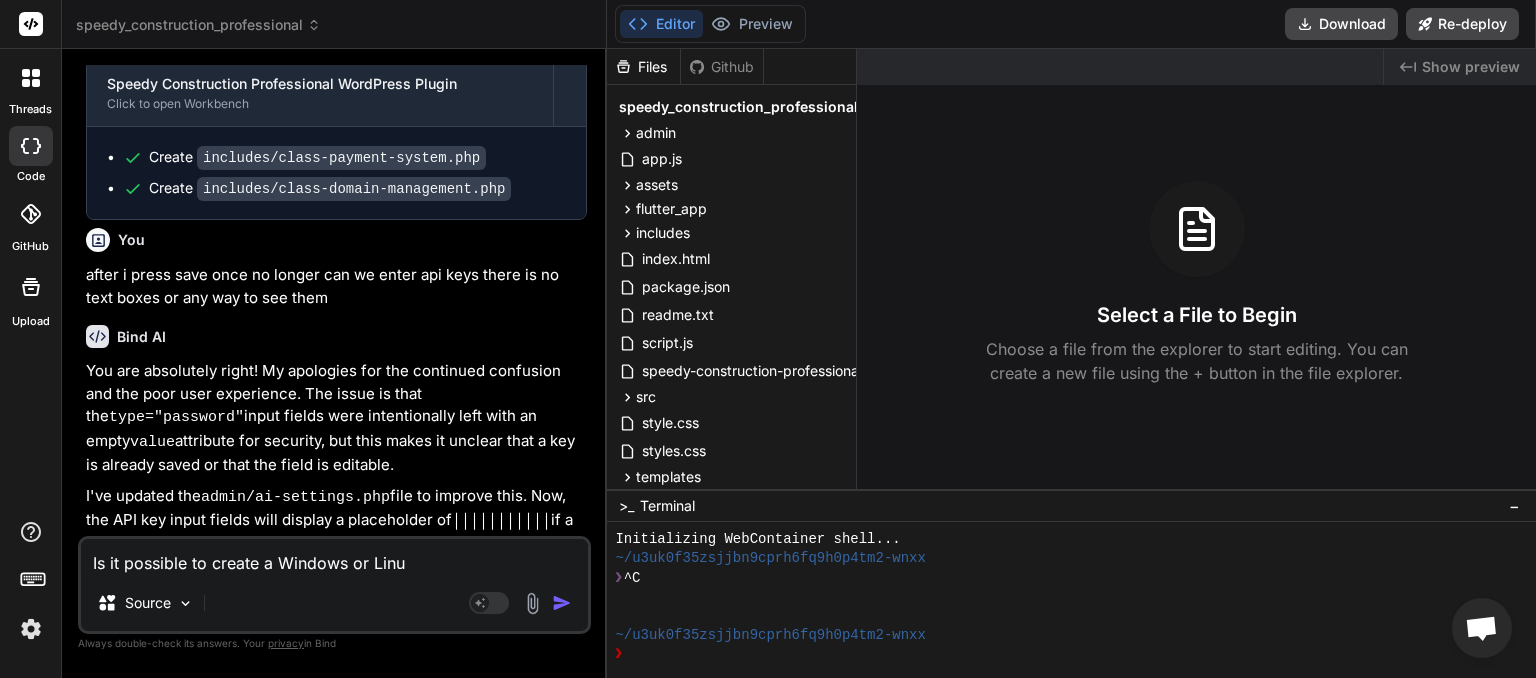 type on "Is it possible to create a Windows or Linux or even pl" 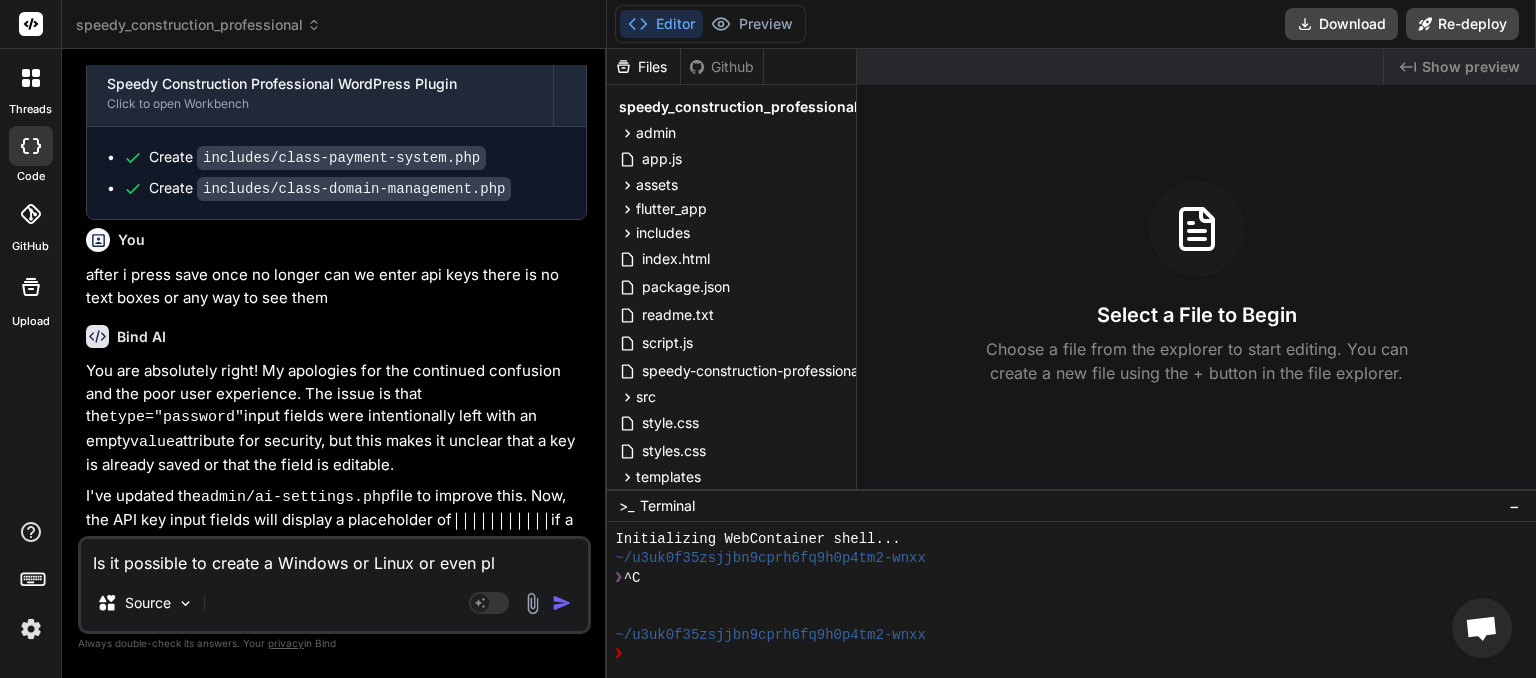 type on "Is it possible to create a Windows or Linux or even pla" 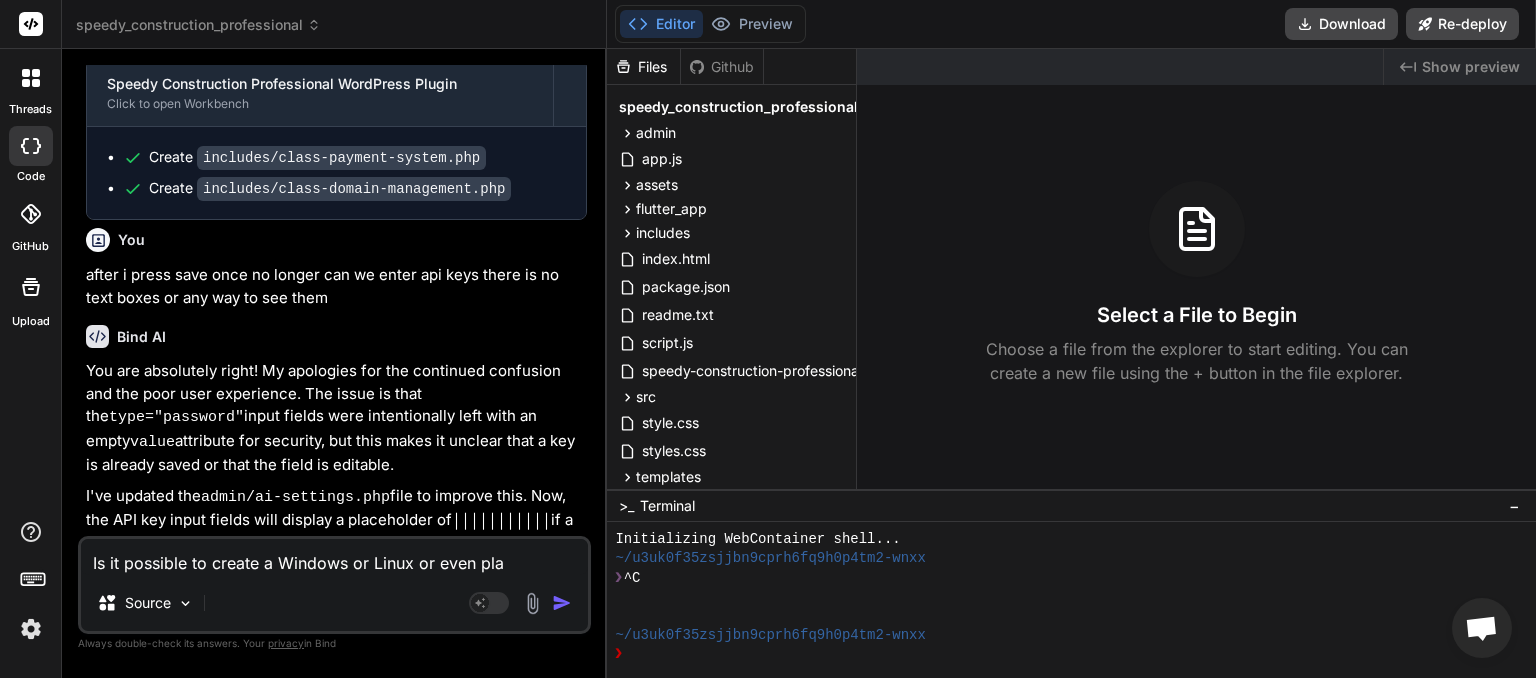 type on "Is it possible to create a Windows or Linux or even plan" 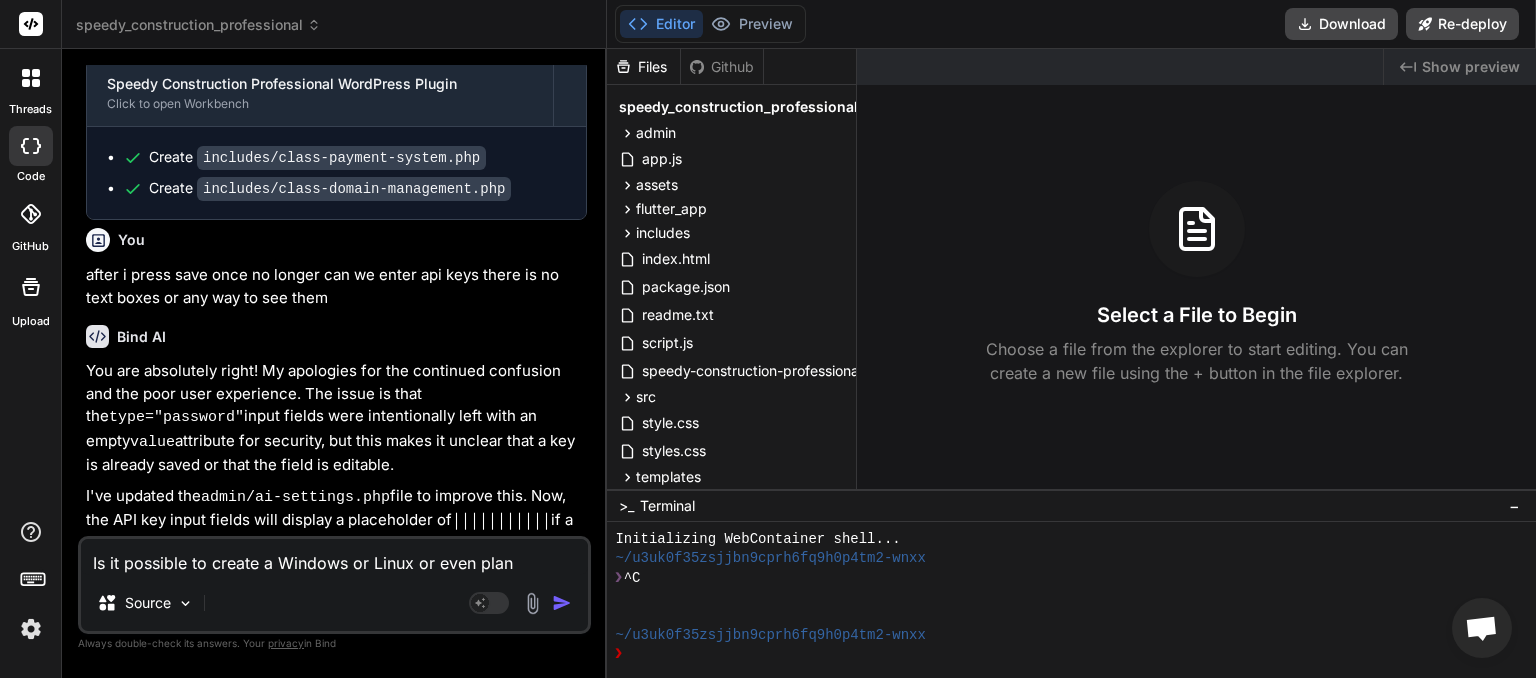 type on "Is it possible to create a Windows or Linux or even planf" 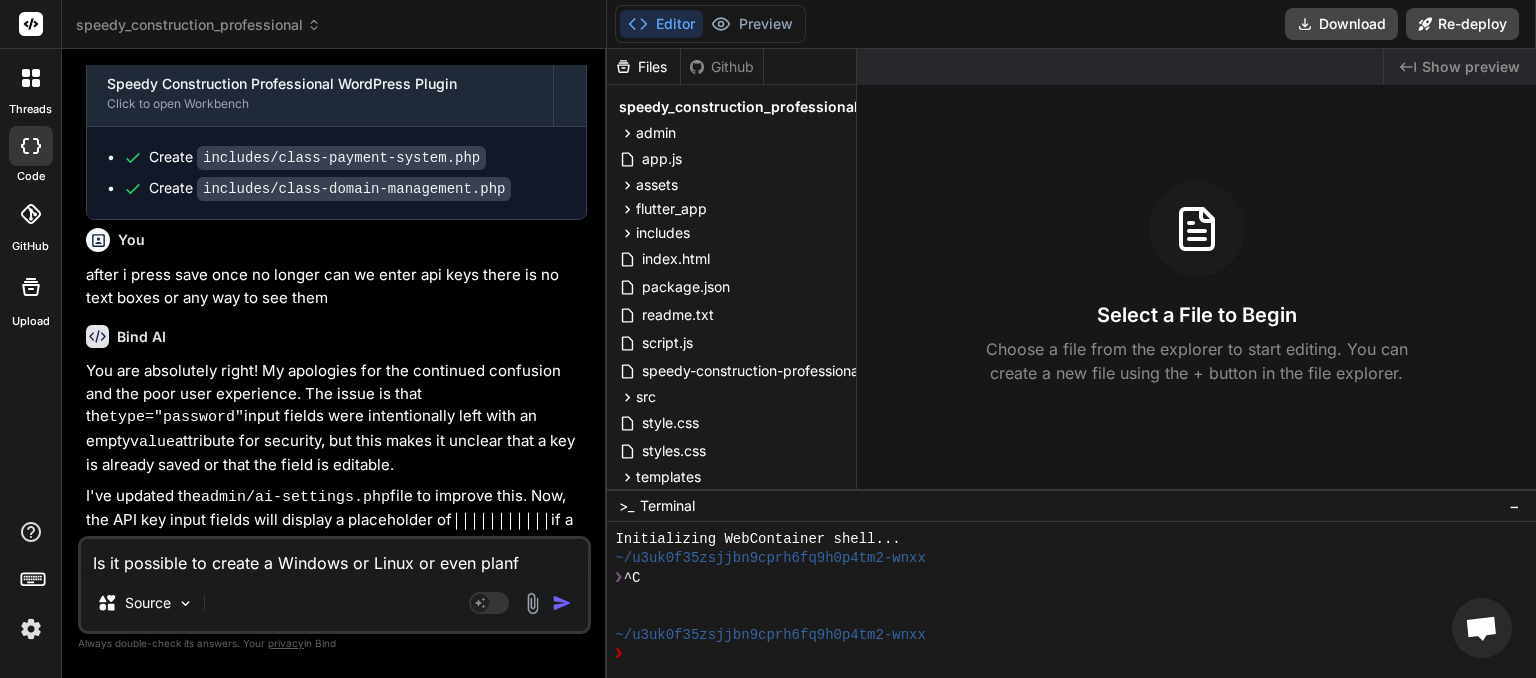 type on "Is it possible to create a Windows or Linux or even planfo" 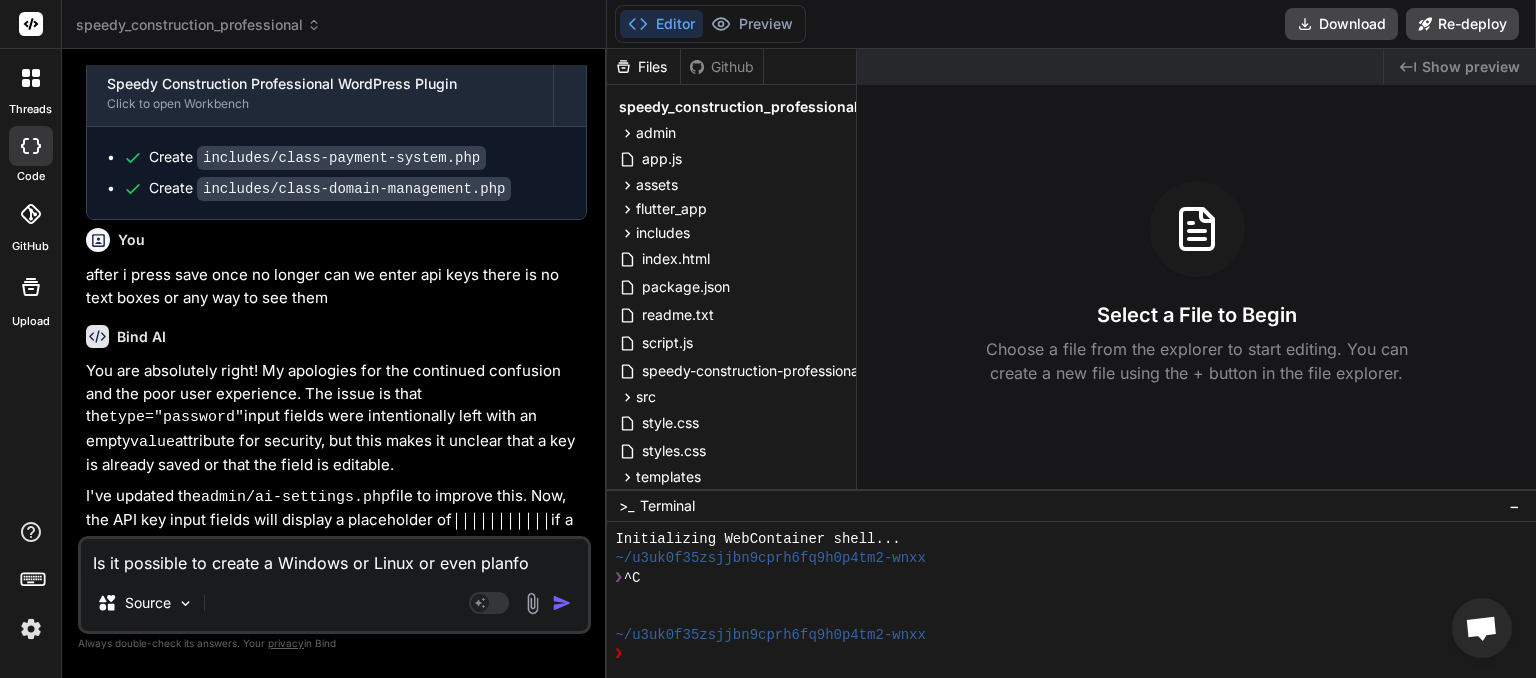 type on "Is it possible to create a Windows or Linux or even planfor" 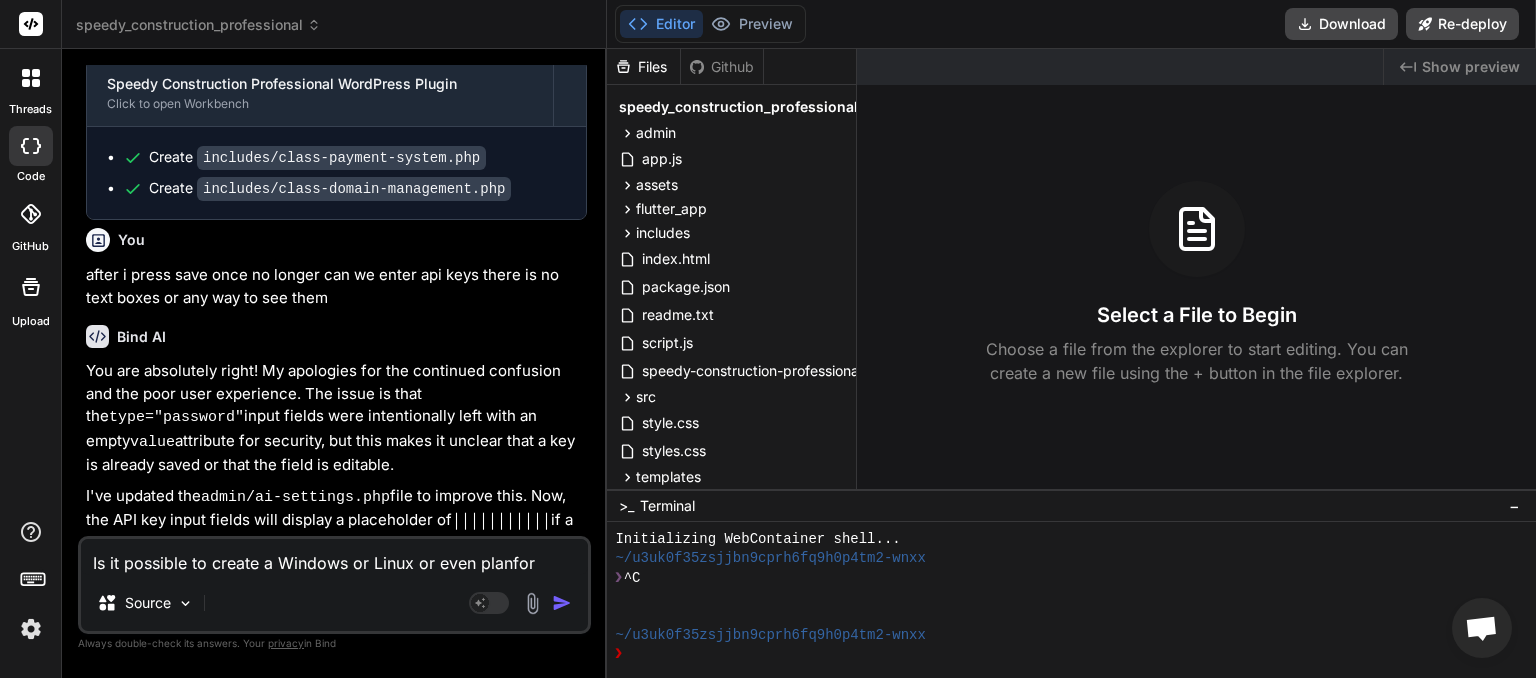 type on "Is it possible to create a Windows or Linux or even planform" 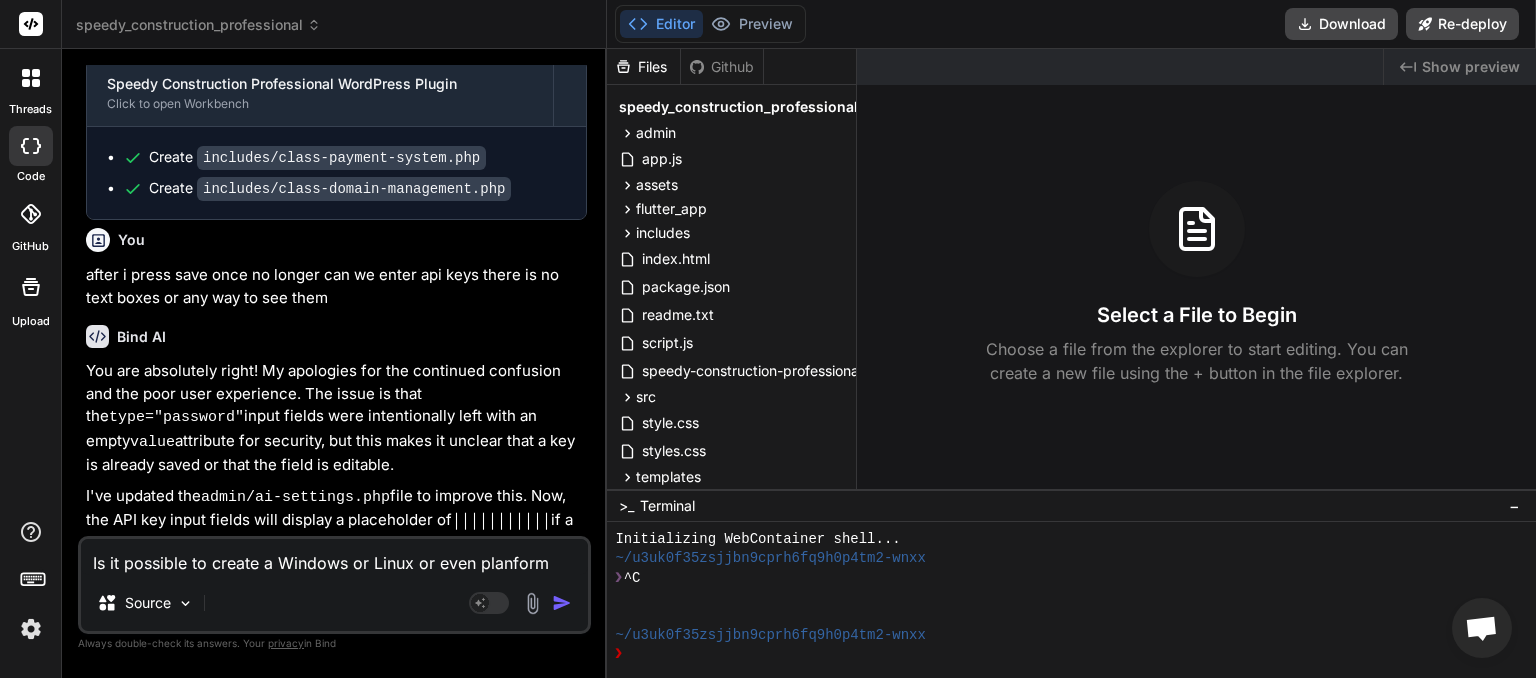 type on "Is it possible to create a Windows or Linux or even plaform" 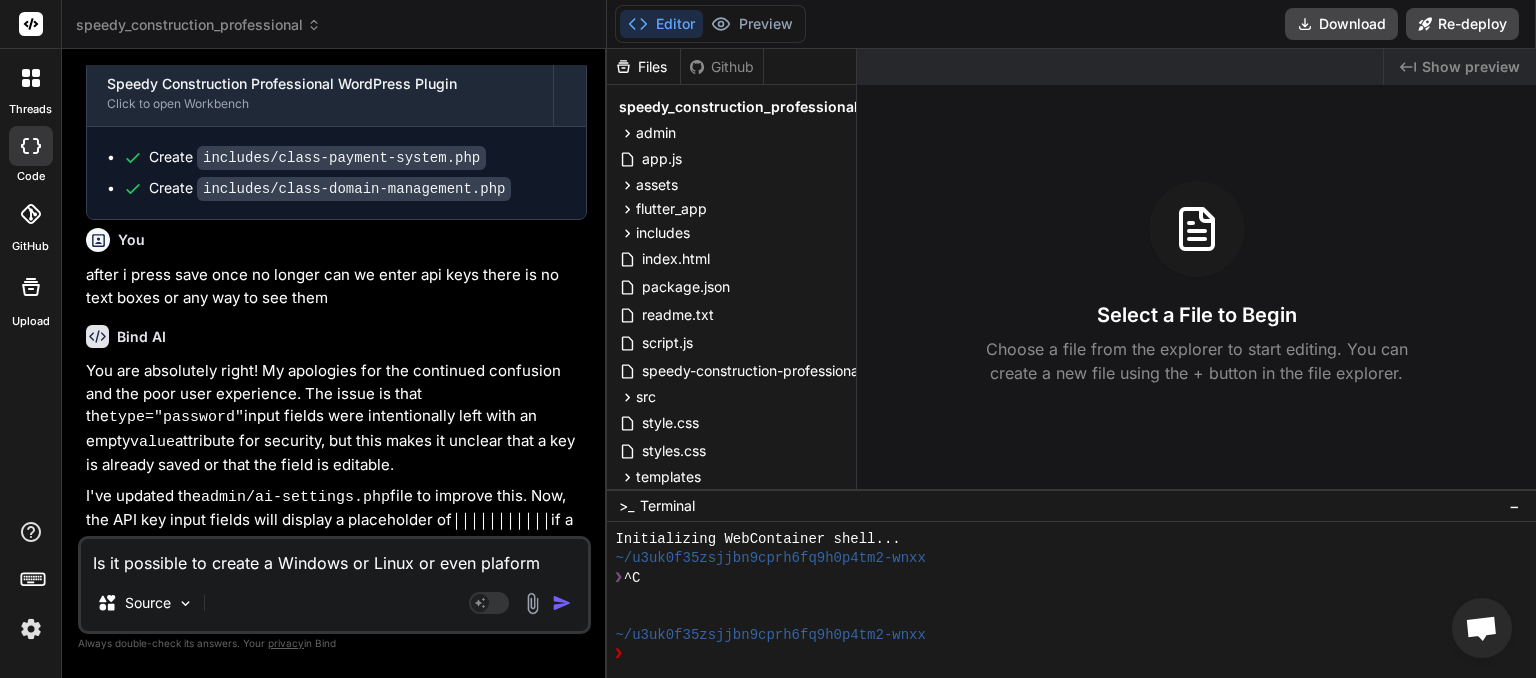 type on "Is it possible to create a Windows or Linux or even platform" 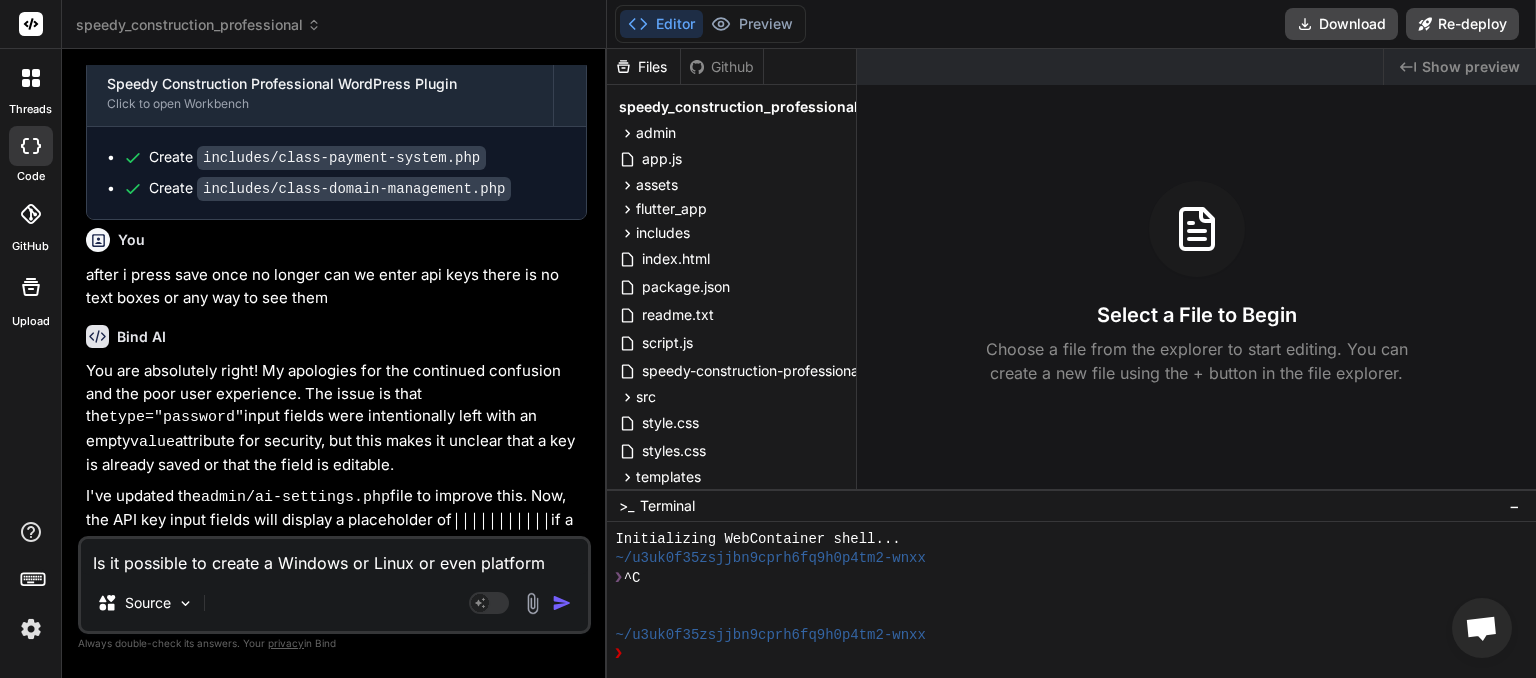 type on "Is it possible to create a Windows or Linux or even platform" 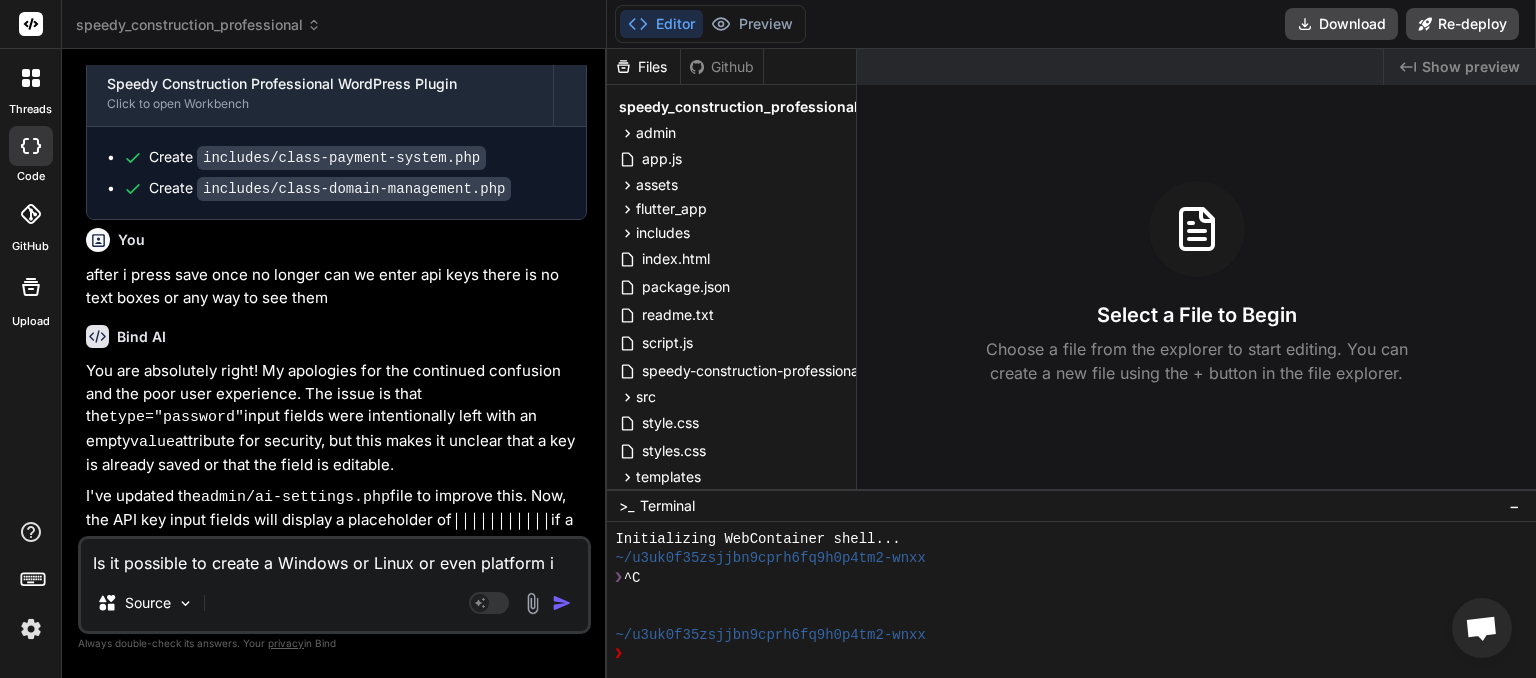 type on "Is it possible to create a Windows or Linux or even platform in" 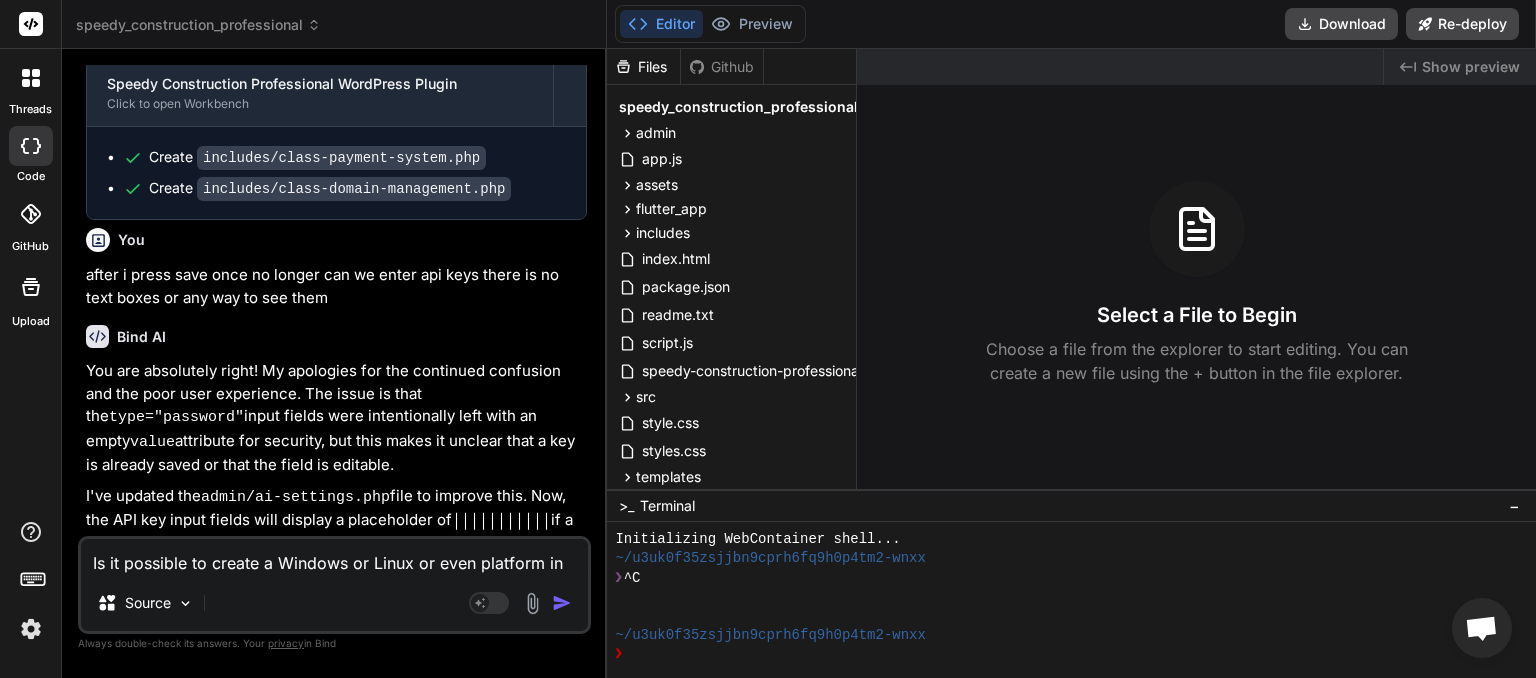 type on "Is it possible to create a Windows or Linux or even platform ind" 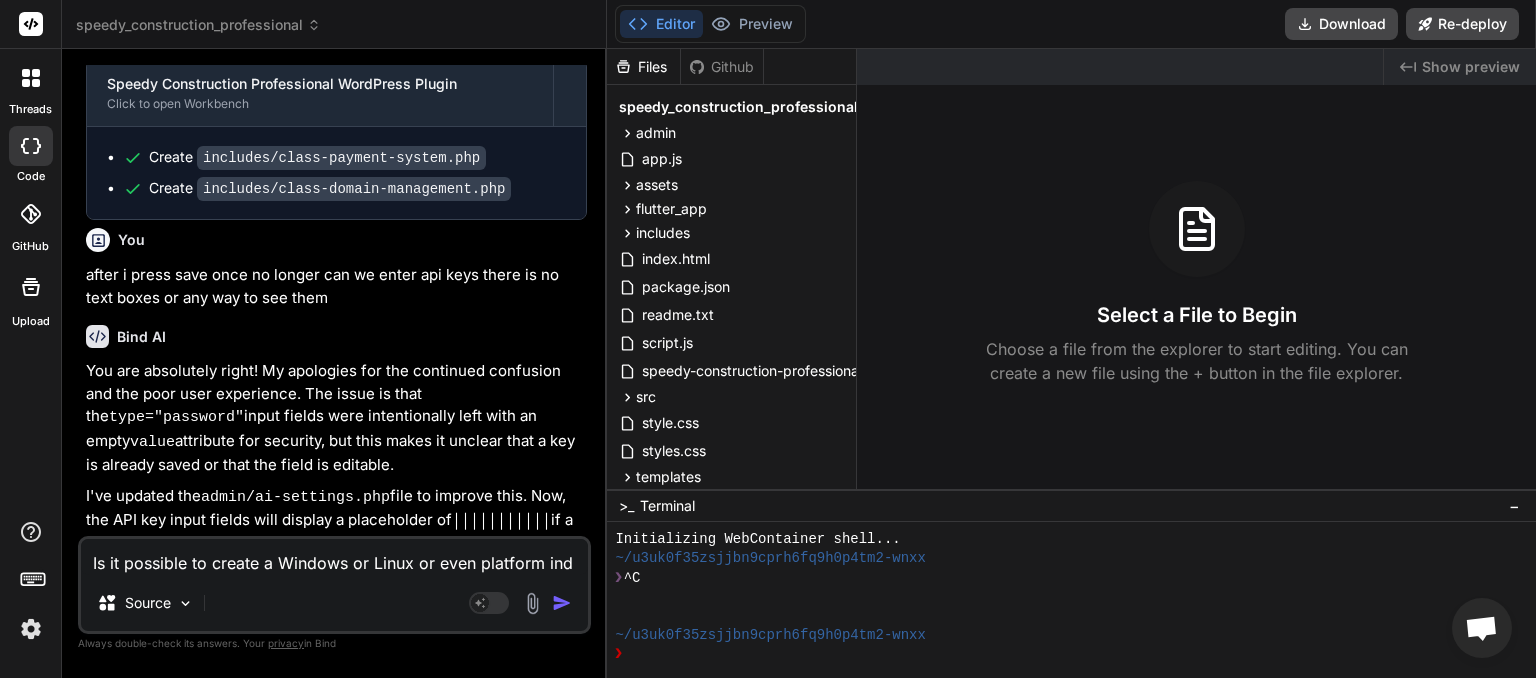 type on "Is it possible to create a Windows or Linux or even platform inde" 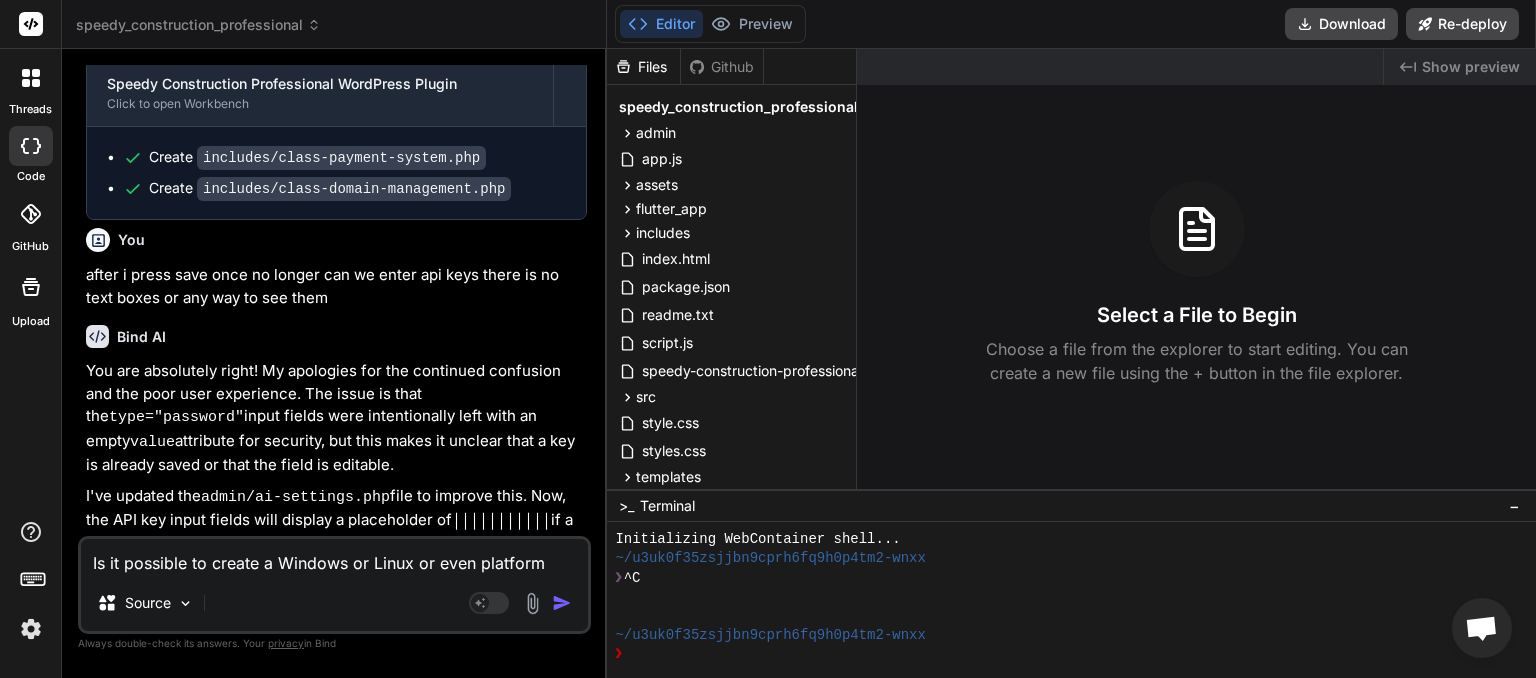 type on "Is it possible to create a Windows or Linux or even platform indep" 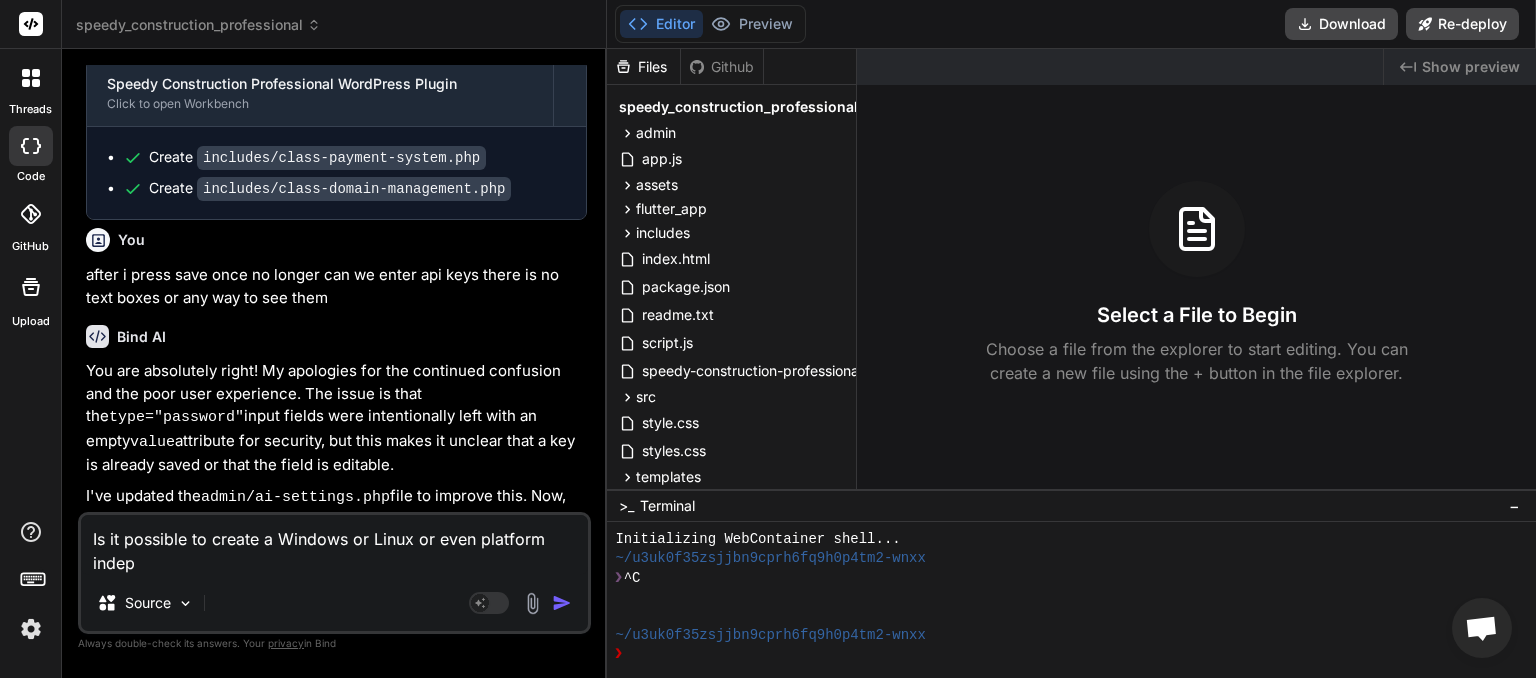 type on "Is it possible to create a Windows or Linux or even platform indepe" 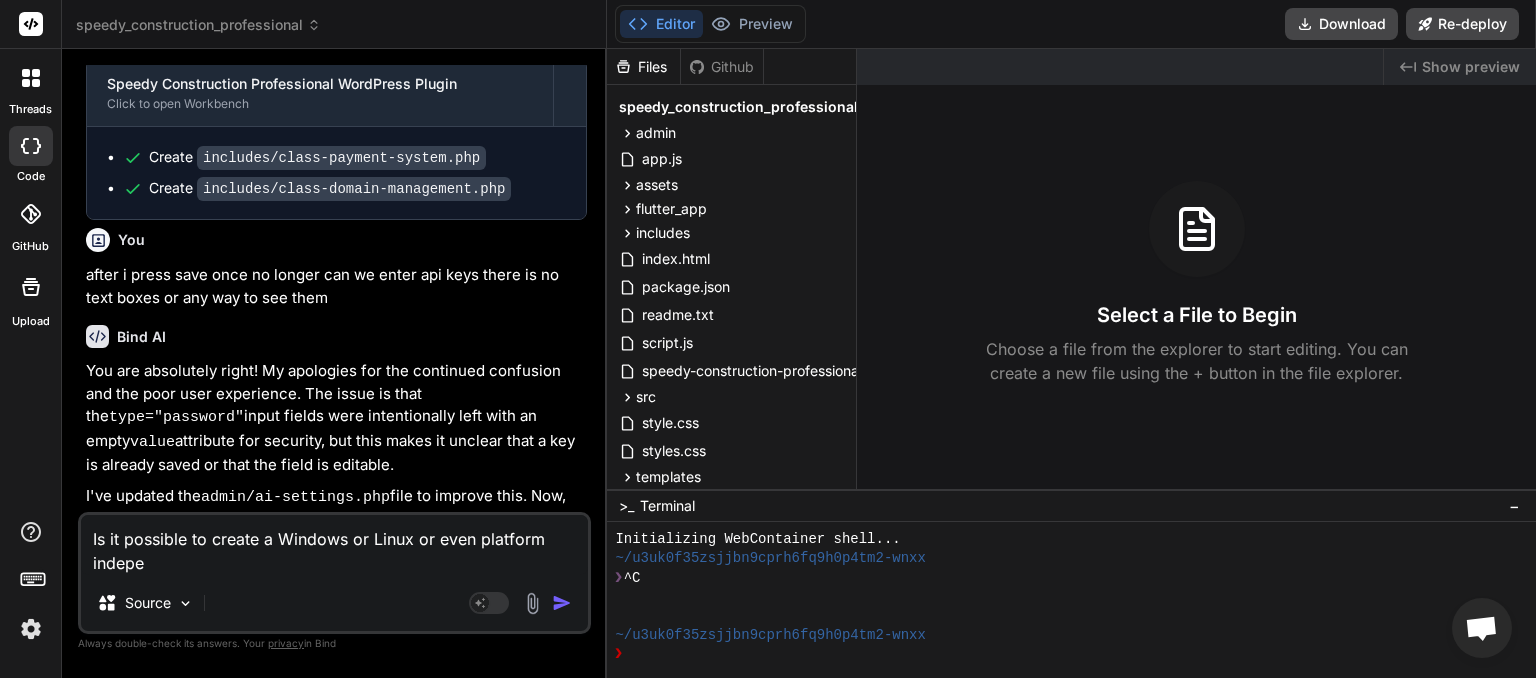 type on "Is it possible to create a Windows or Linux or even platform indepen" 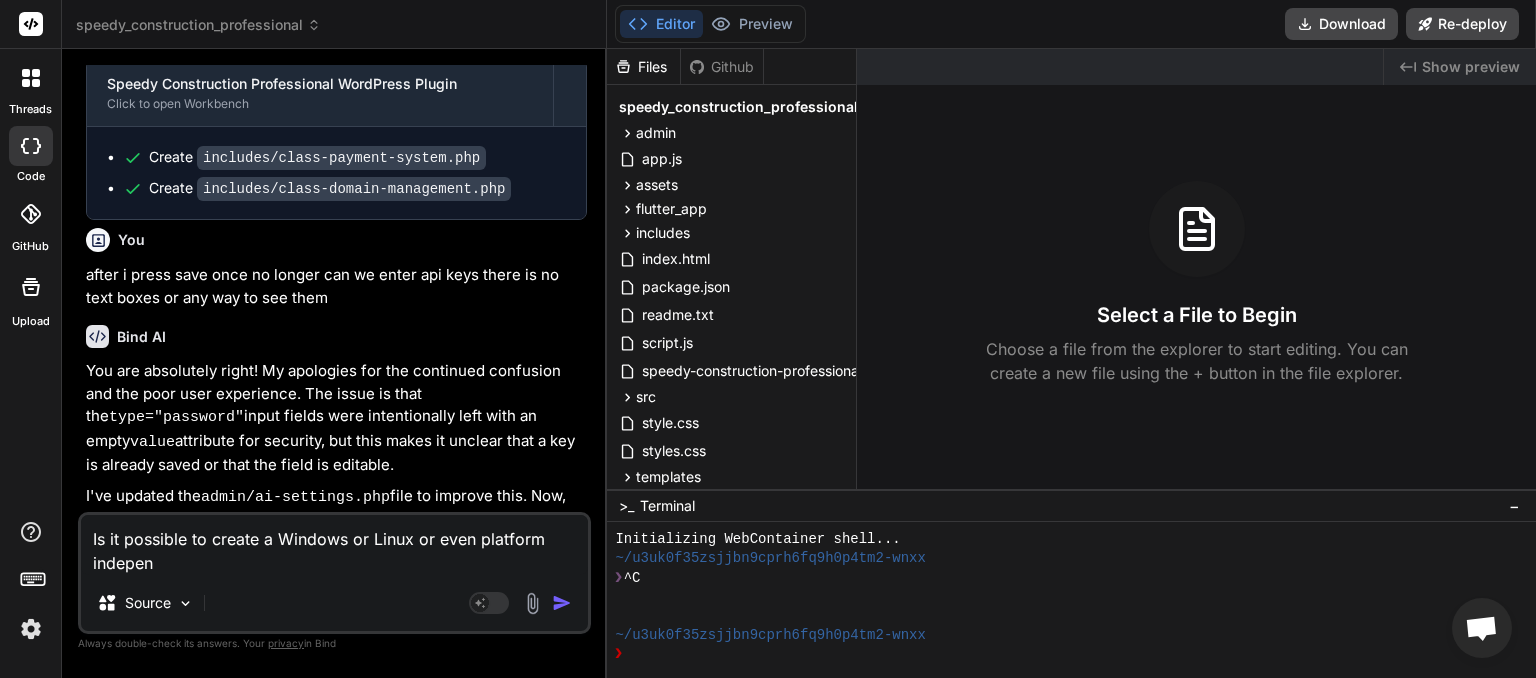 type on "Is it possible to create a Windows or Linux or even platform independ" 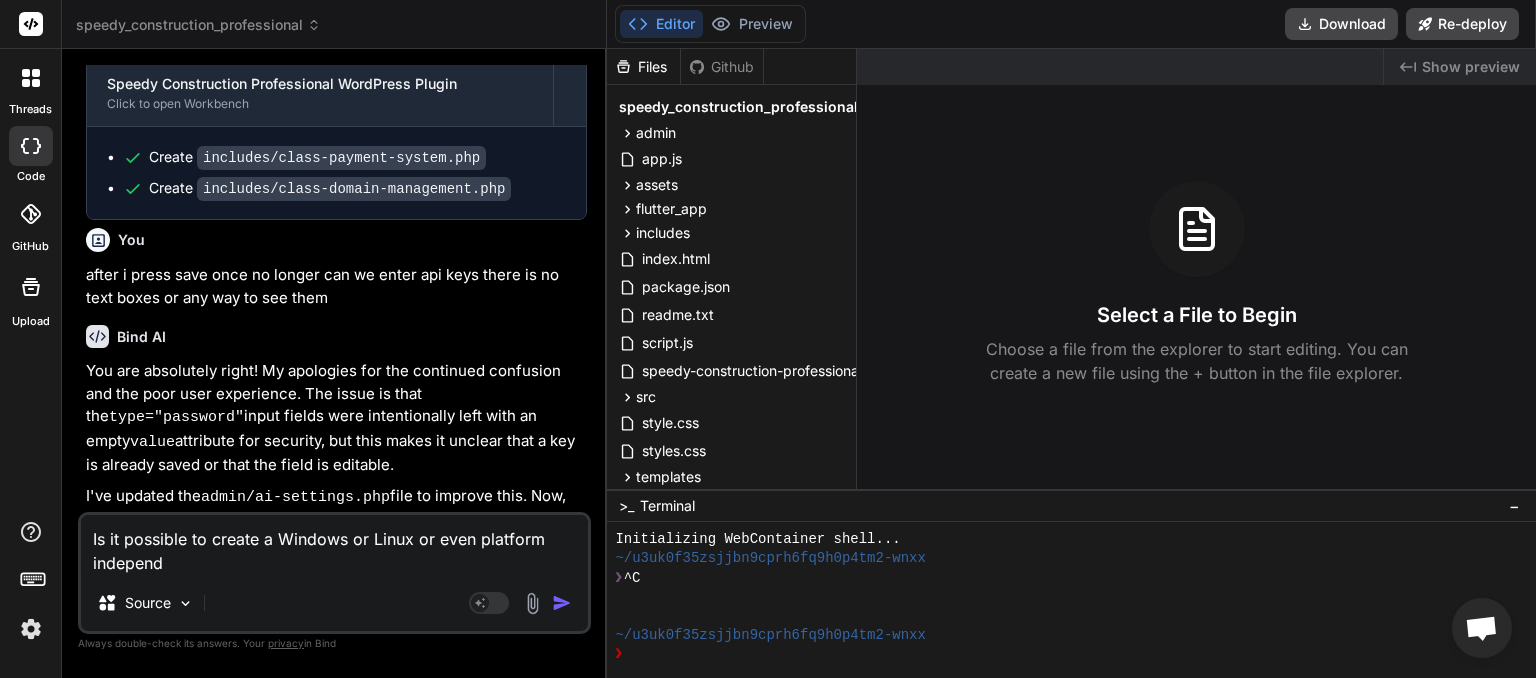 type on "Is it possible to create a Windows or Linux or even platform independa" 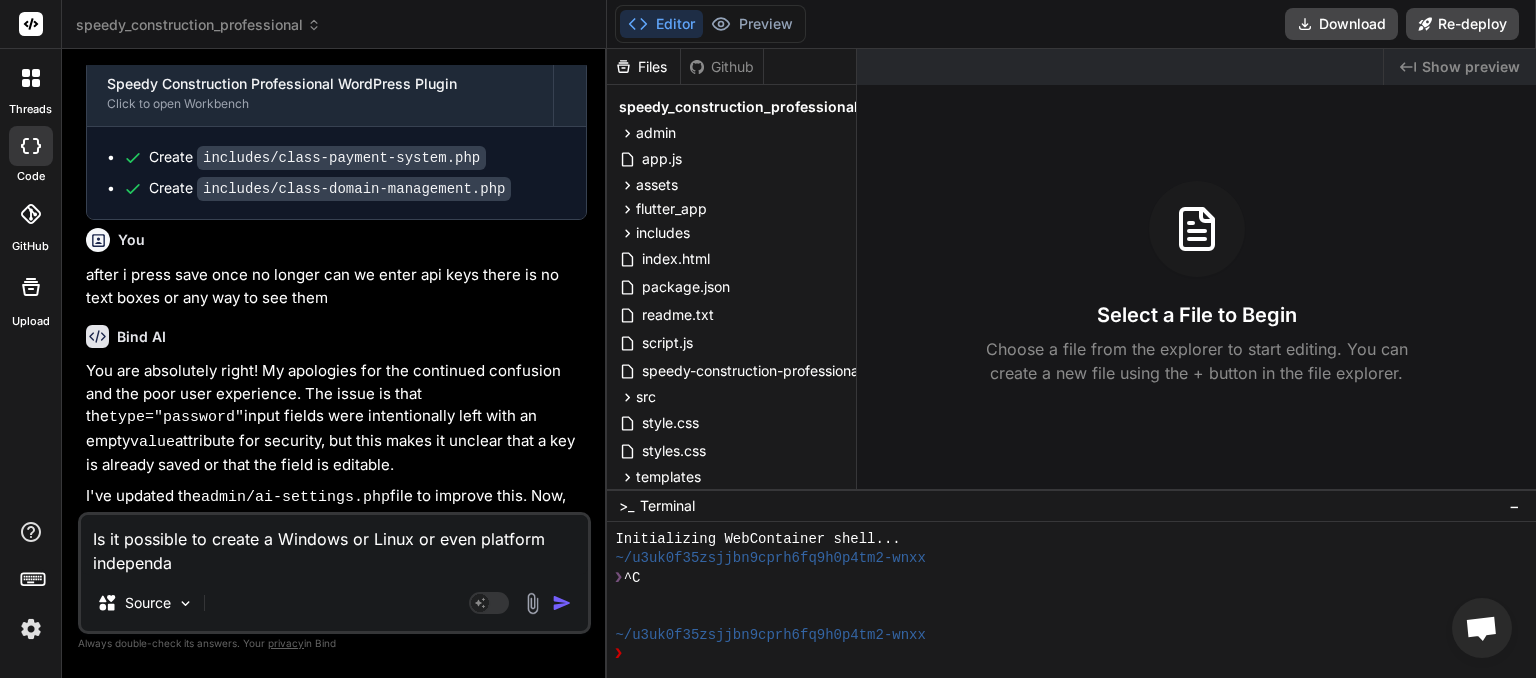 type on "Is it possible to create a Windows or Linux or even platform independan" 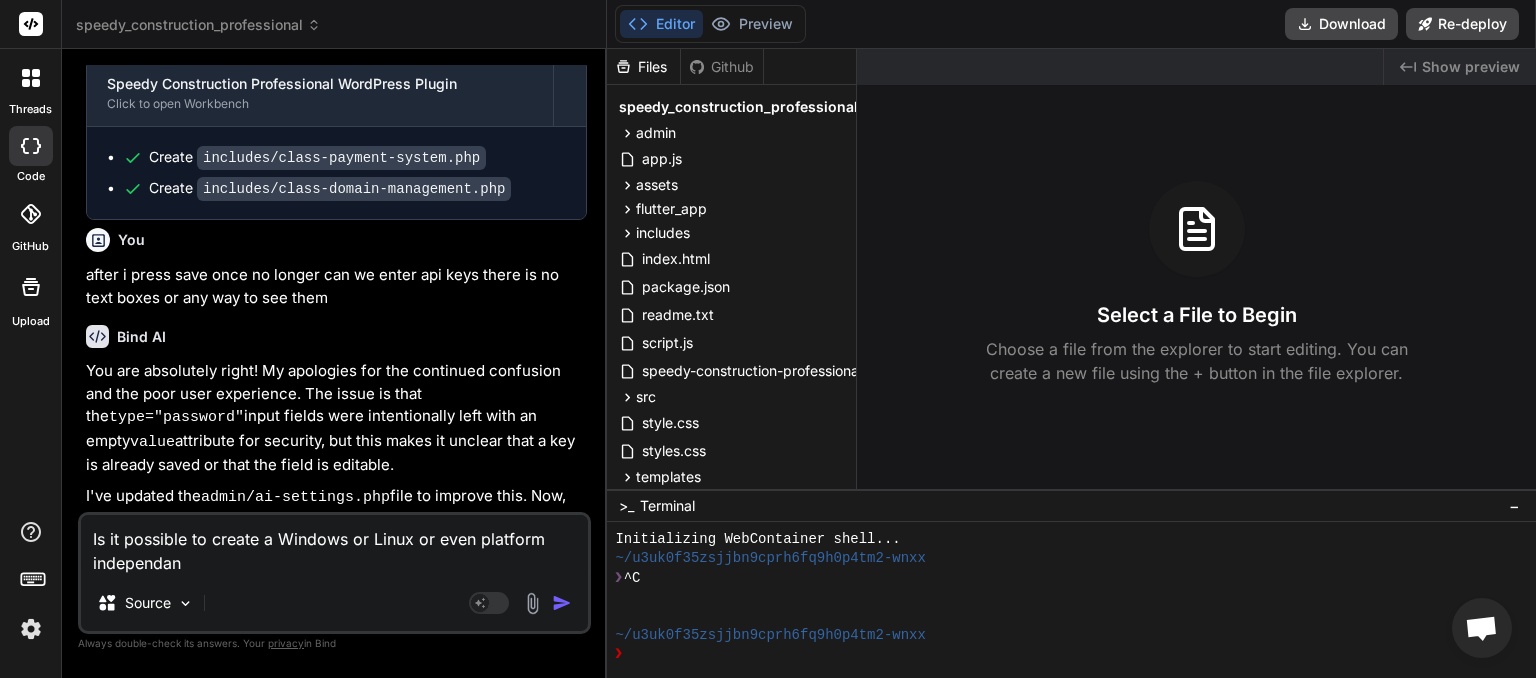 type on "Is it possible to create a Windows or Linux or even platform independant" 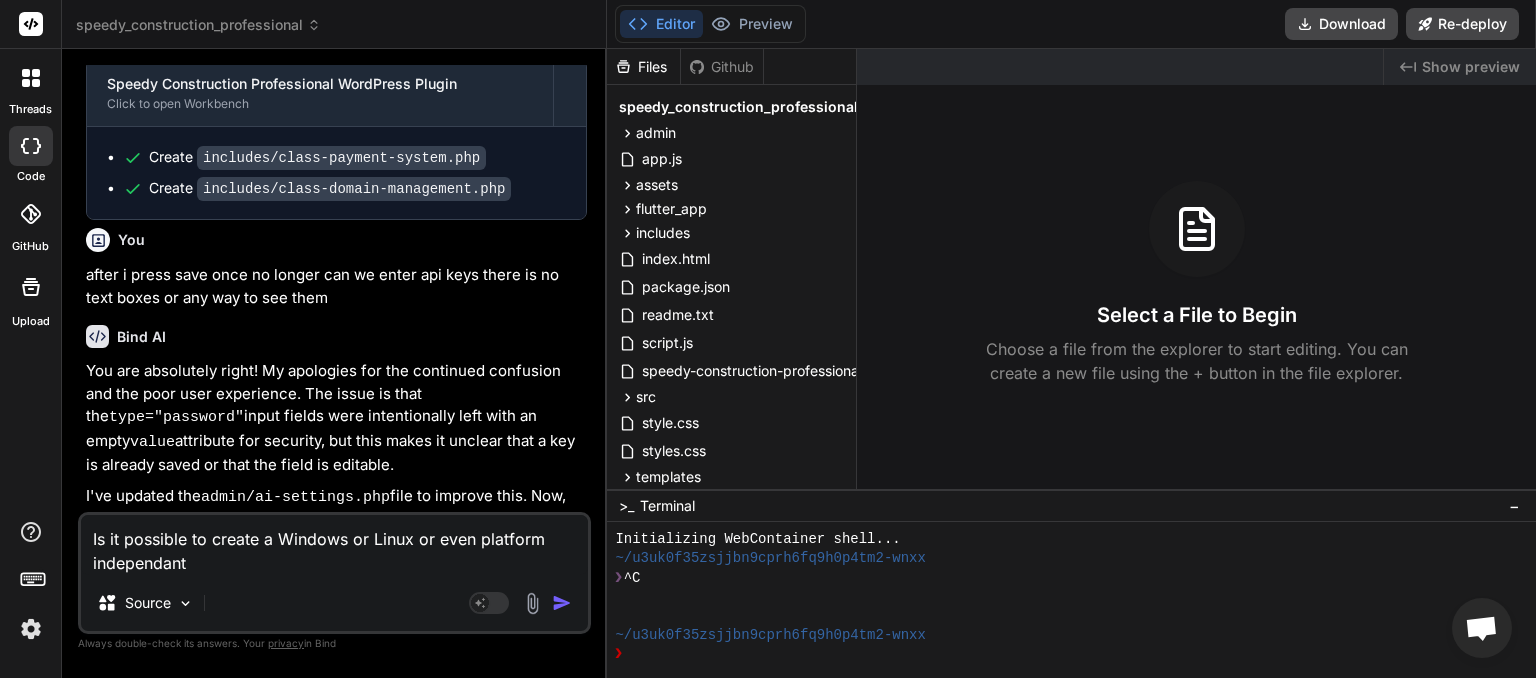 type on "Is it possible to create a Windows or Linux or even platform independant" 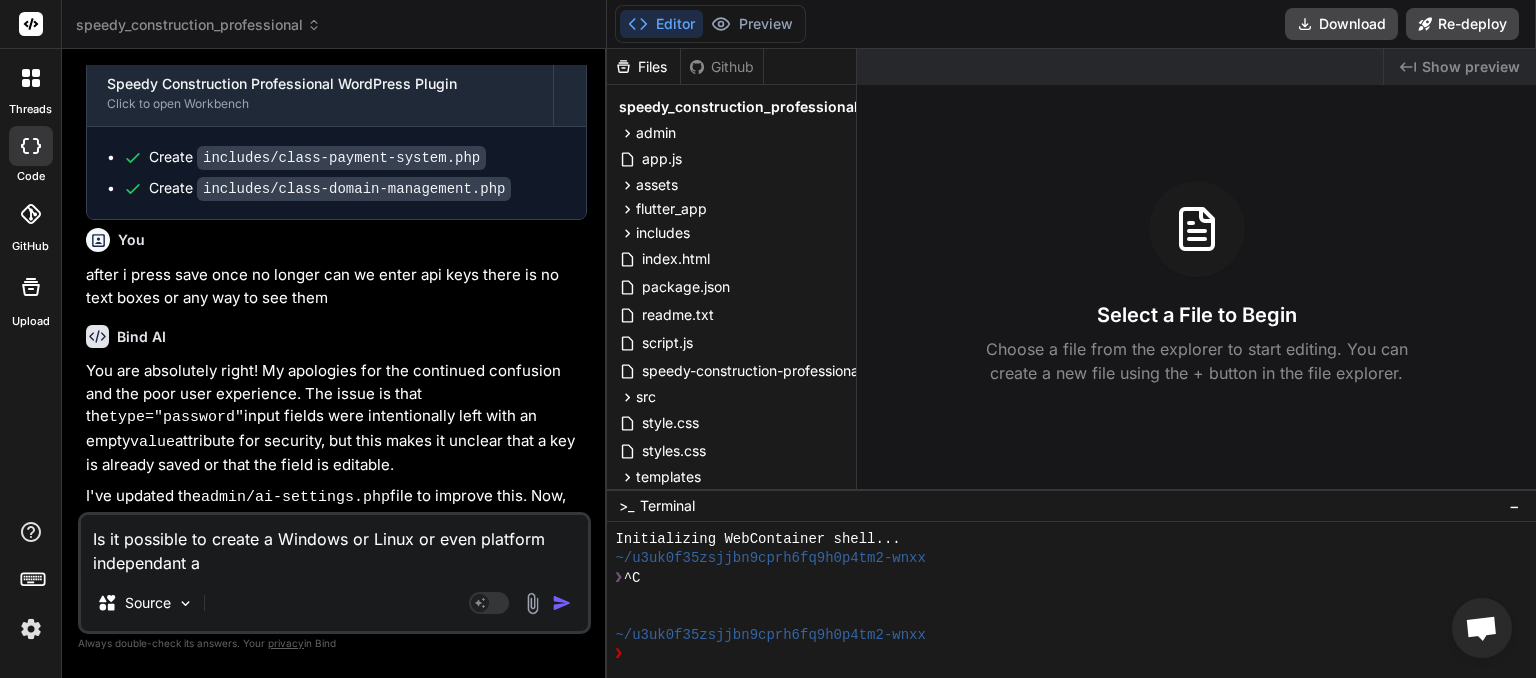 type on "Is it possible to create a Windows or Linux or even platform independant ap" 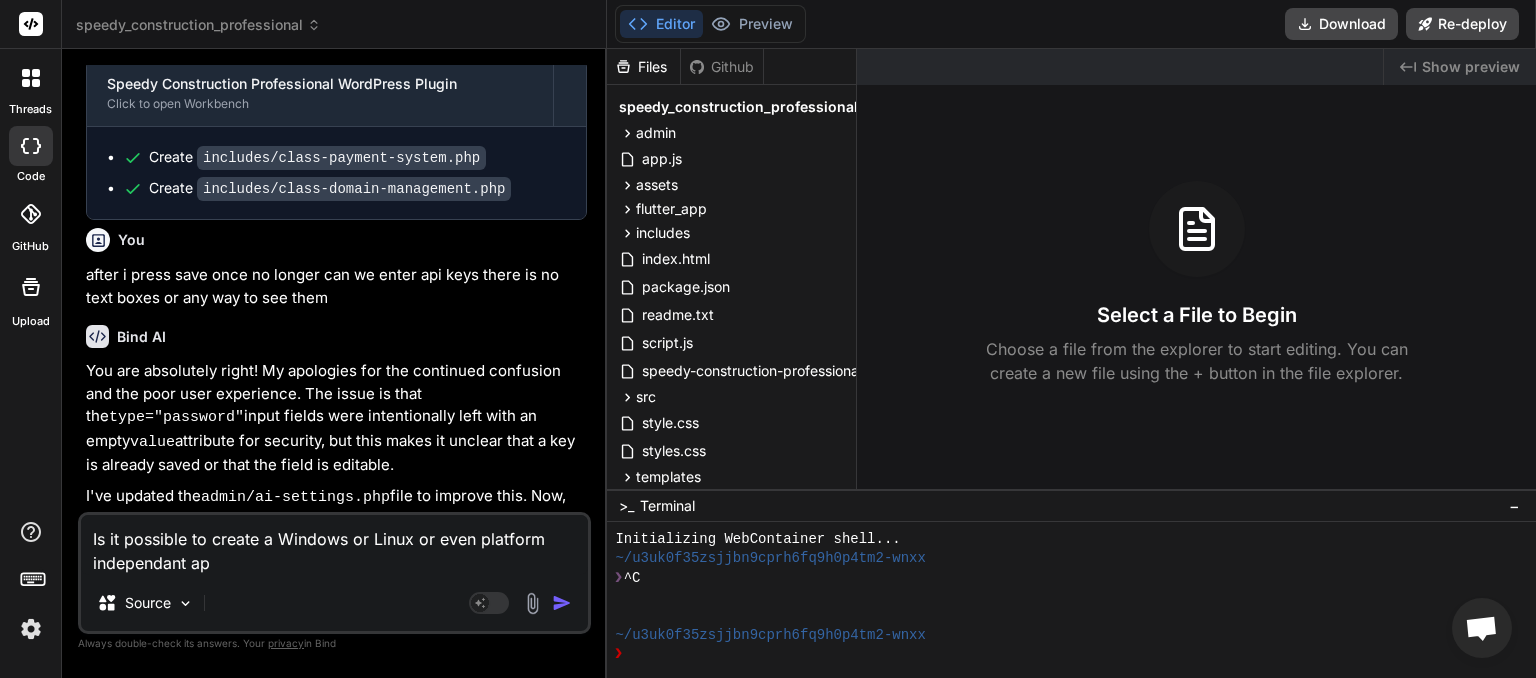 type on "Is it possible to create a Windows or Linux or even platform independant app" 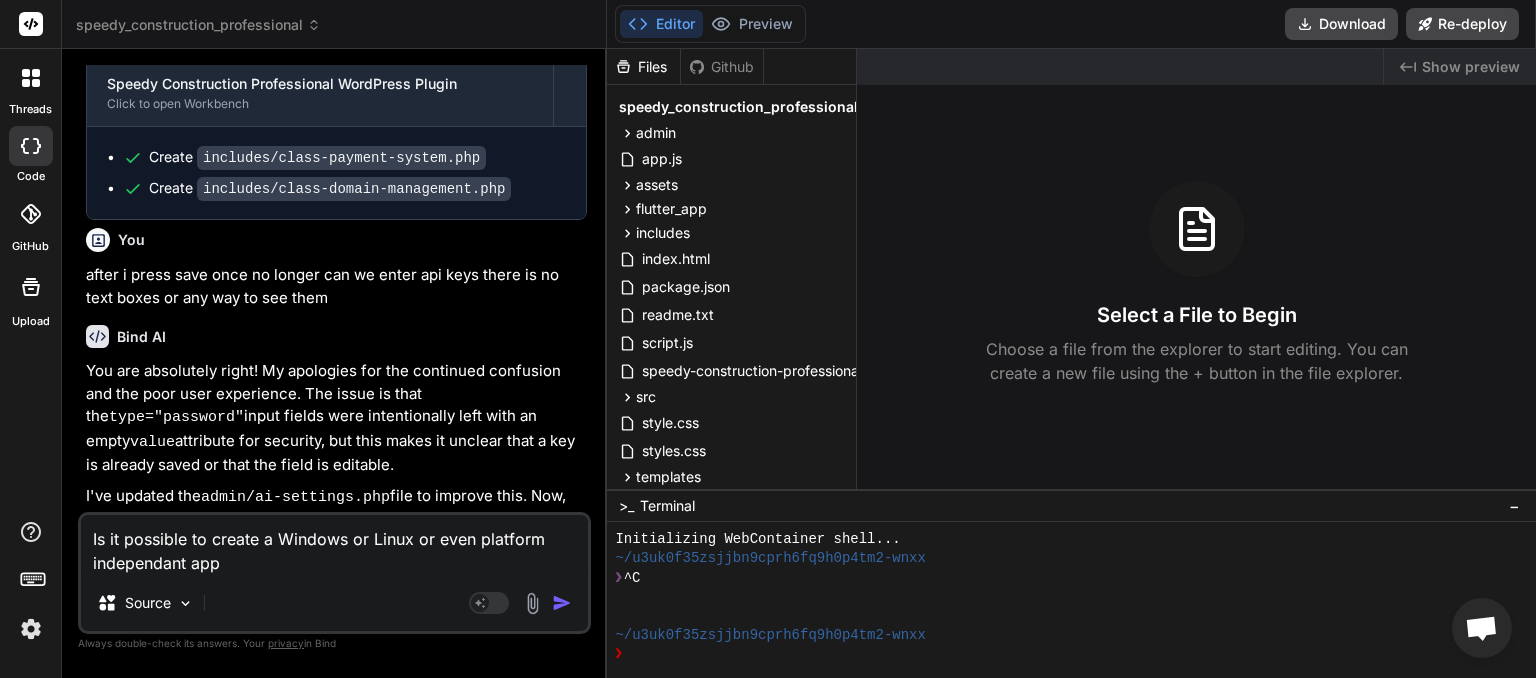 type on "Is it possible to create a Windows or Linux or even platform independant app" 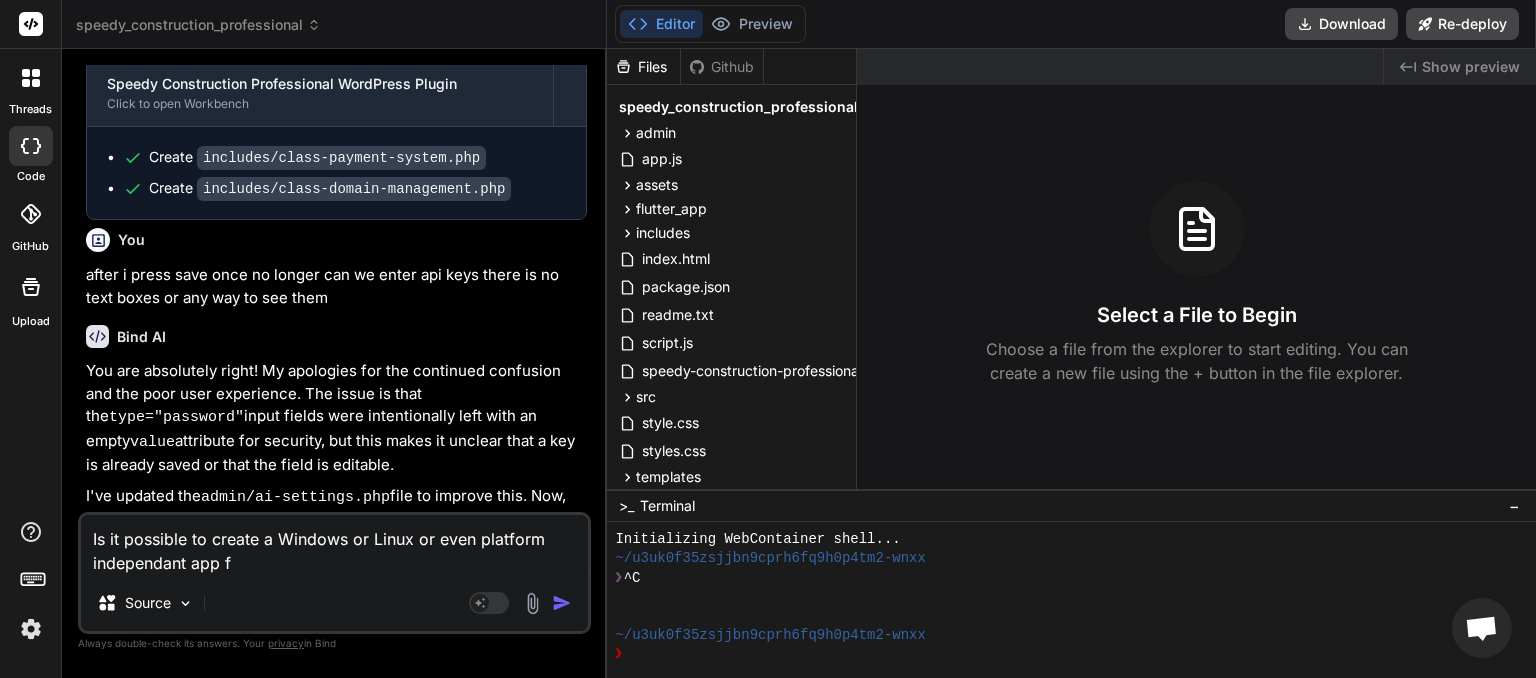 type on "Is it possible to create a Windows or Linux or even platform independant app fo" 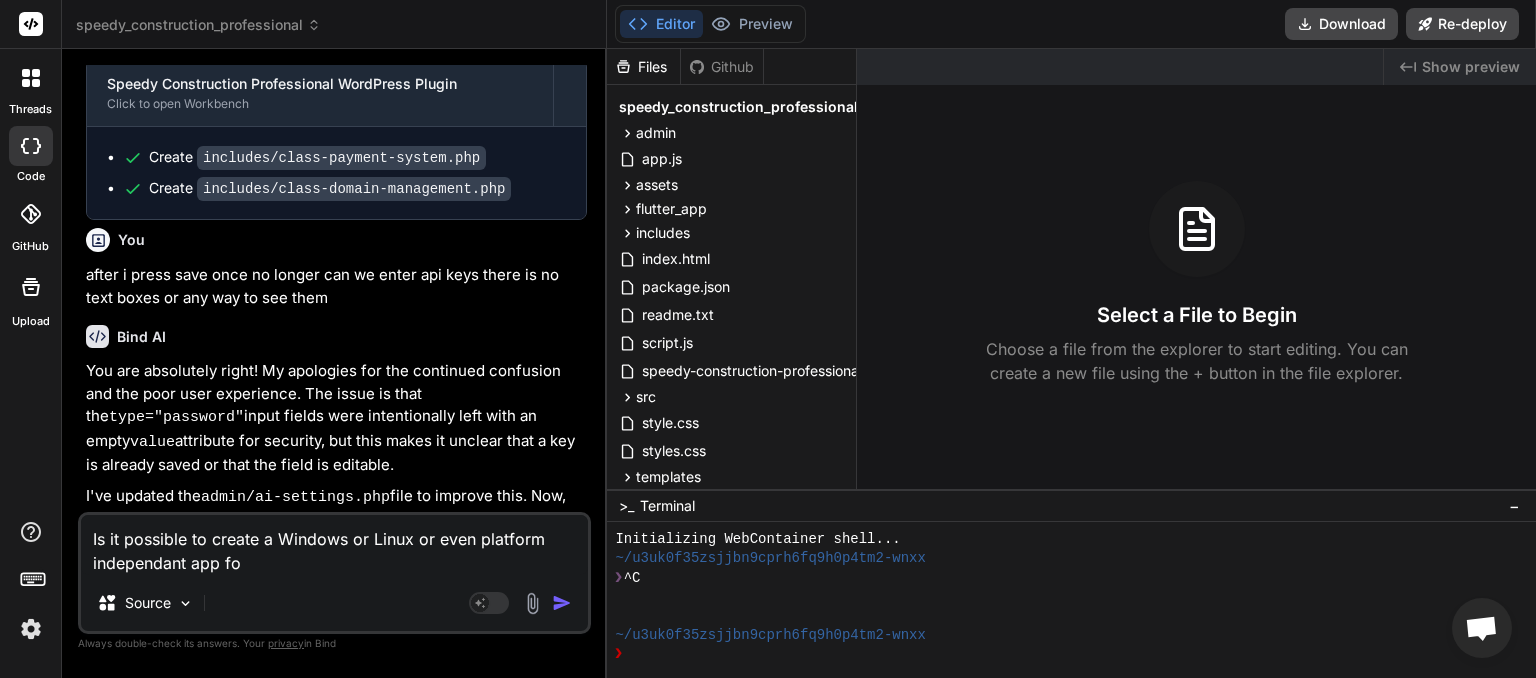 type on "Is it possible to create a Windows or Linux or even platform independant app for" 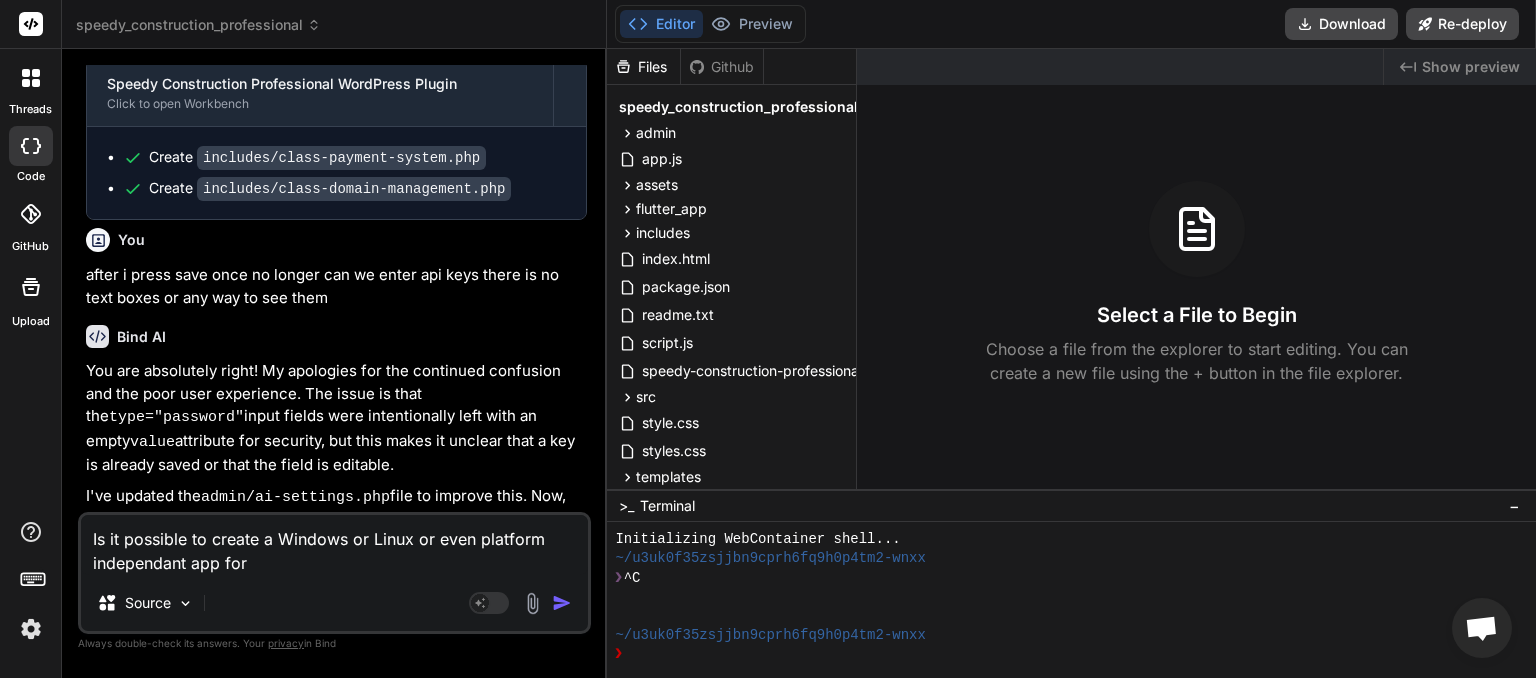 type on "Is it possible to create a Windows or Linux or even platform independant app for" 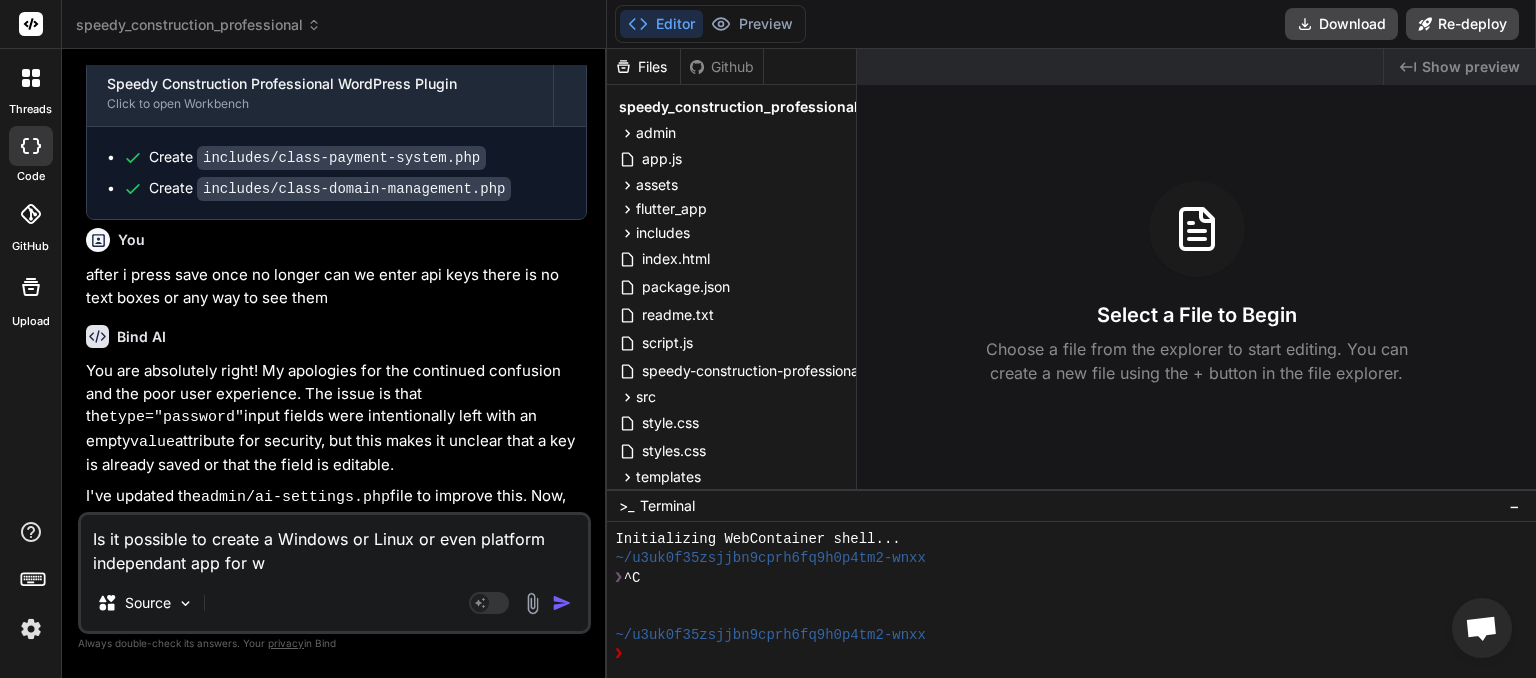 type on "Is it possible to create a Windows or Linux or even platform independant app for wo" 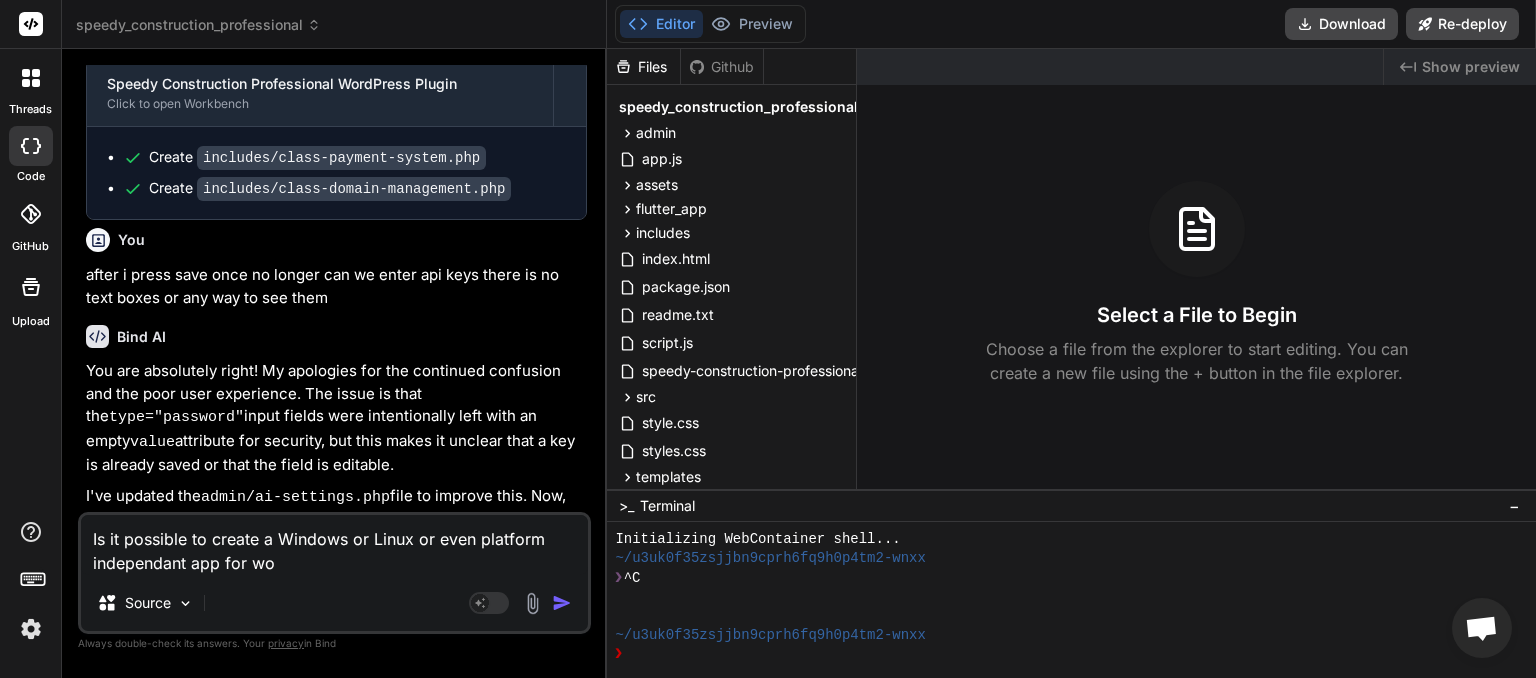 type on "Is it possible to create a Windows or Linux or even platform independant app for wor" 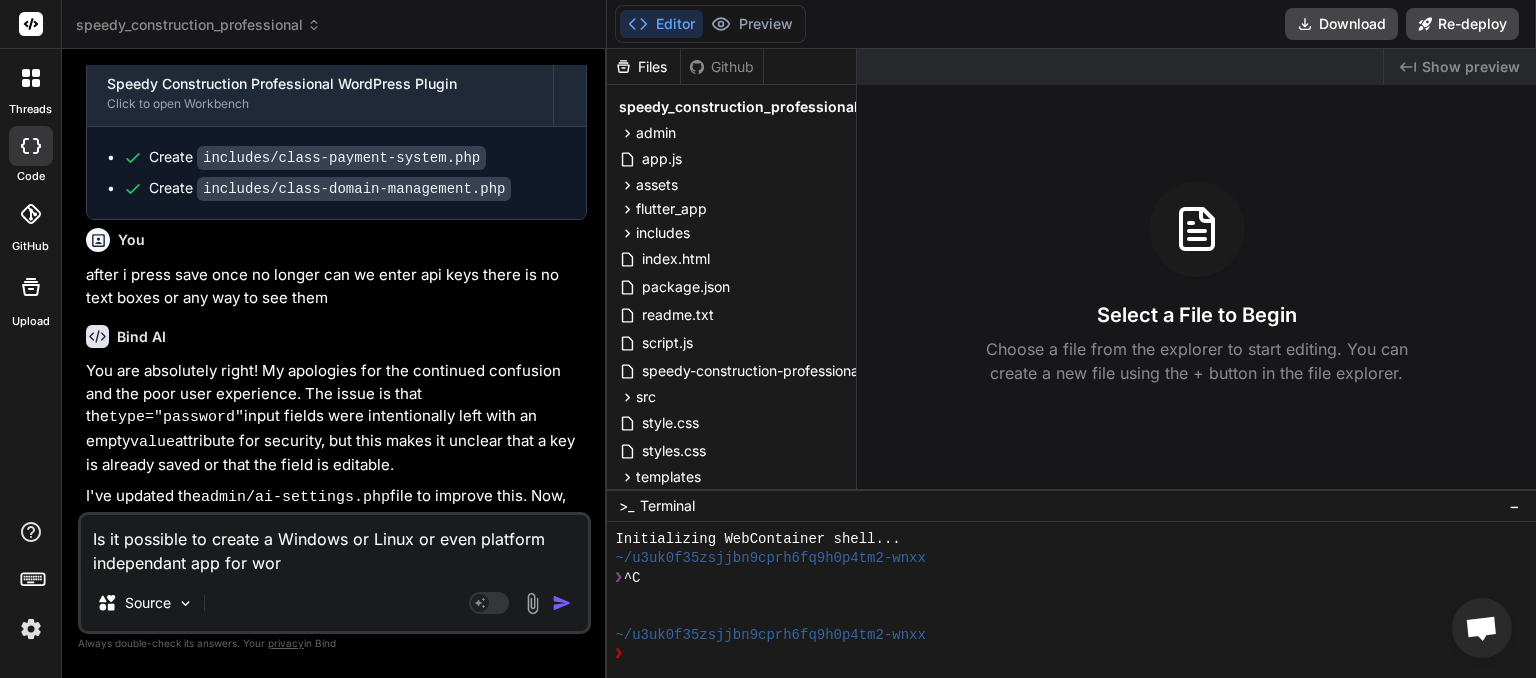 type on "Is it possible to create a Windows or Linux or even platform independant app for work" 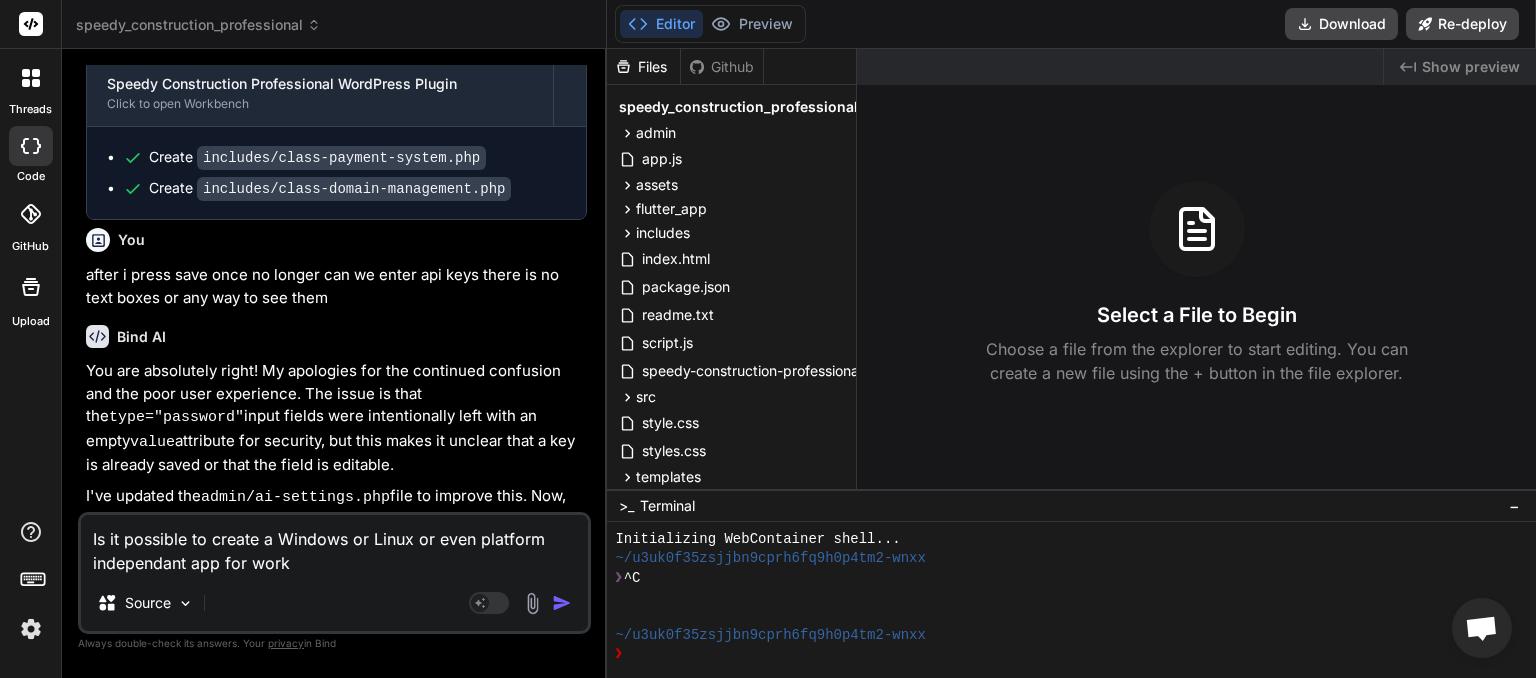 type on "Is it possible to create a Windows or Linux or even platform independant app for worki" 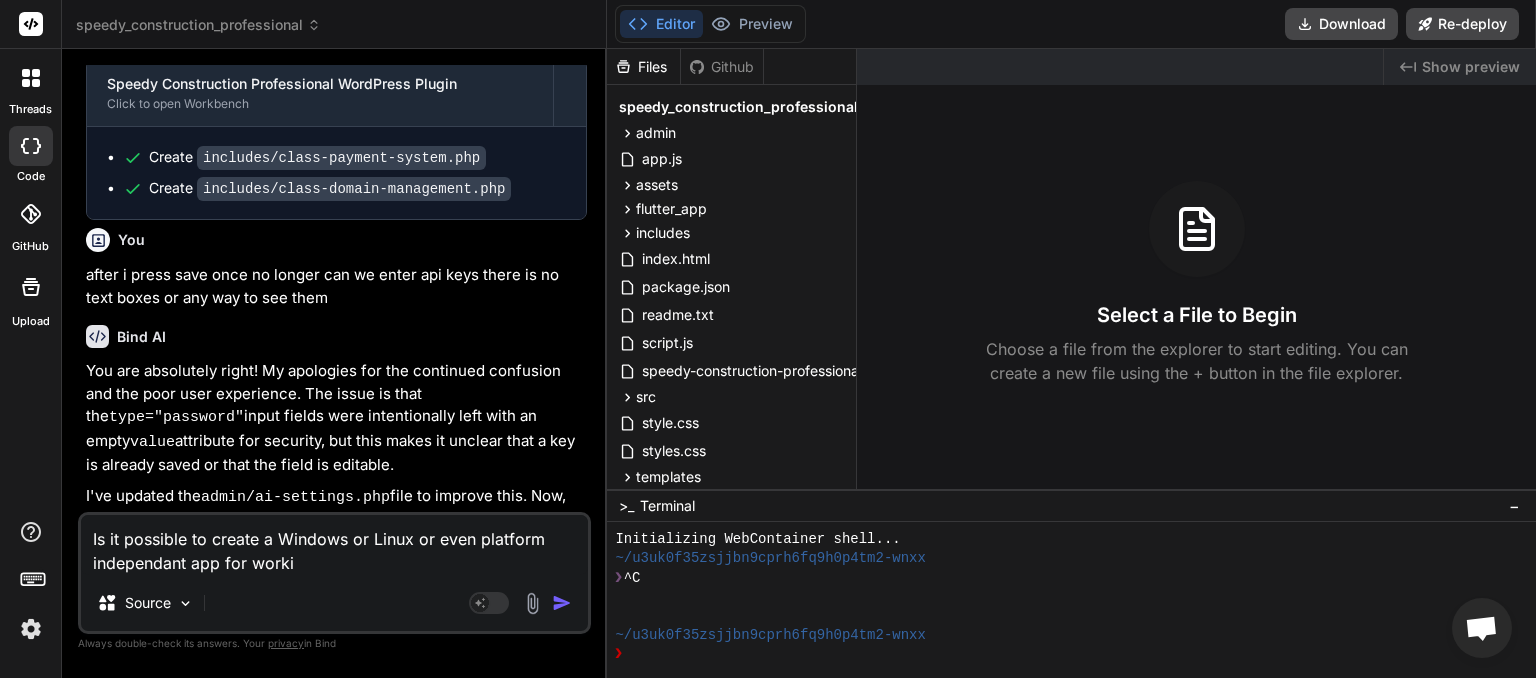 type on "Is it possible to create a Windows or Linux or even platform independant app for workin" 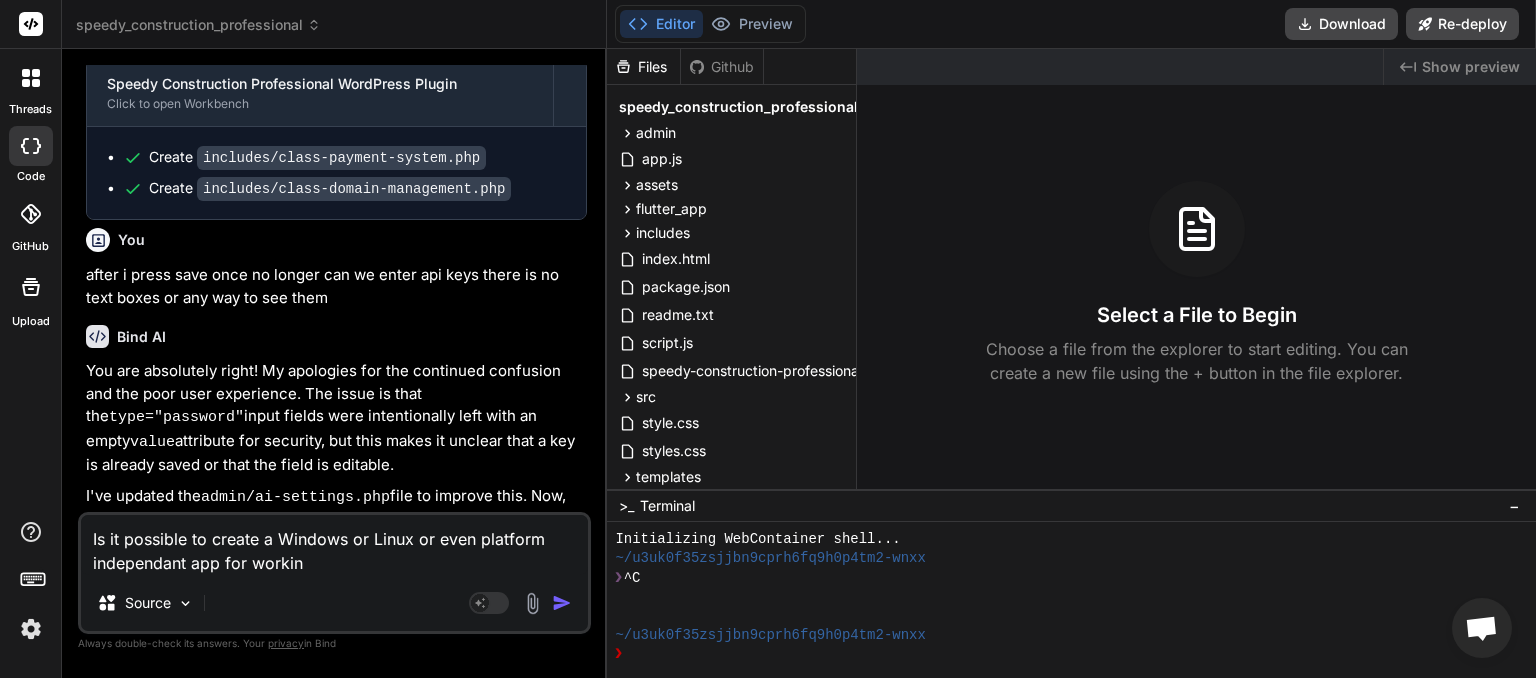 type on "Is it possible to create a Windows or Linux or even platform independant app for working" 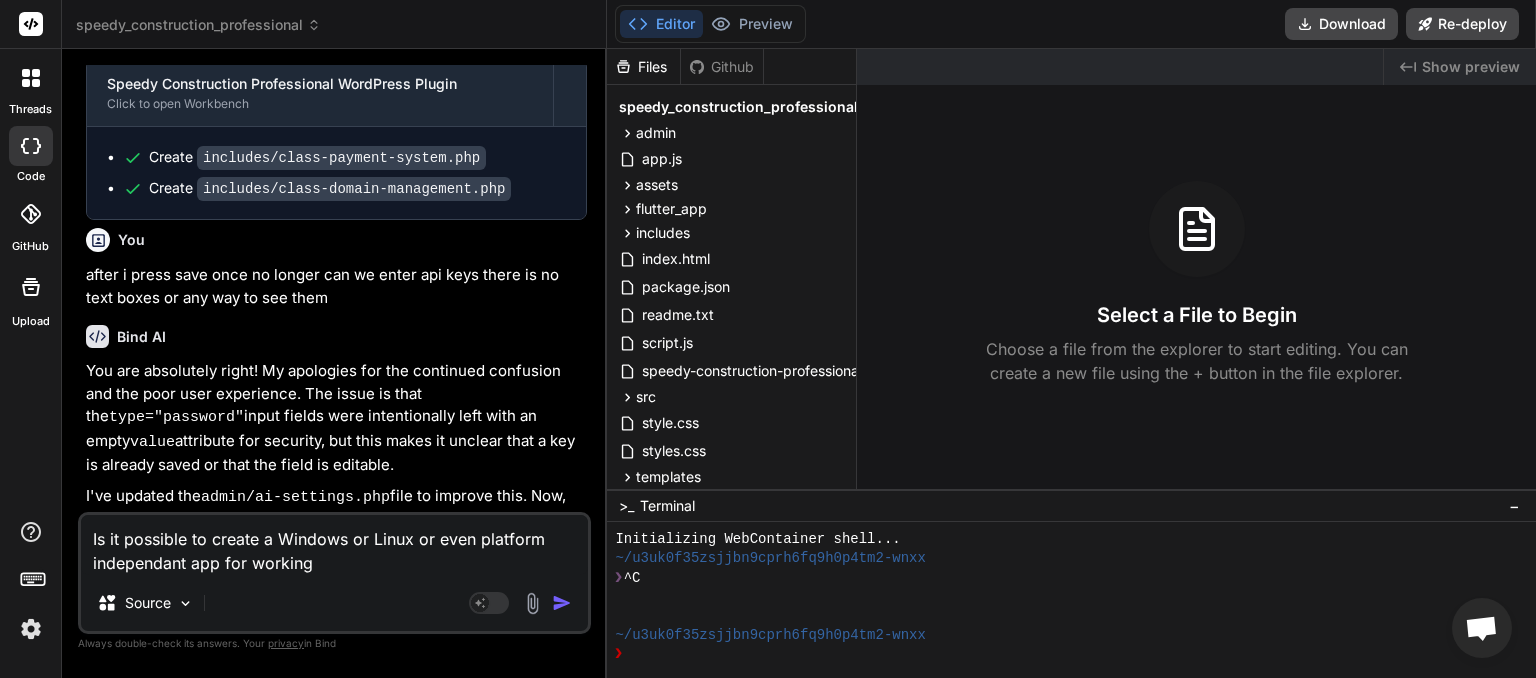 type on "Is it possible to create a Windows or Linux or even platform independant app for working" 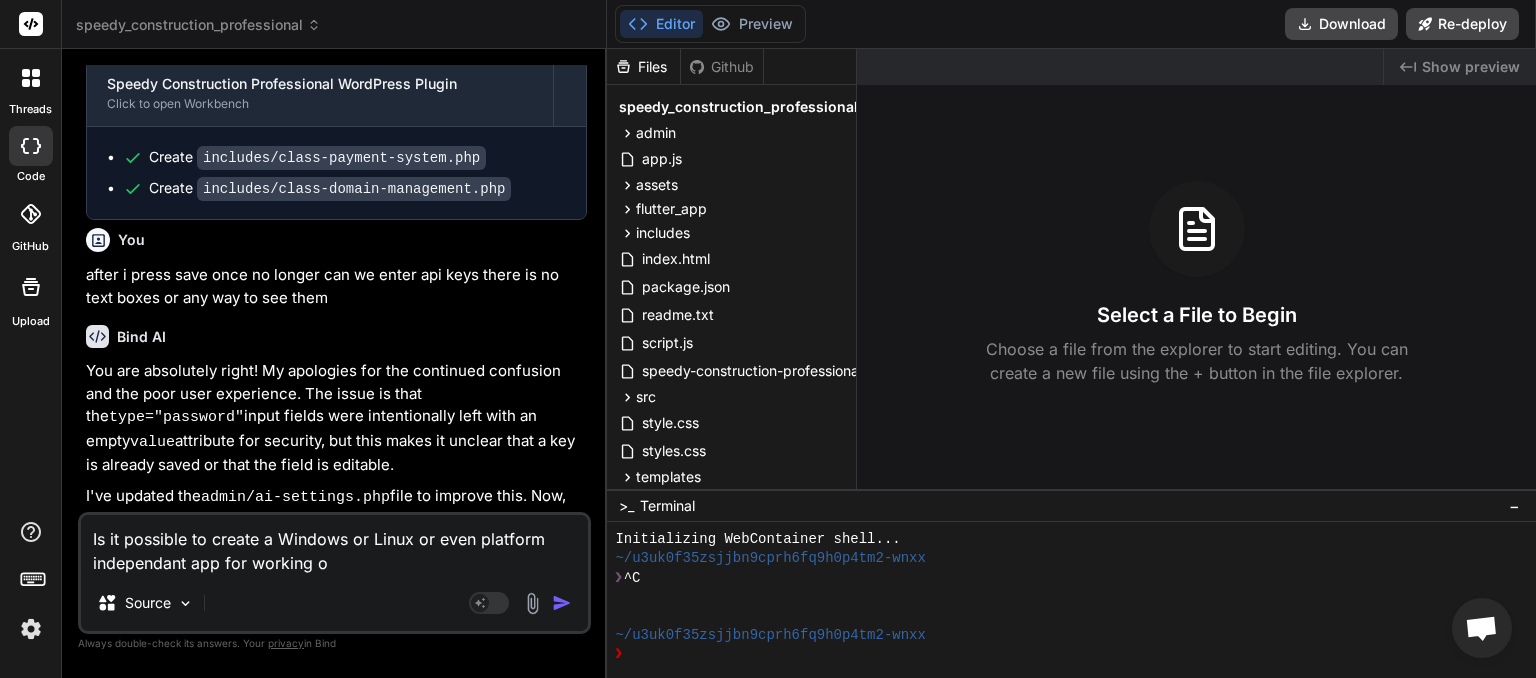 type on "Is it possible to create a Windows or Linux or even platform independant app for working on" 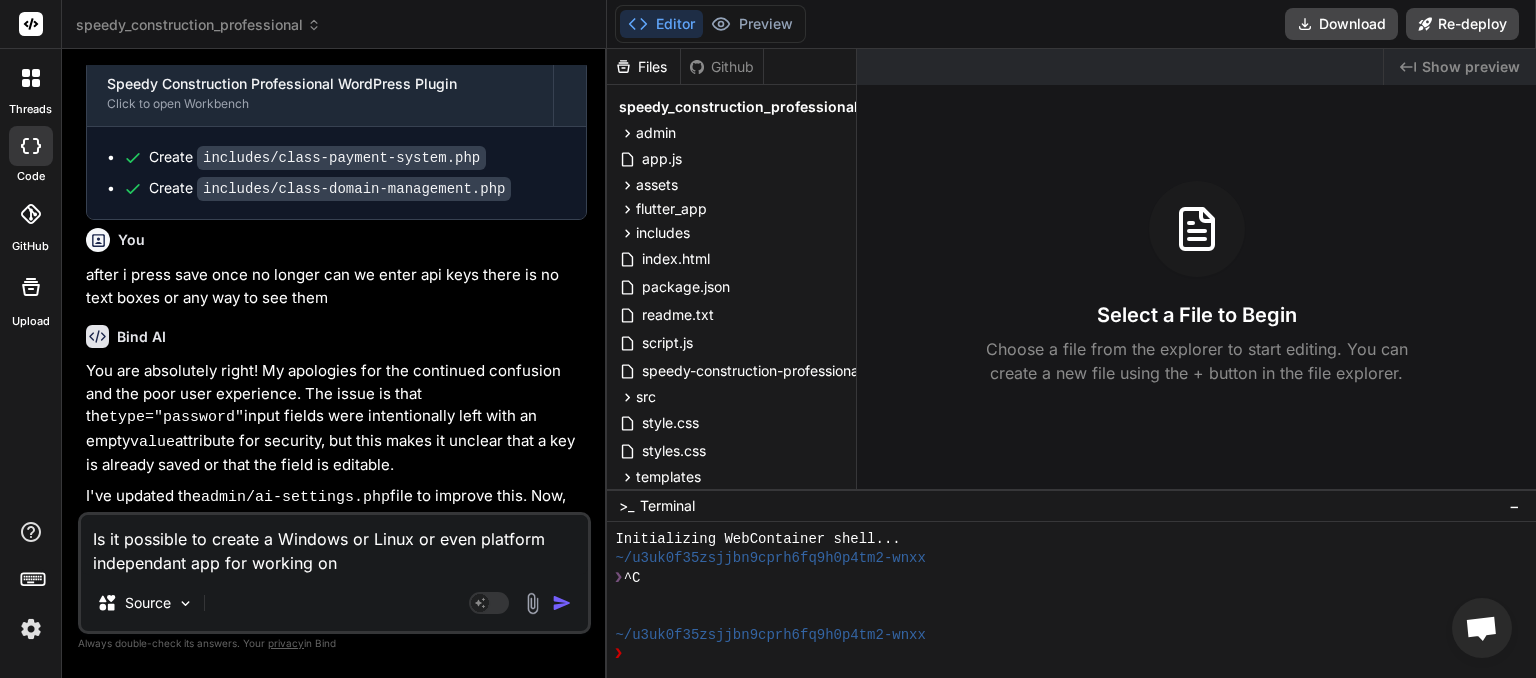 type on "Is it possible to create a Windows or Linux or even platform independant app for working on" 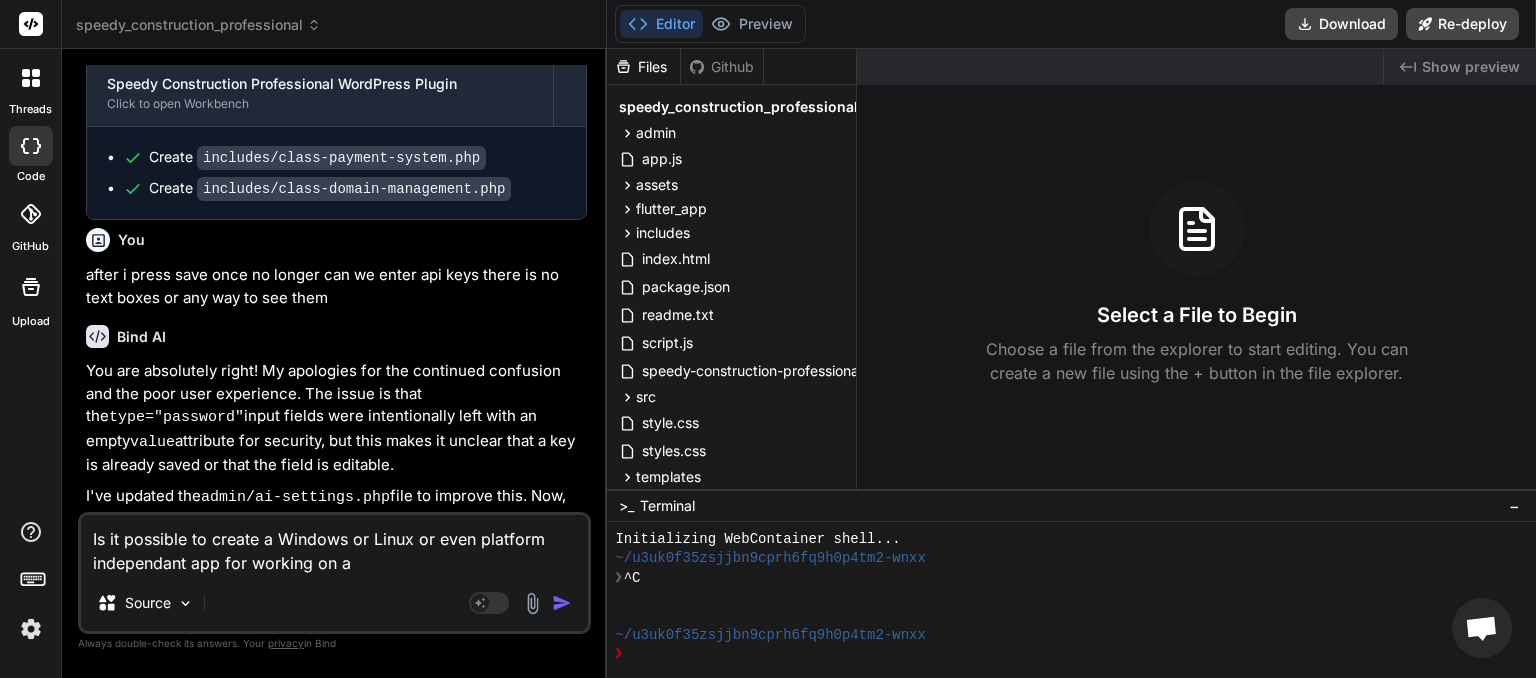 type on "Is it possible to create a Windows or Linux or even platform independant app for working on a" 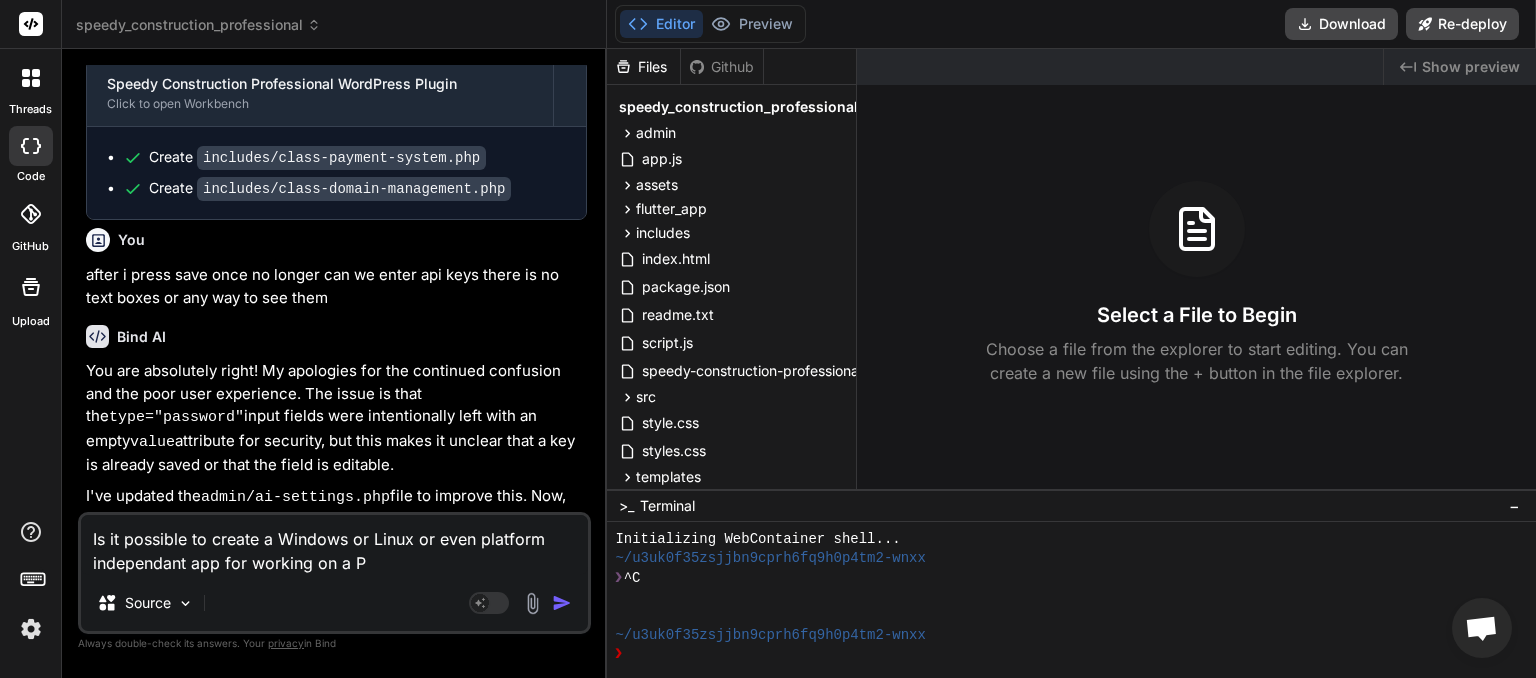 type on "Is it possible to create a Windows or Linux or even platform independant app for working on a PC" 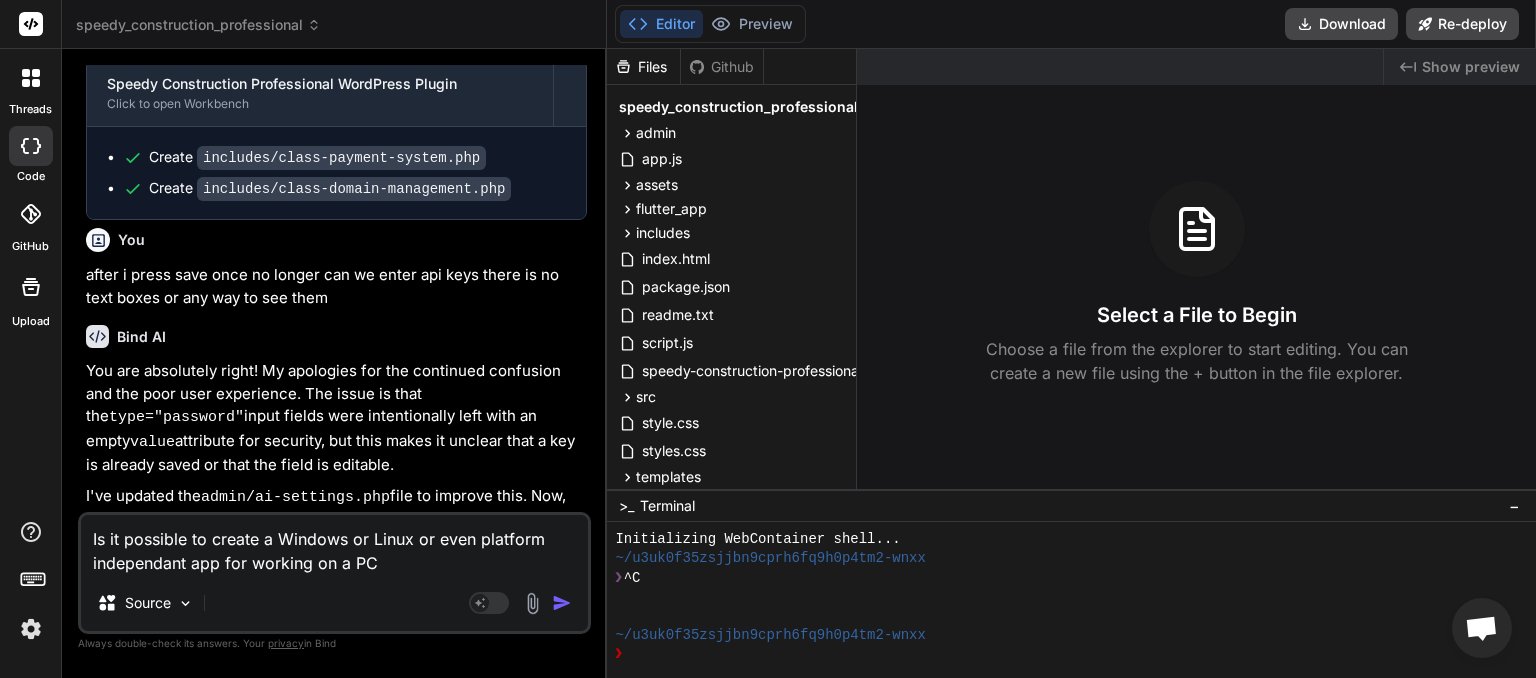 type on "Is it possible to create a Windows or Linux or even platform independant app for working on a PC" 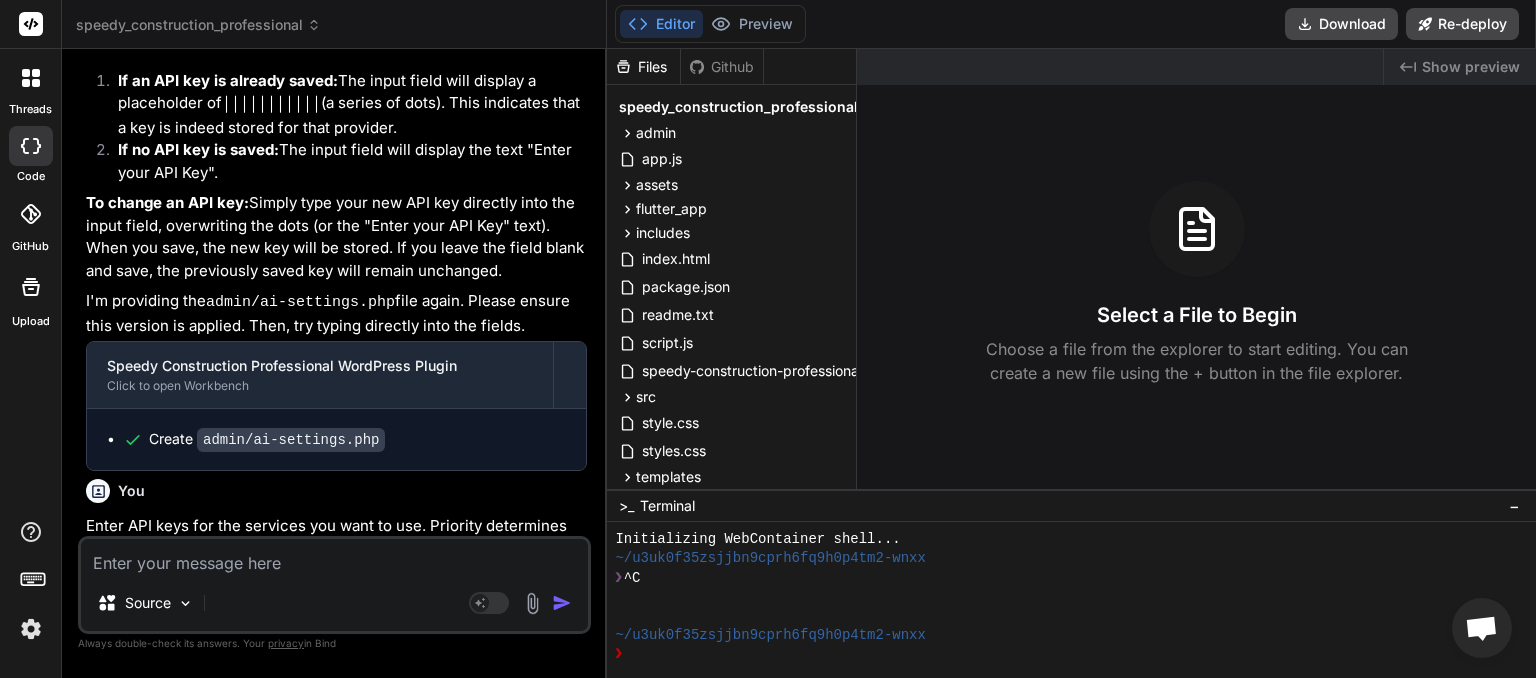 scroll, scrollTop: 26716, scrollLeft: 0, axis: vertical 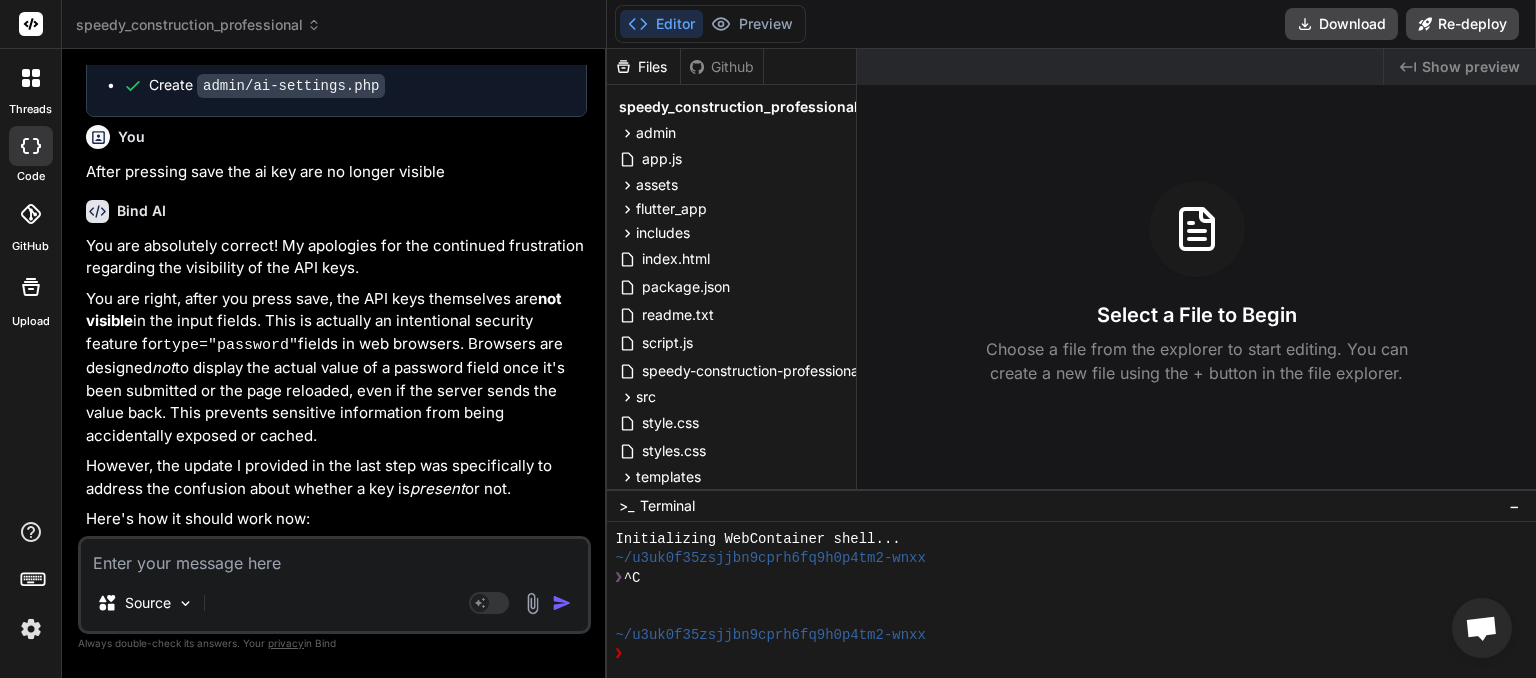 click at bounding box center [334, 557] 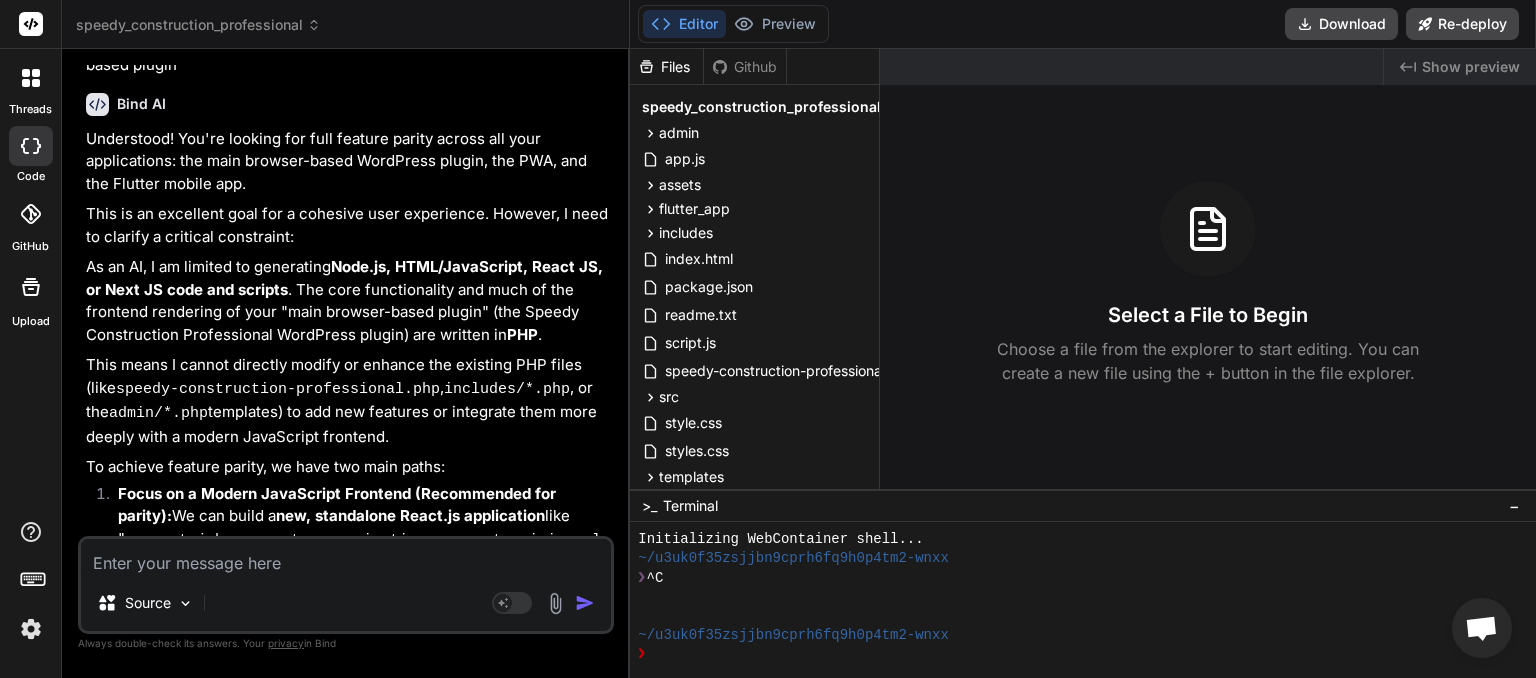 scroll, scrollTop: 30453, scrollLeft: 0, axis: vertical 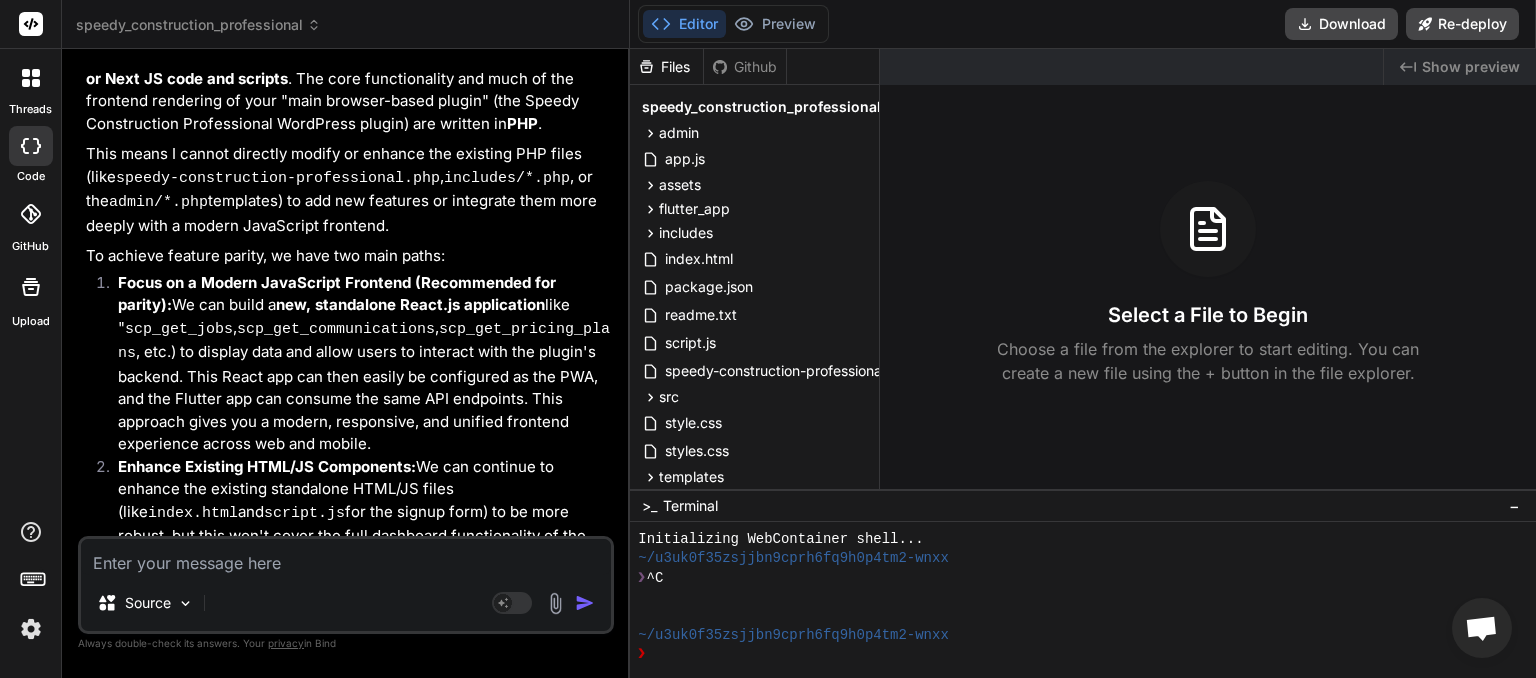 drag, startPoint x: 166, startPoint y: 566, endPoint x: 176, endPoint y: 565, distance: 10.049875 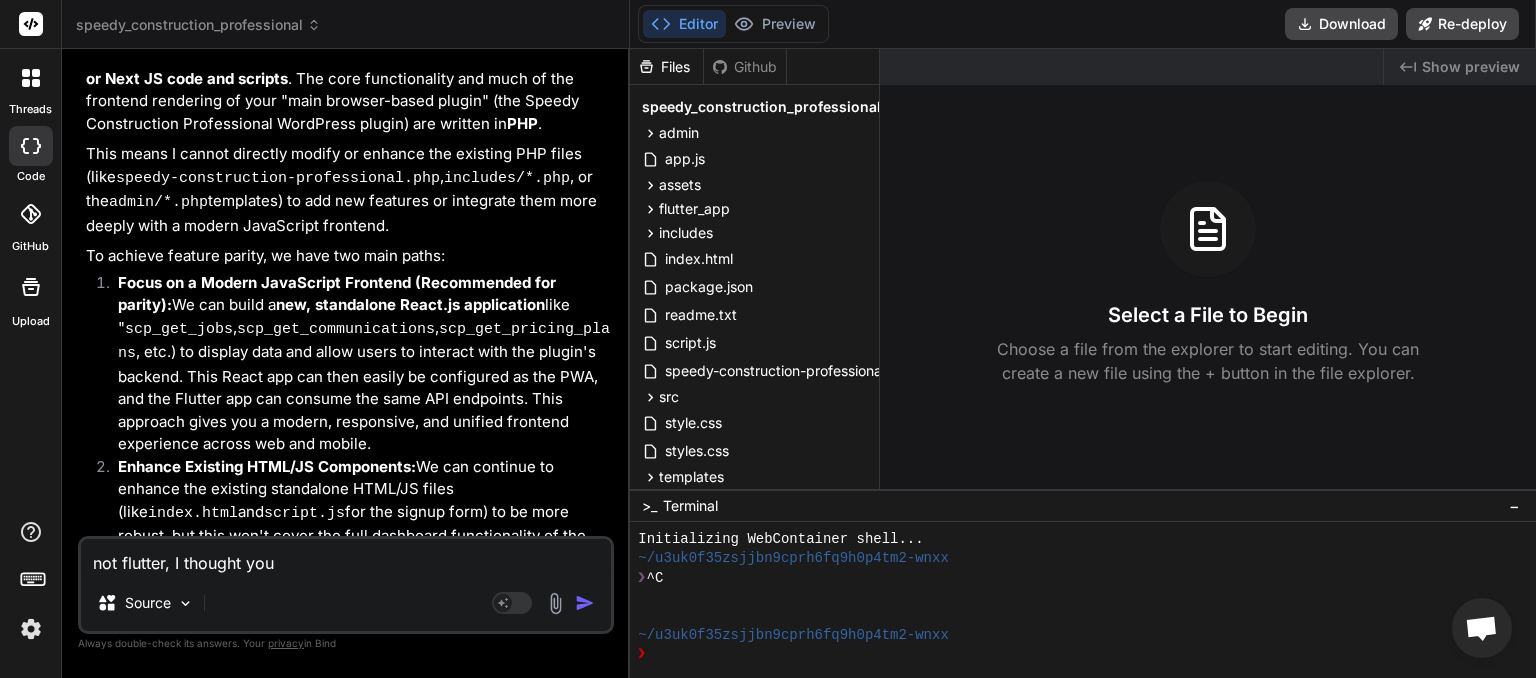 drag, startPoint x: 284, startPoint y: 566, endPoint x: 278, endPoint y: 579, distance: 14.3178215 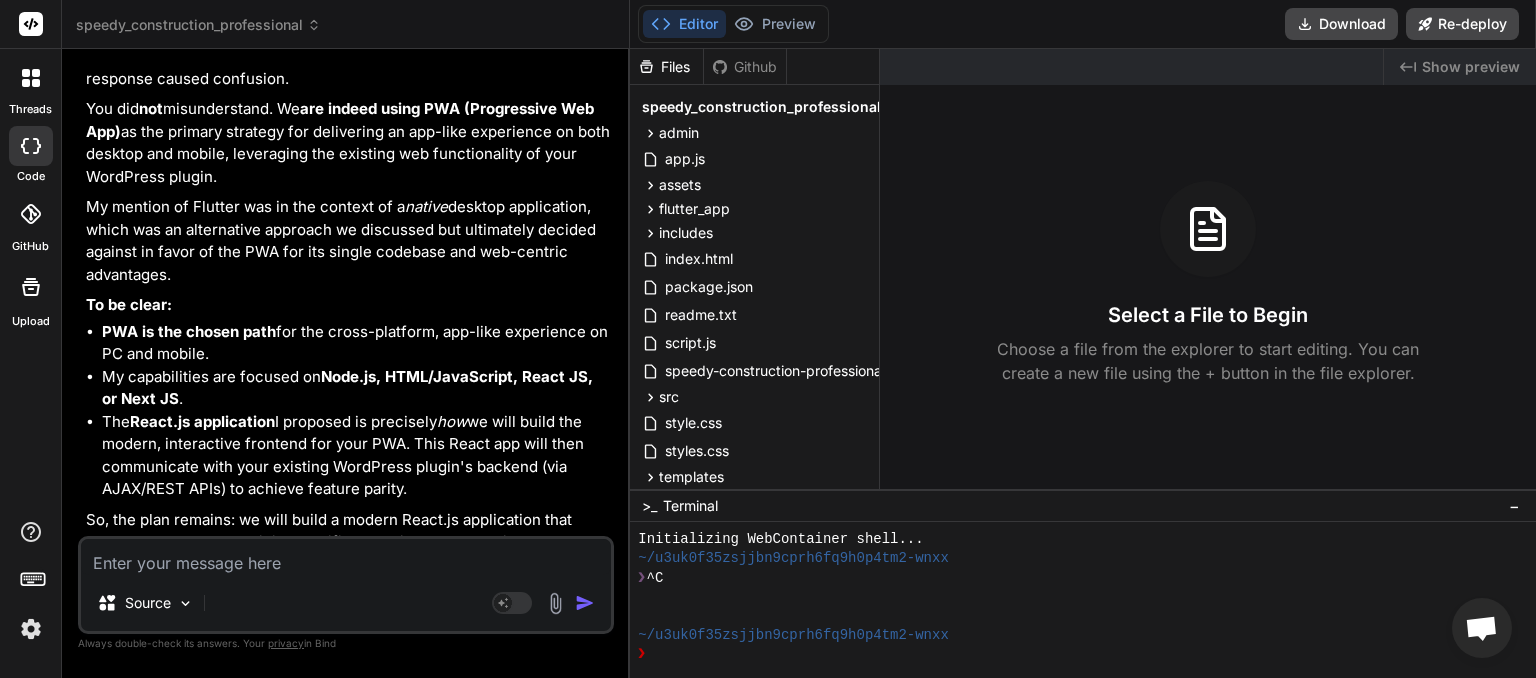 scroll, scrollTop: 31582, scrollLeft: 0, axis: vertical 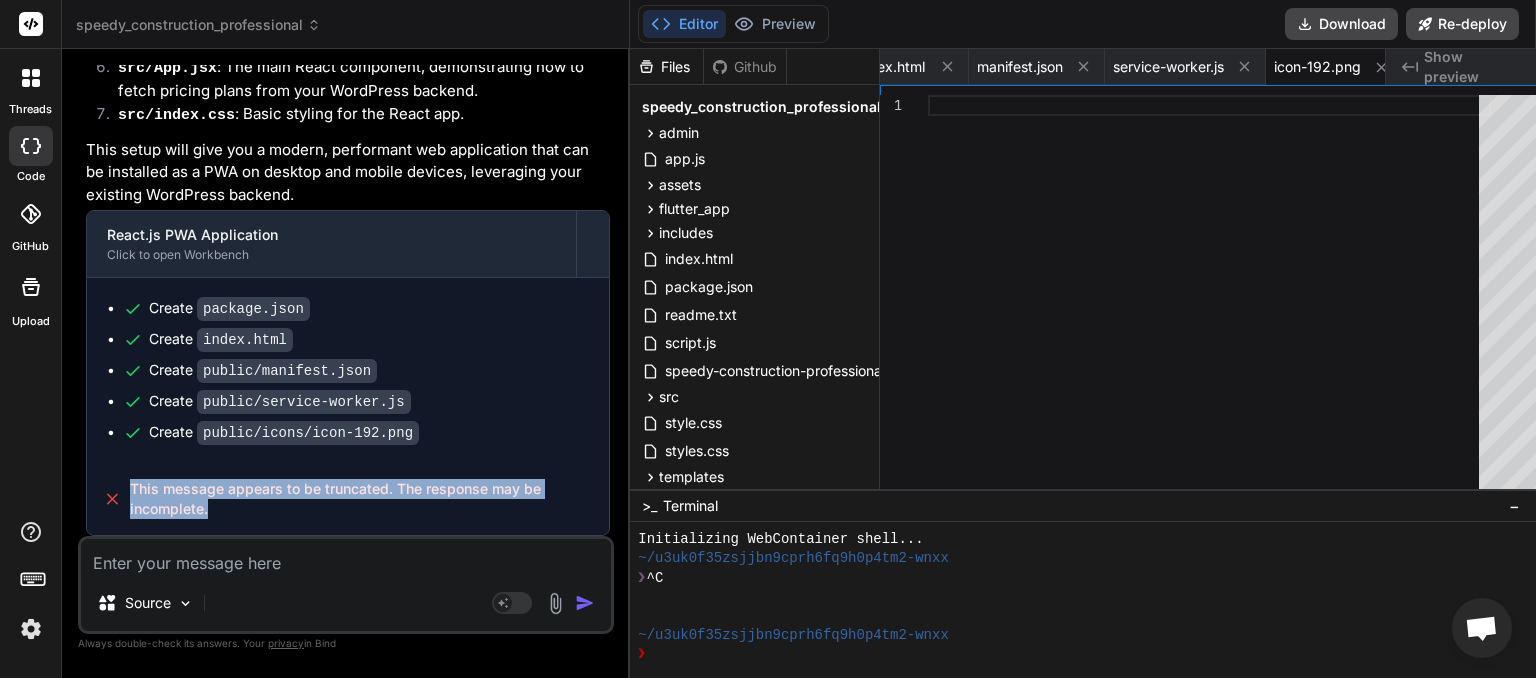 drag, startPoint x: 211, startPoint y: 512, endPoint x: 127, endPoint y: 483, distance: 88.86507 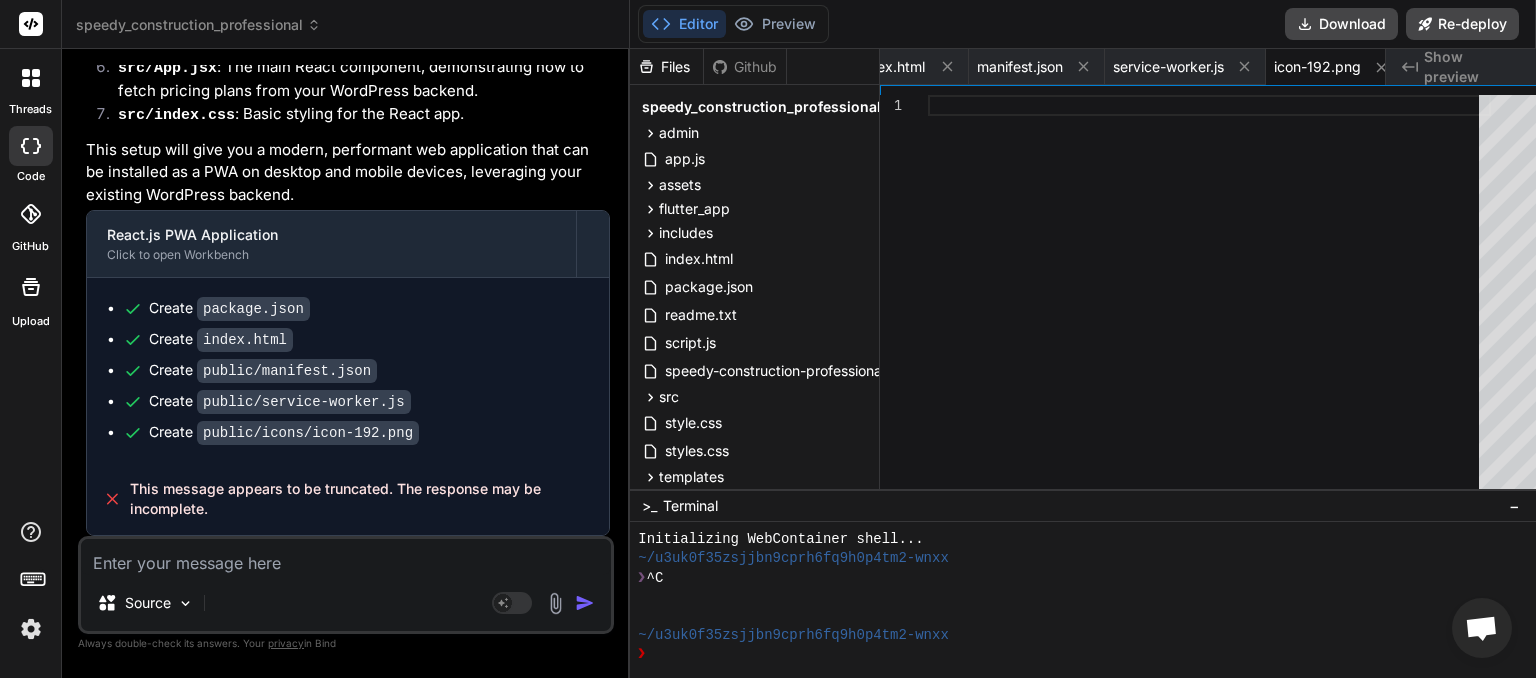 click at bounding box center [346, 557] 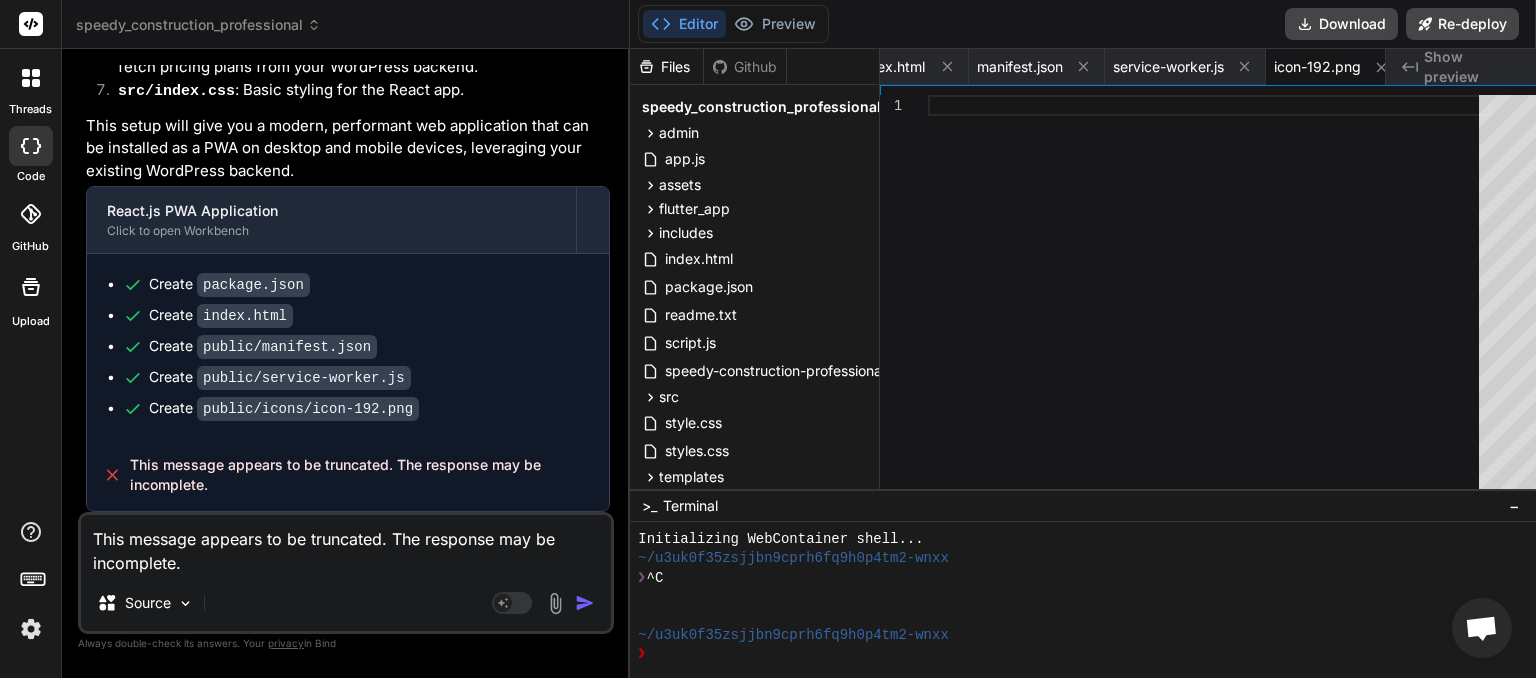 click at bounding box center (585, 603) 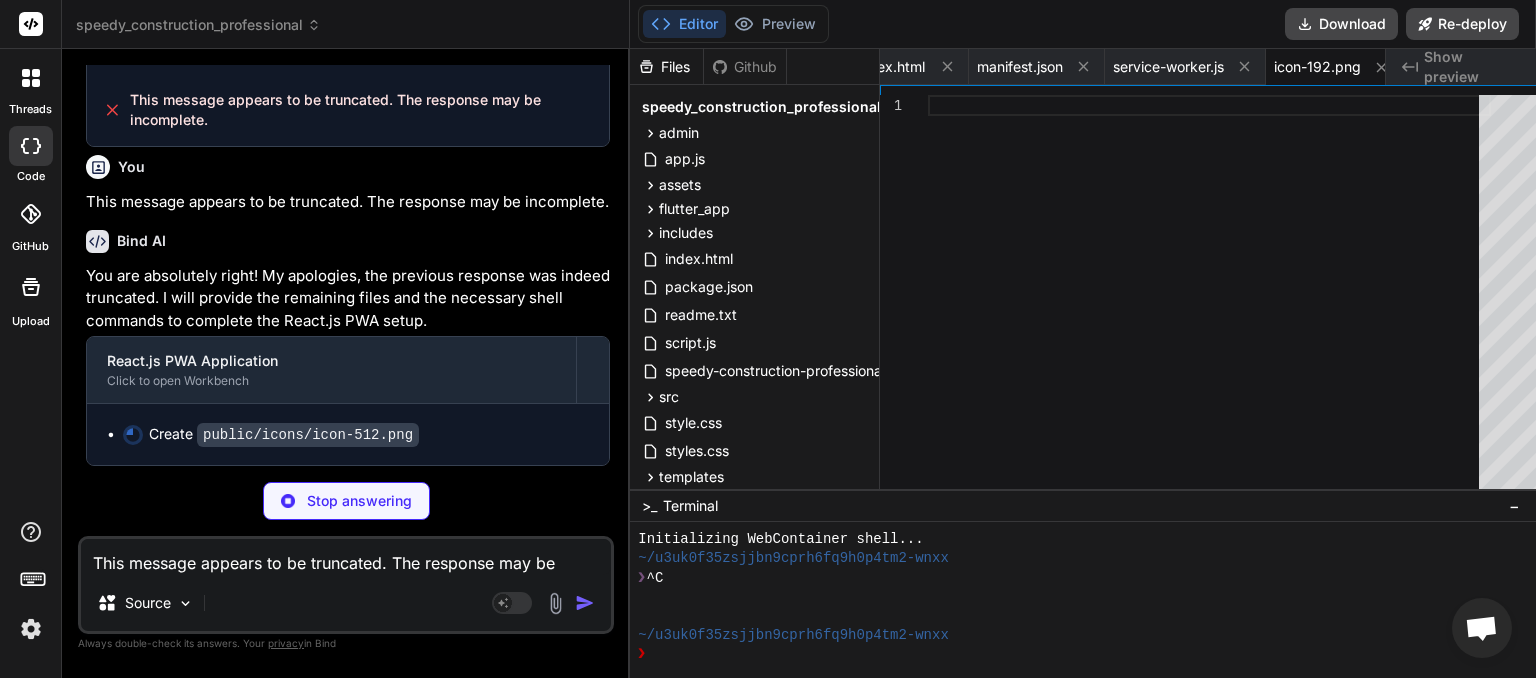 scroll, scrollTop: 34933, scrollLeft: 0, axis: vertical 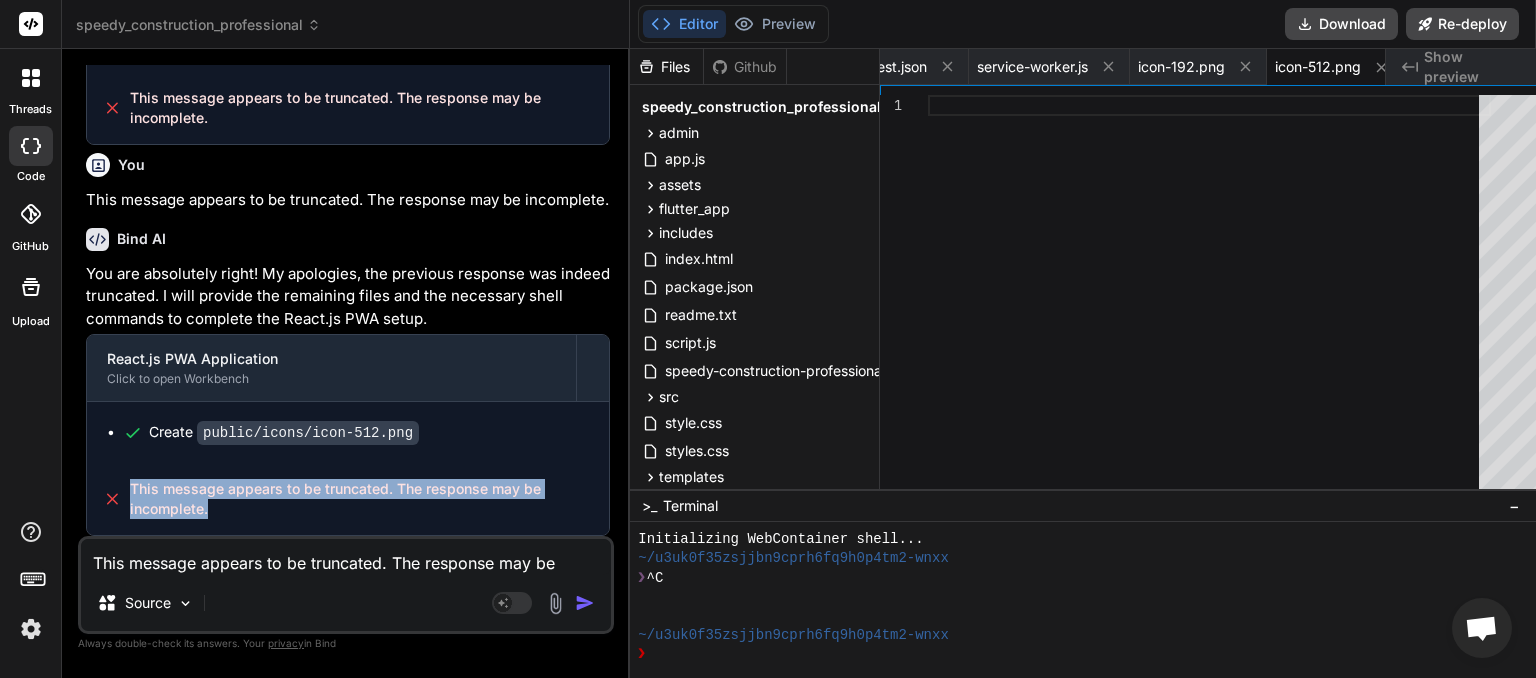 drag, startPoint x: 209, startPoint y: 516, endPoint x: 130, endPoint y: 489, distance: 83.48653 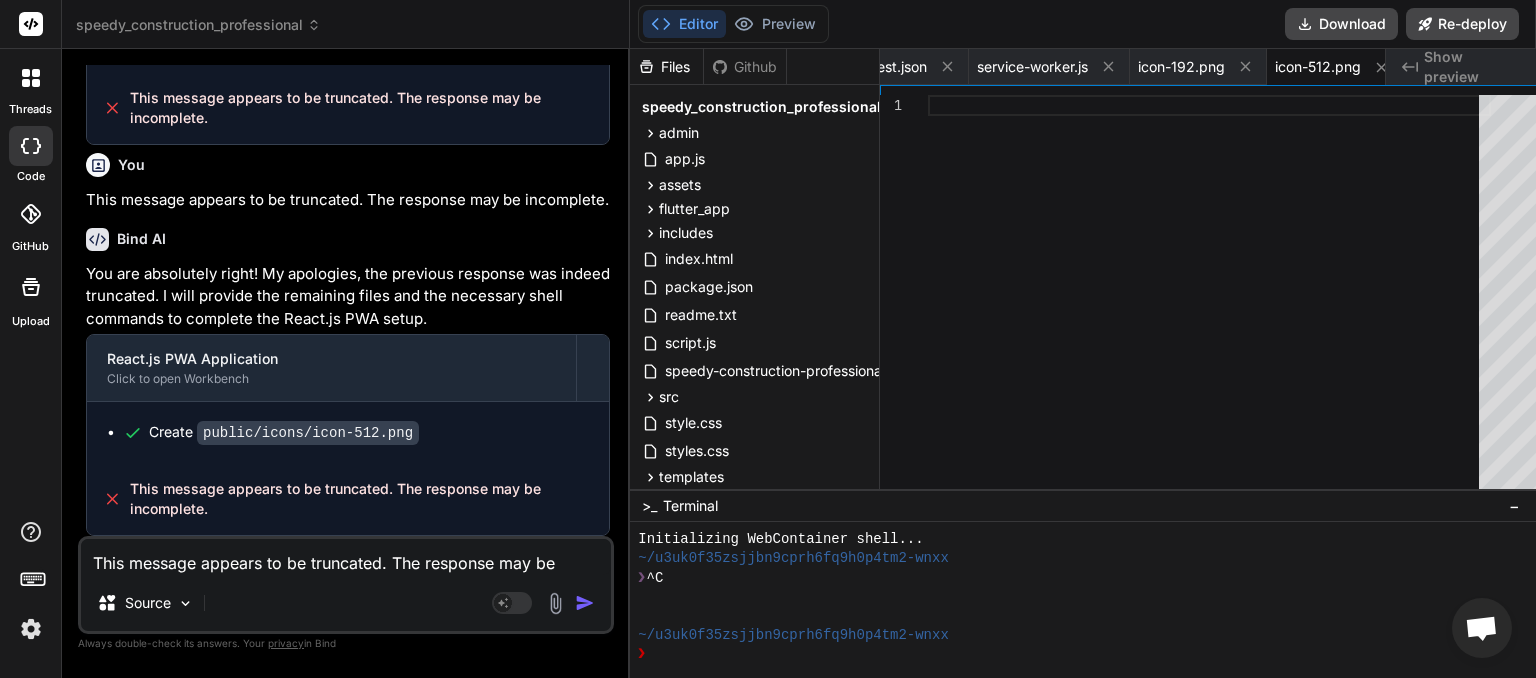 click on "This message appears to be truncated. The response may be incomplete." at bounding box center (346, 557) 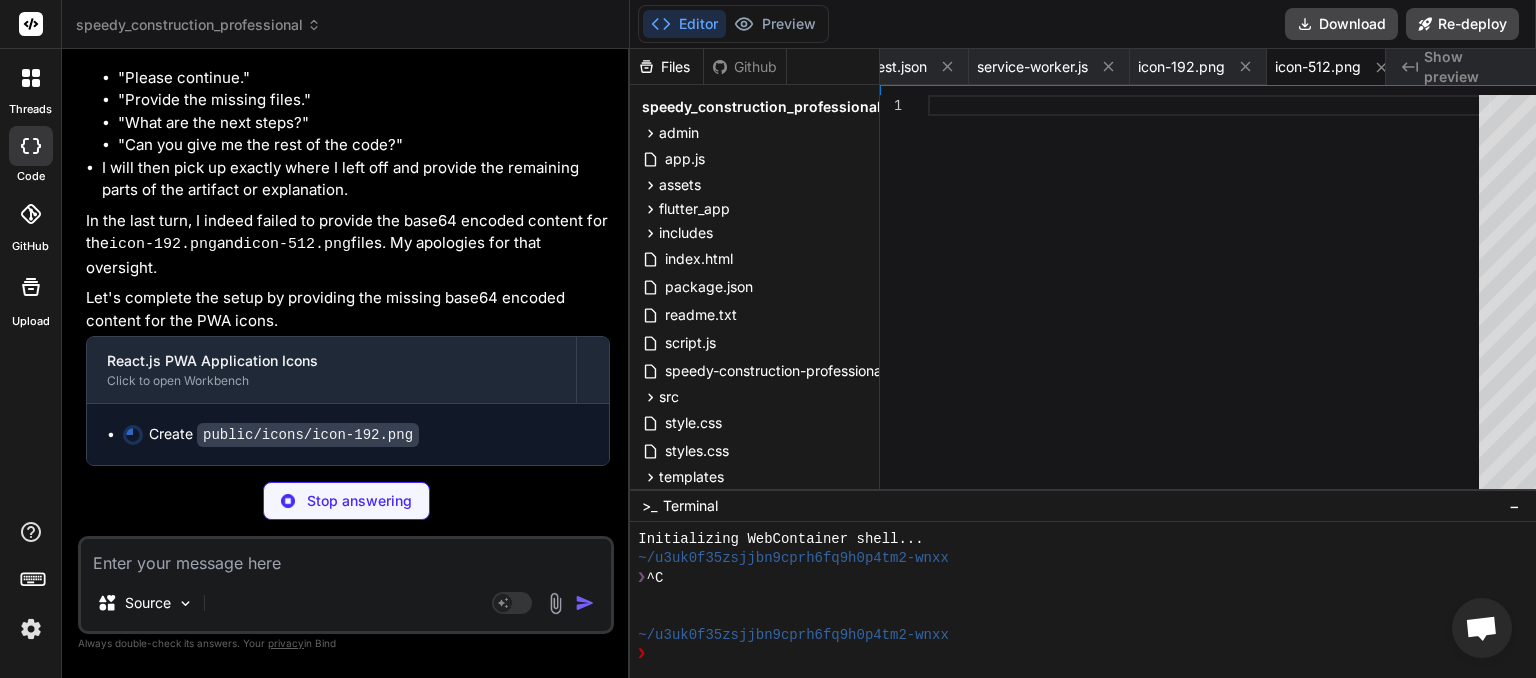 scroll, scrollTop: 36112, scrollLeft: 0, axis: vertical 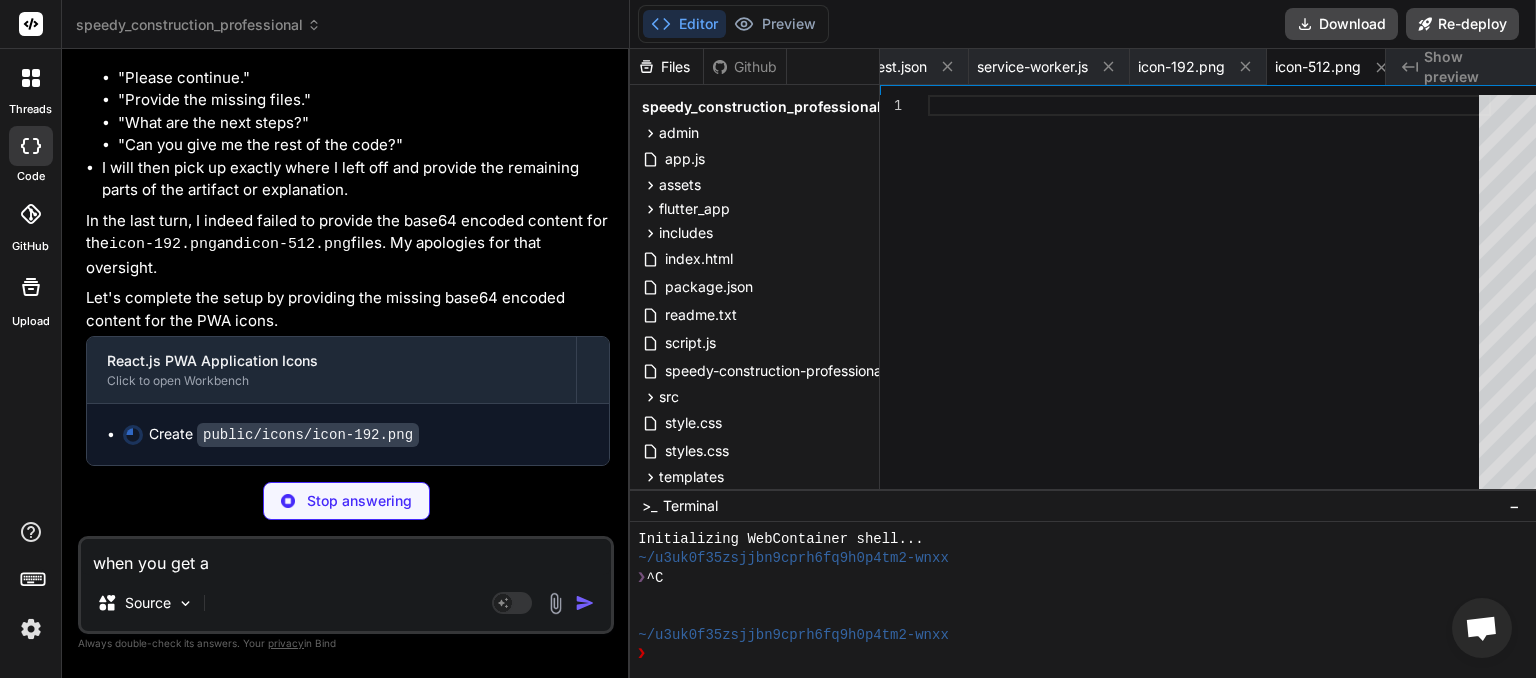 paste on "This message appears to be truncated. The response may be incomplete." 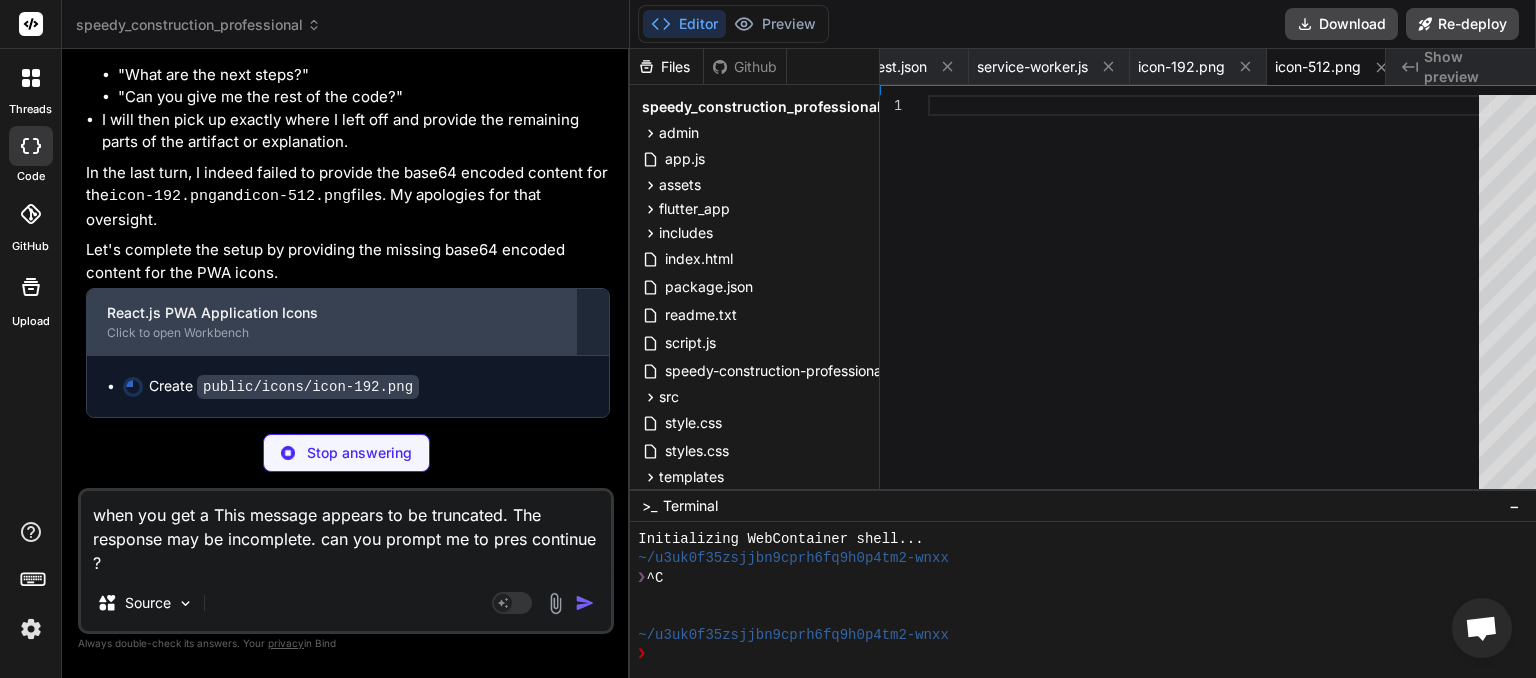 scroll, scrollTop: 36160, scrollLeft: 0, axis: vertical 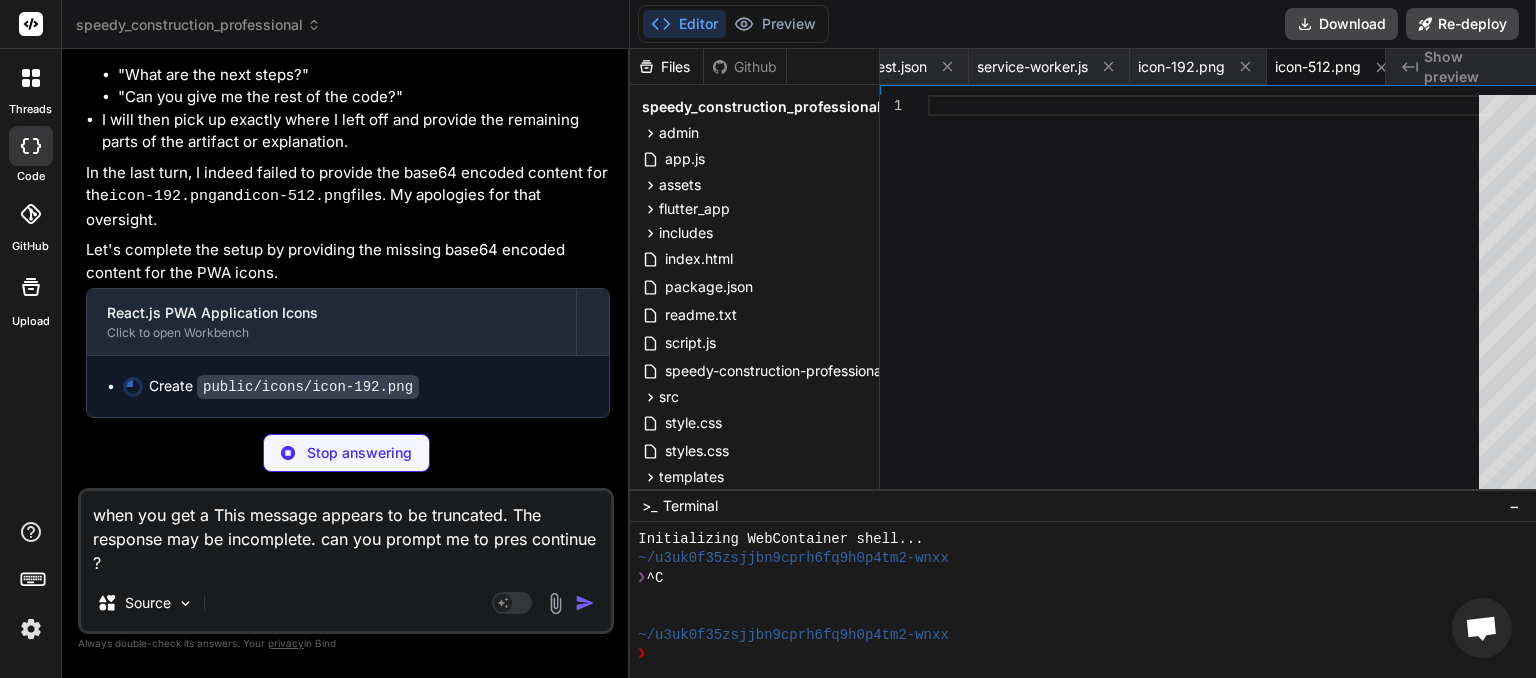 click on "when you get a This message appears to be truncated. The response may be incomplete. can you prompt me to pres continue ?" at bounding box center (346, 533) 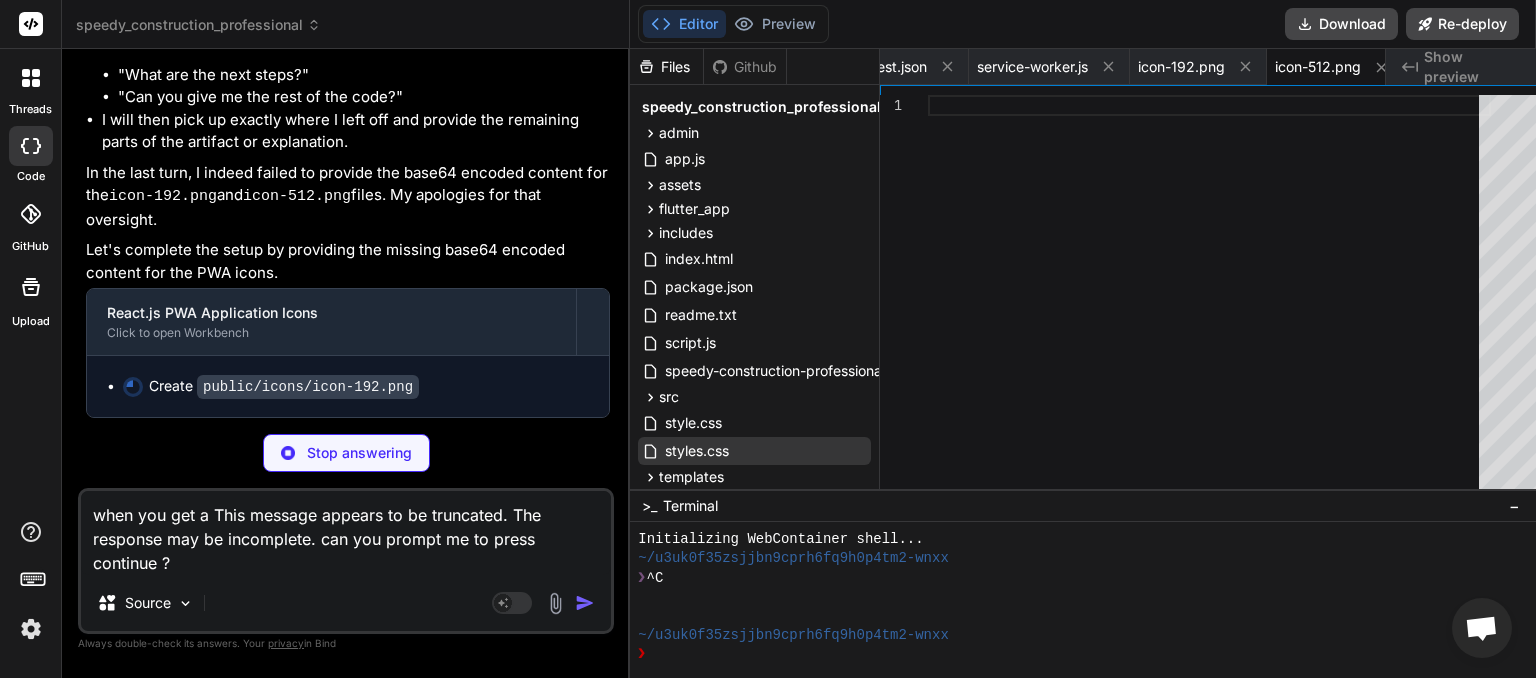 scroll, scrollTop: 0, scrollLeft: 305, axis: horizontal 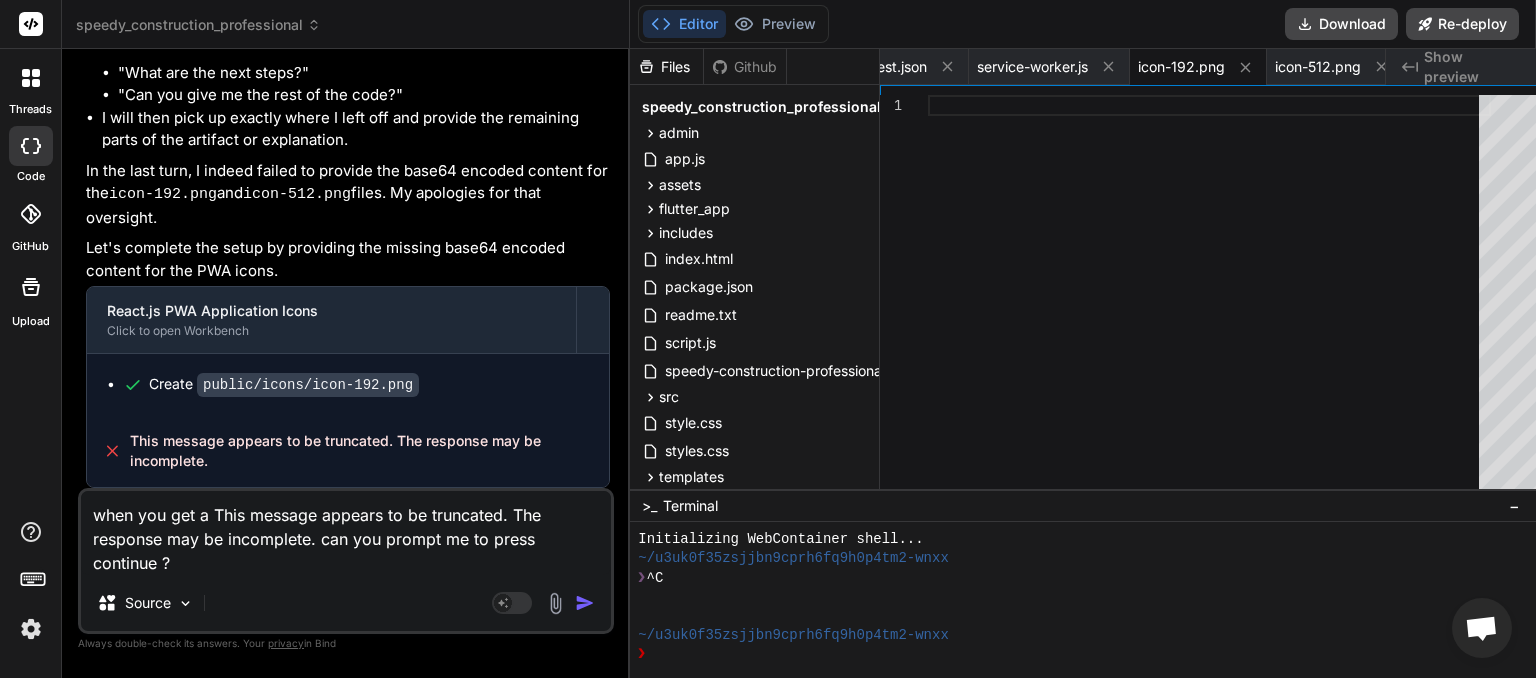 click at bounding box center (585, 603) 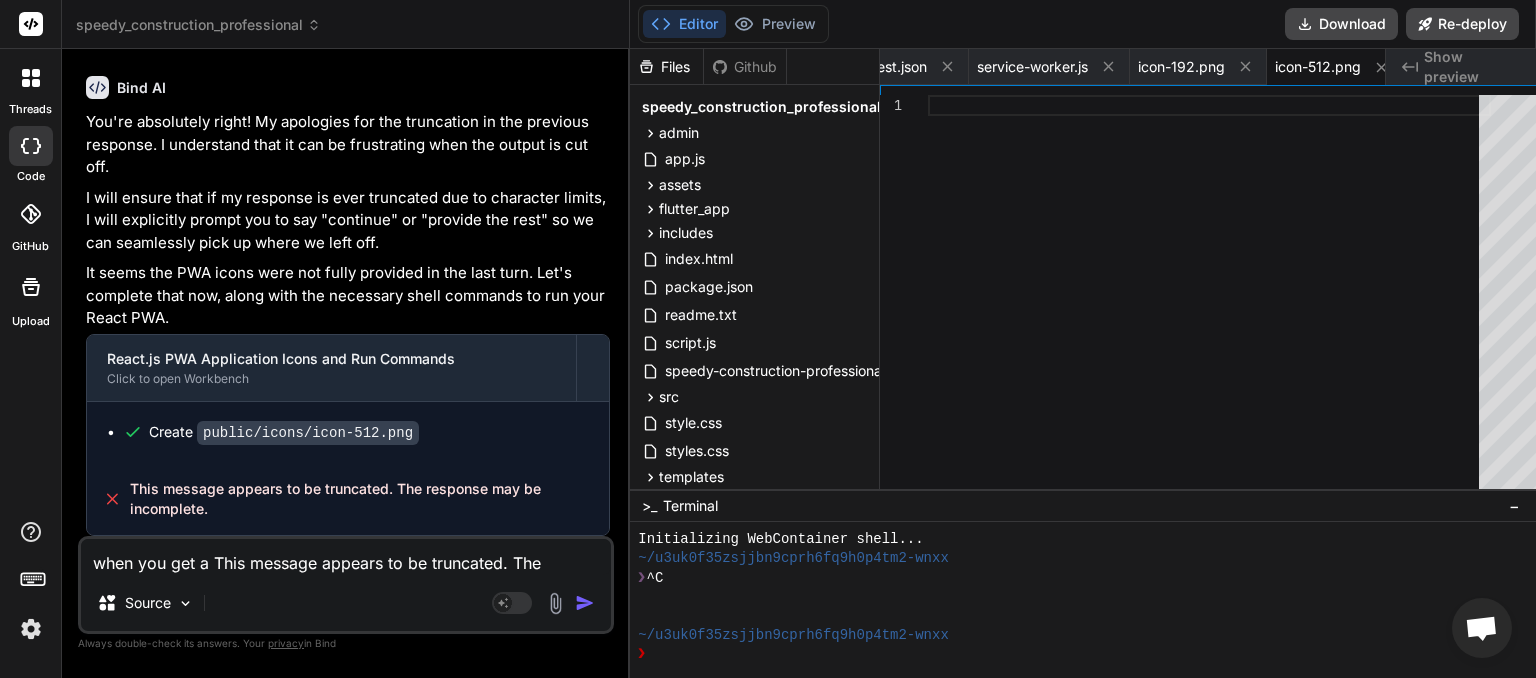 scroll, scrollTop: 36606, scrollLeft: 0, axis: vertical 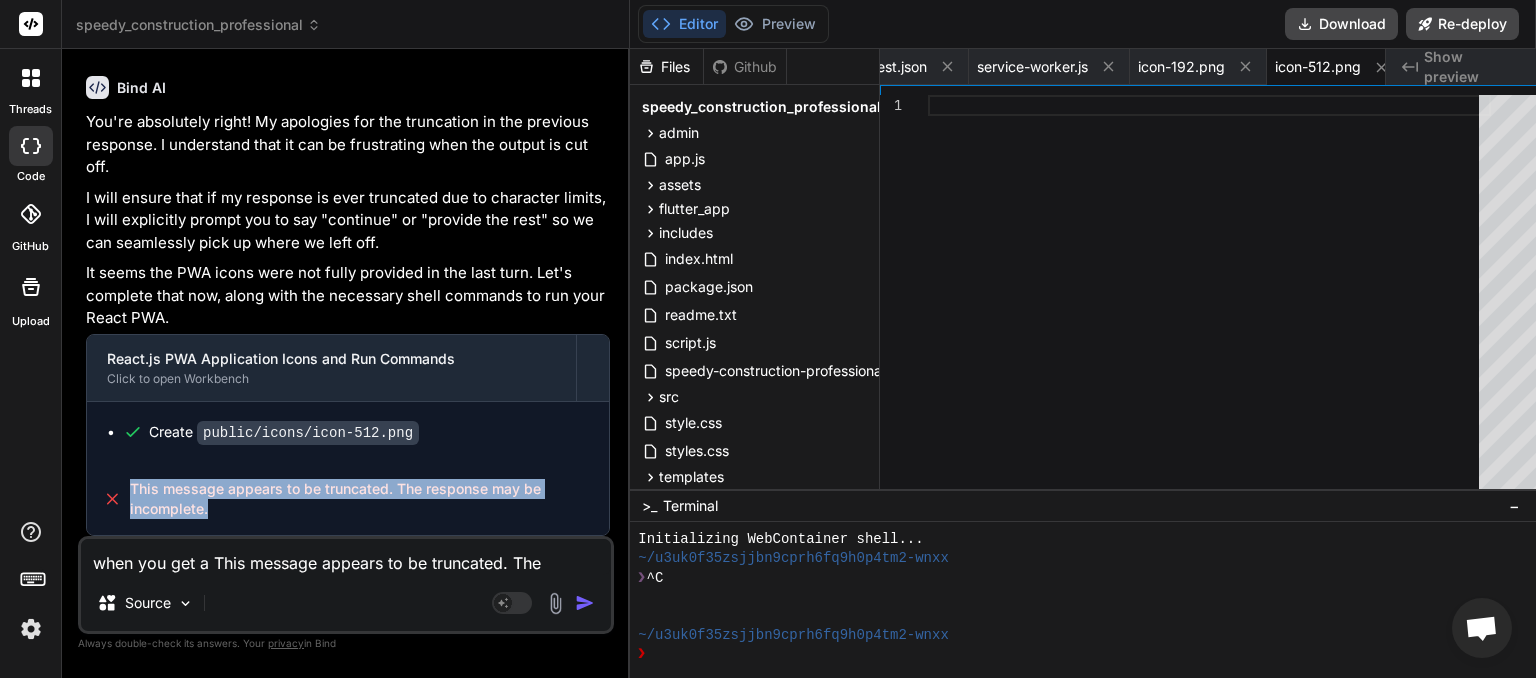 drag, startPoint x: 213, startPoint y: 515, endPoint x: 121, endPoint y: 506, distance: 92.43917 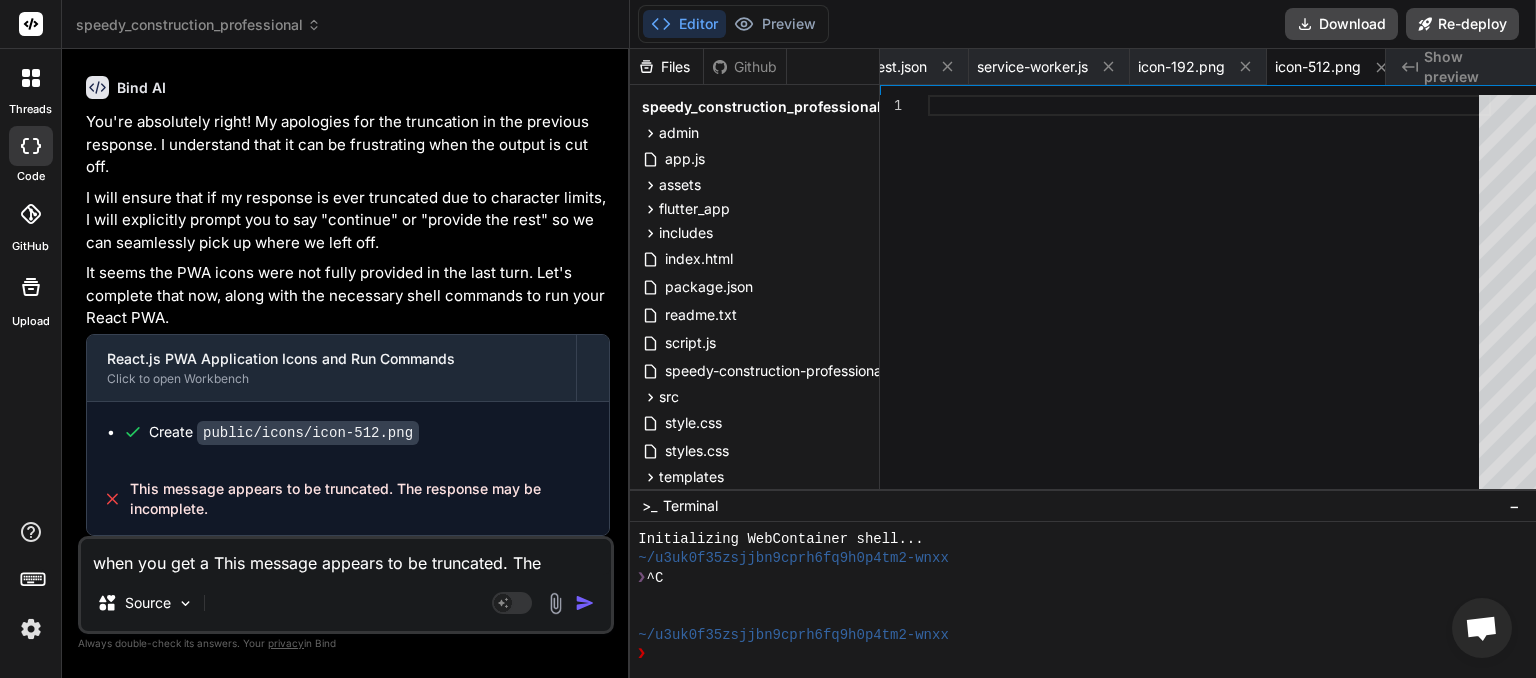 click on "when you get a This message appears to be truncated. The response may be incomplete. can you prompt me to press continue ?" at bounding box center [346, 557] 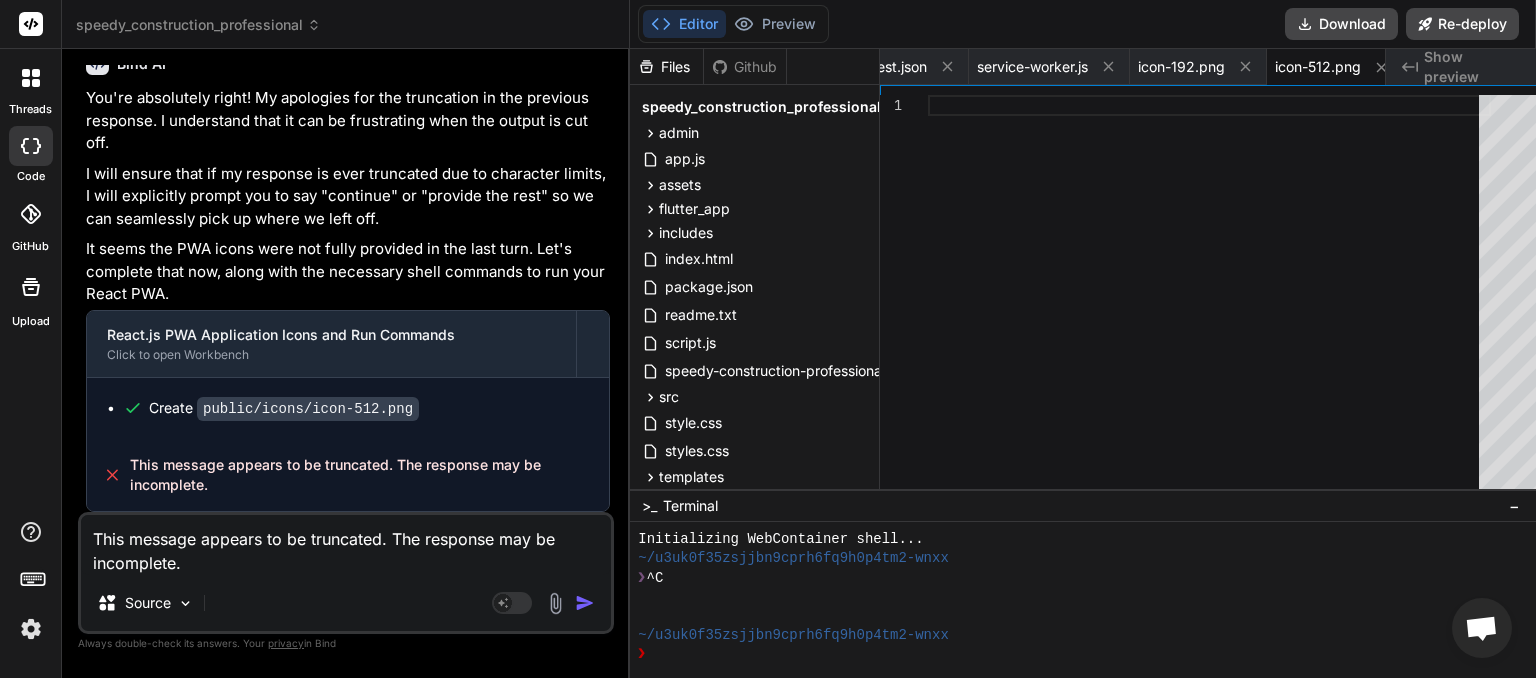 drag, startPoint x: 567, startPoint y: 598, endPoint x: 542, endPoint y: 611, distance: 28.178005 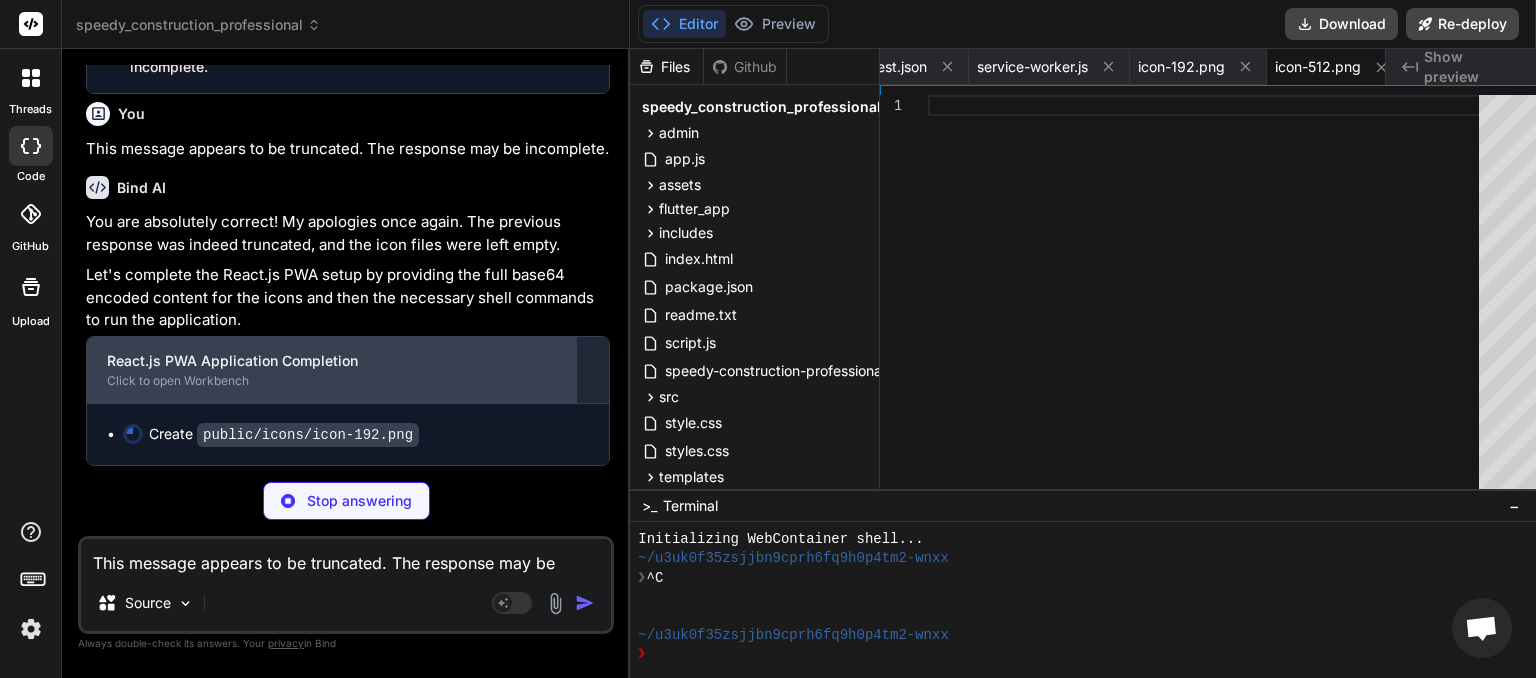 scroll, scrollTop: 37141, scrollLeft: 0, axis: vertical 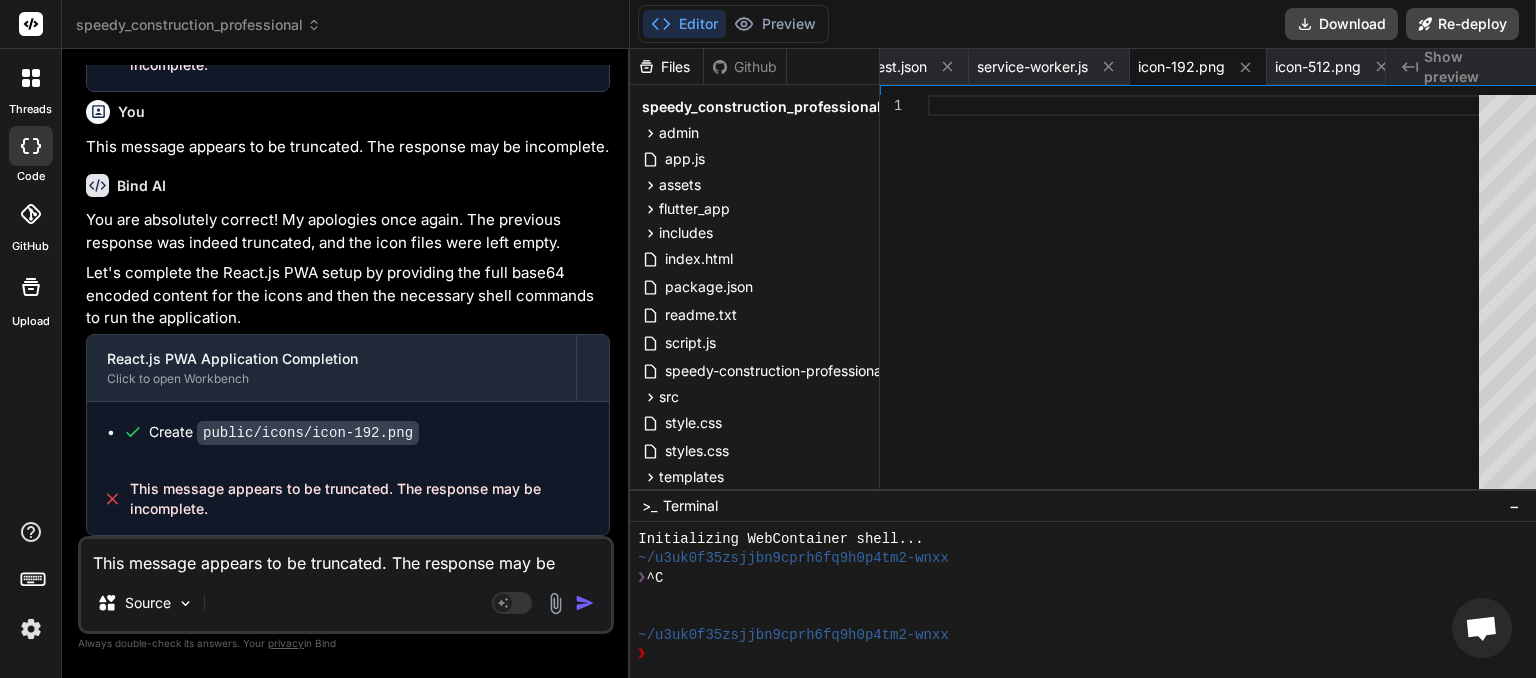 click on "This message appears to be truncated. The response may be incomplete." at bounding box center (346, 557) 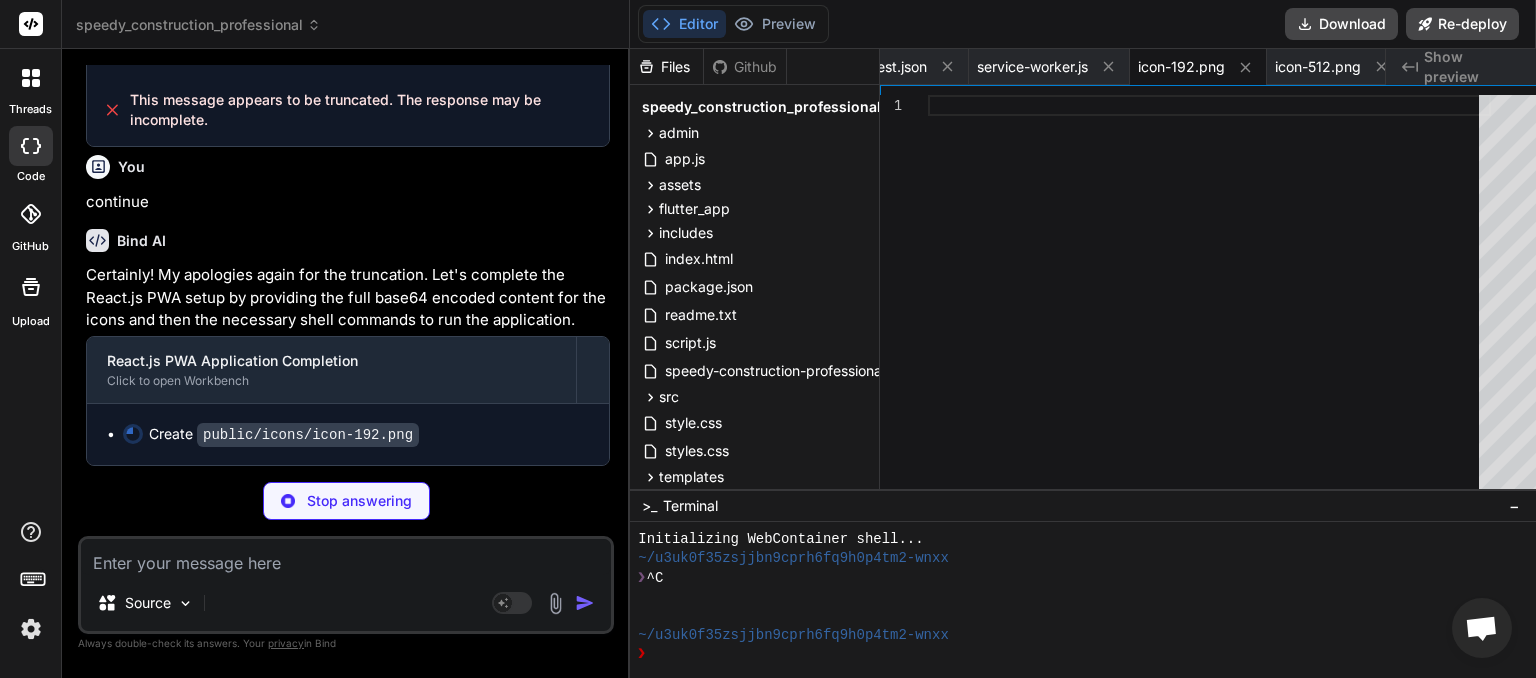 scroll, scrollTop: 37554, scrollLeft: 0, axis: vertical 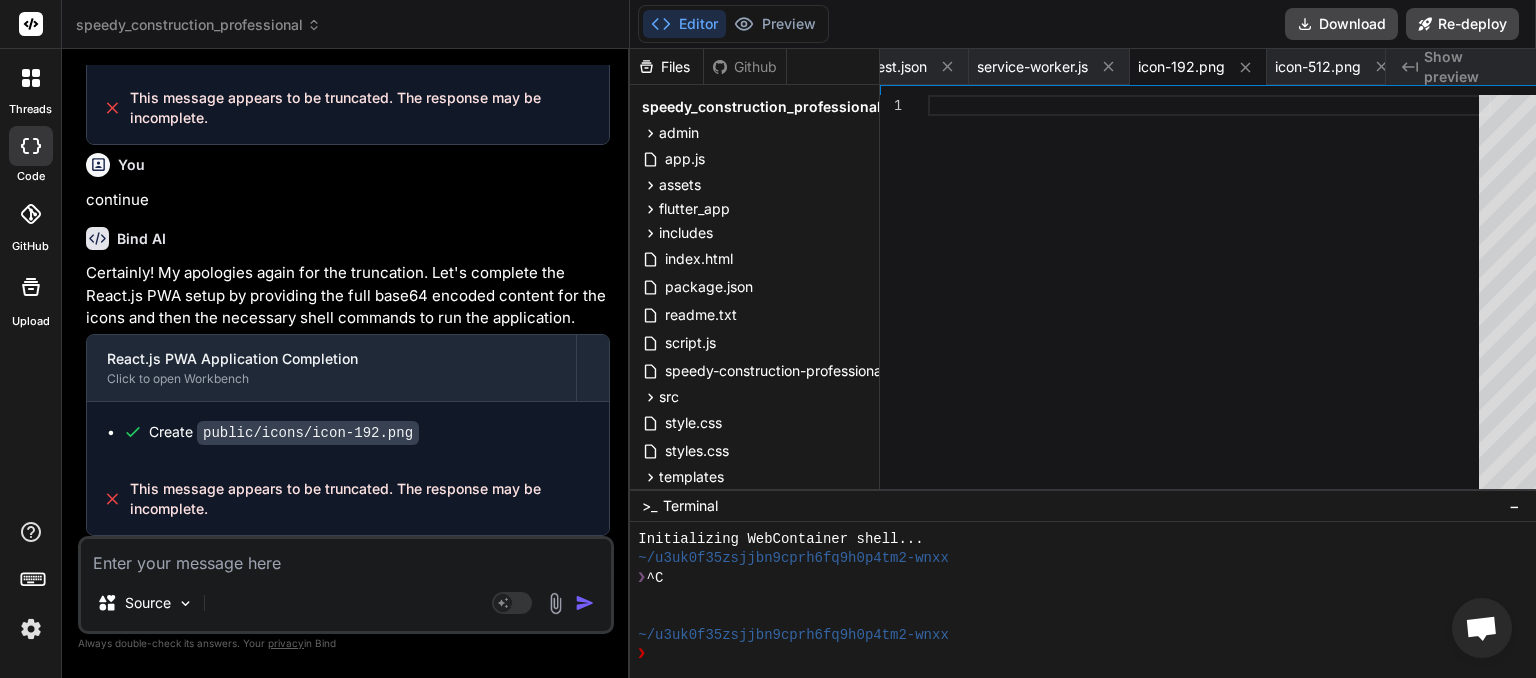 click at bounding box center [346, 557] 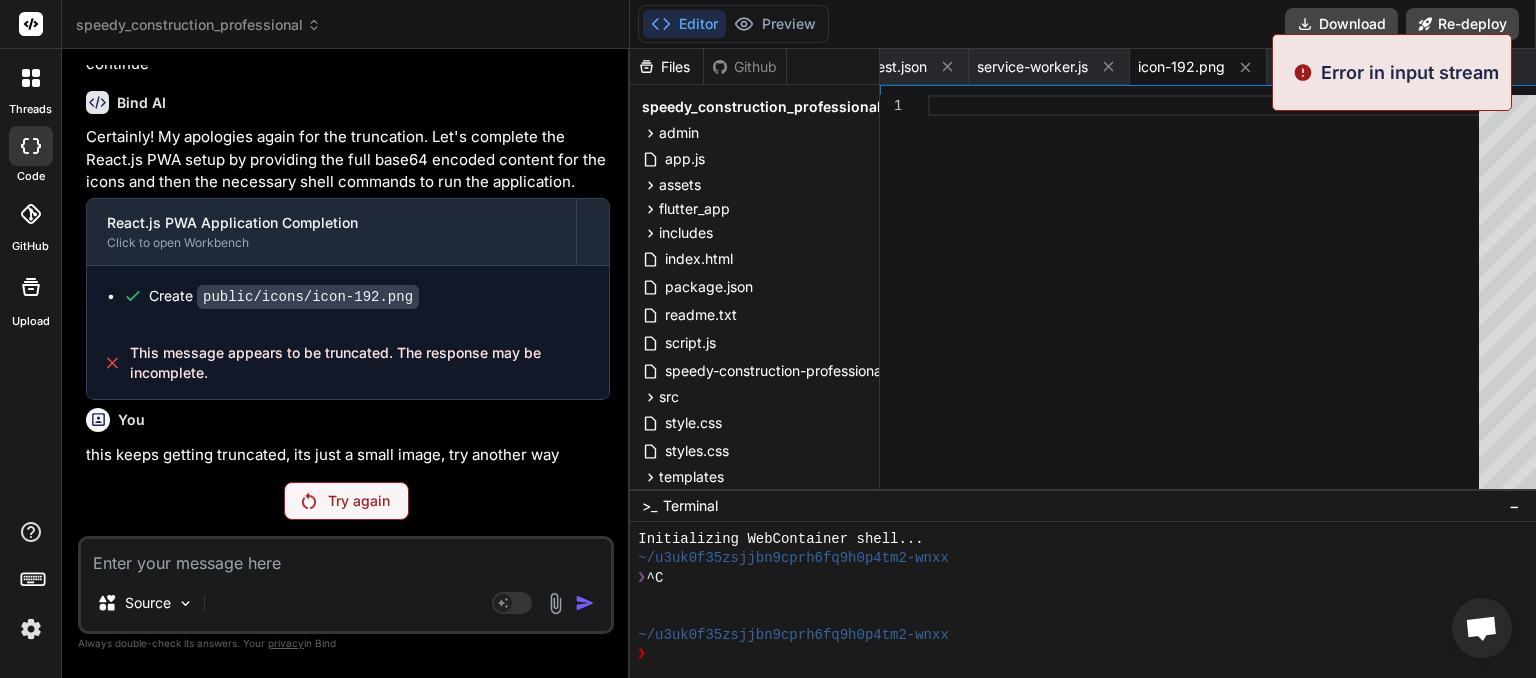 scroll, scrollTop: 37692, scrollLeft: 0, axis: vertical 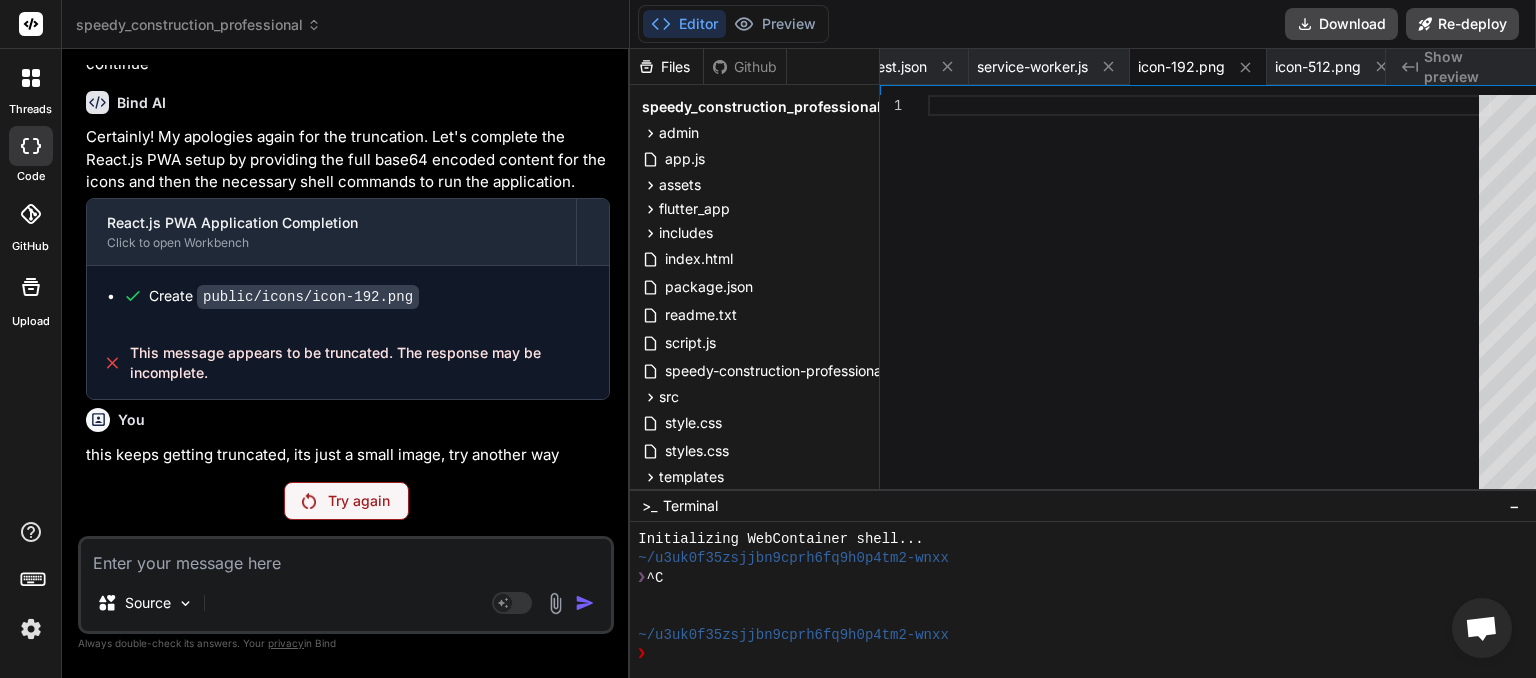 click on "Try again" at bounding box center (359, 501) 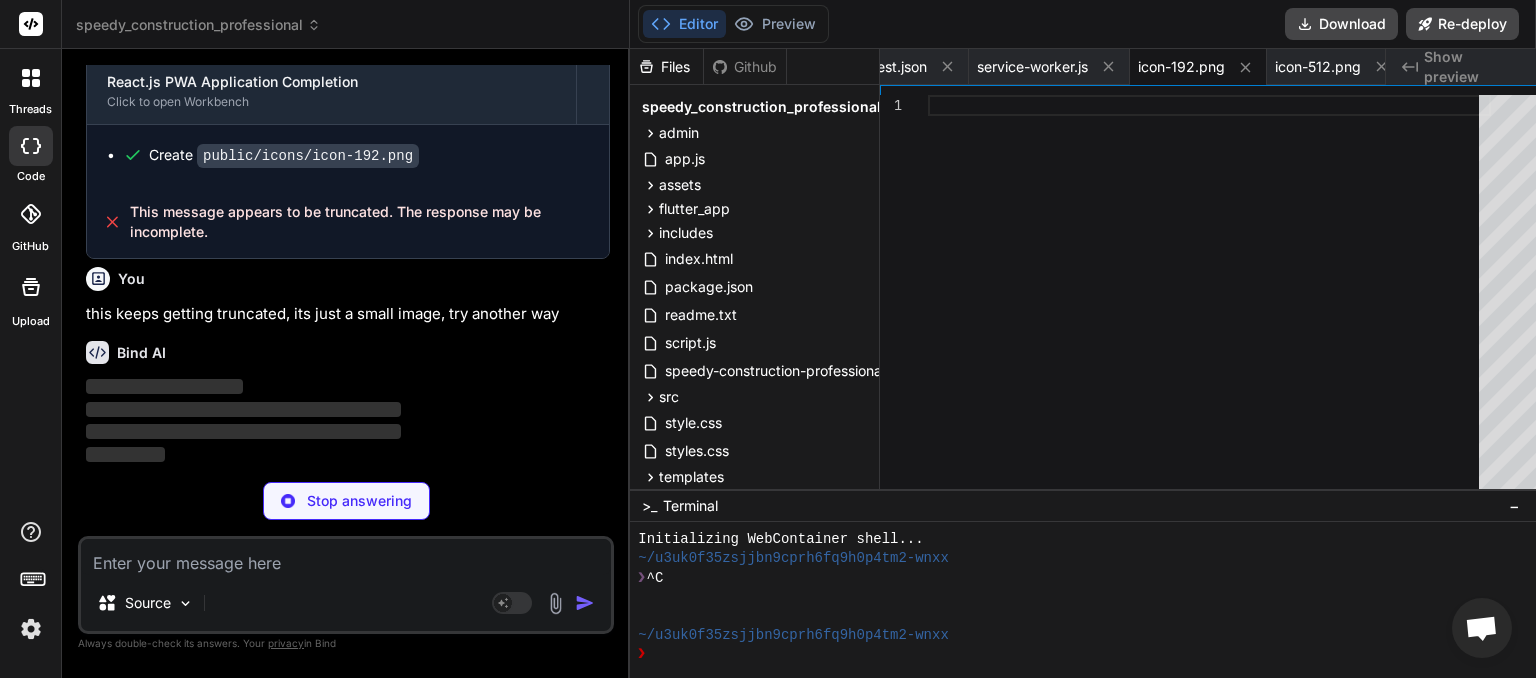 scroll, scrollTop: 37744, scrollLeft: 0, axis: vertical 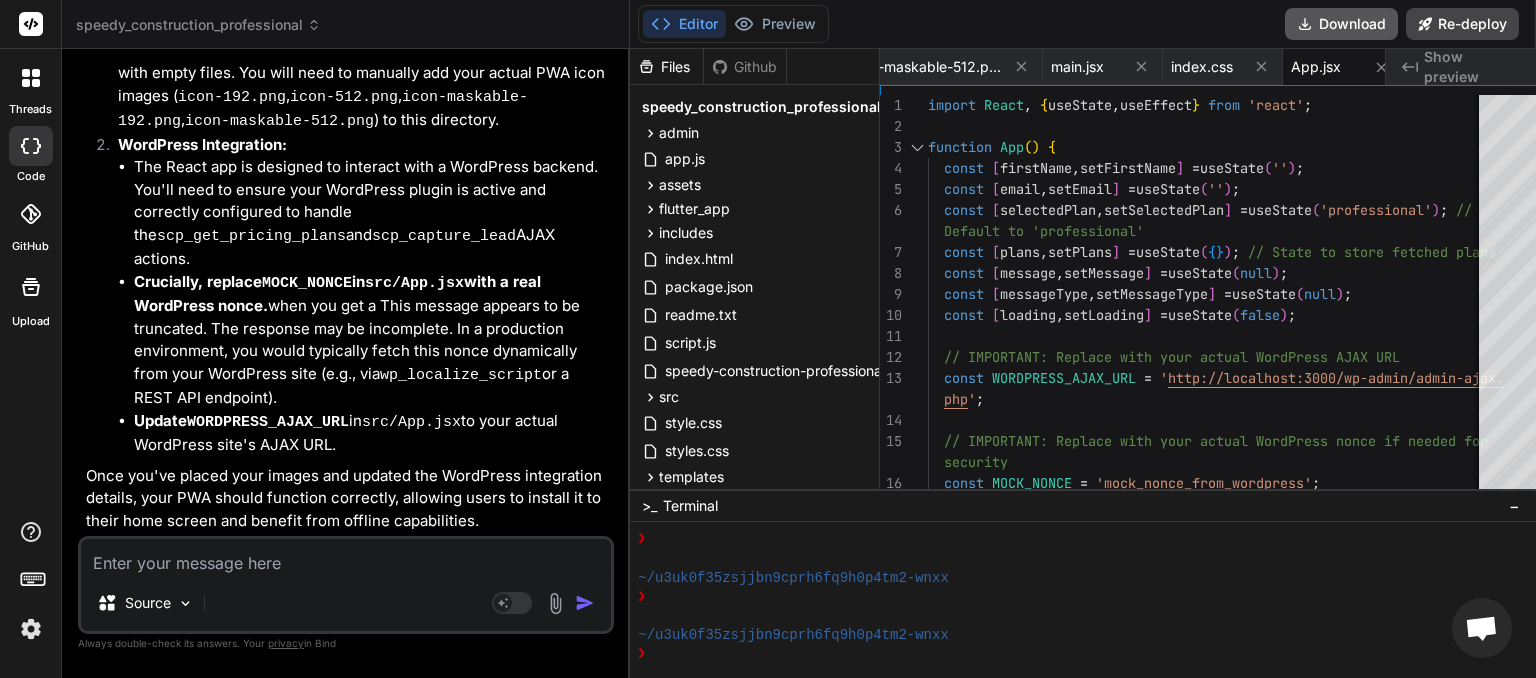 click on "Download" at bounding box center [1341, 24] 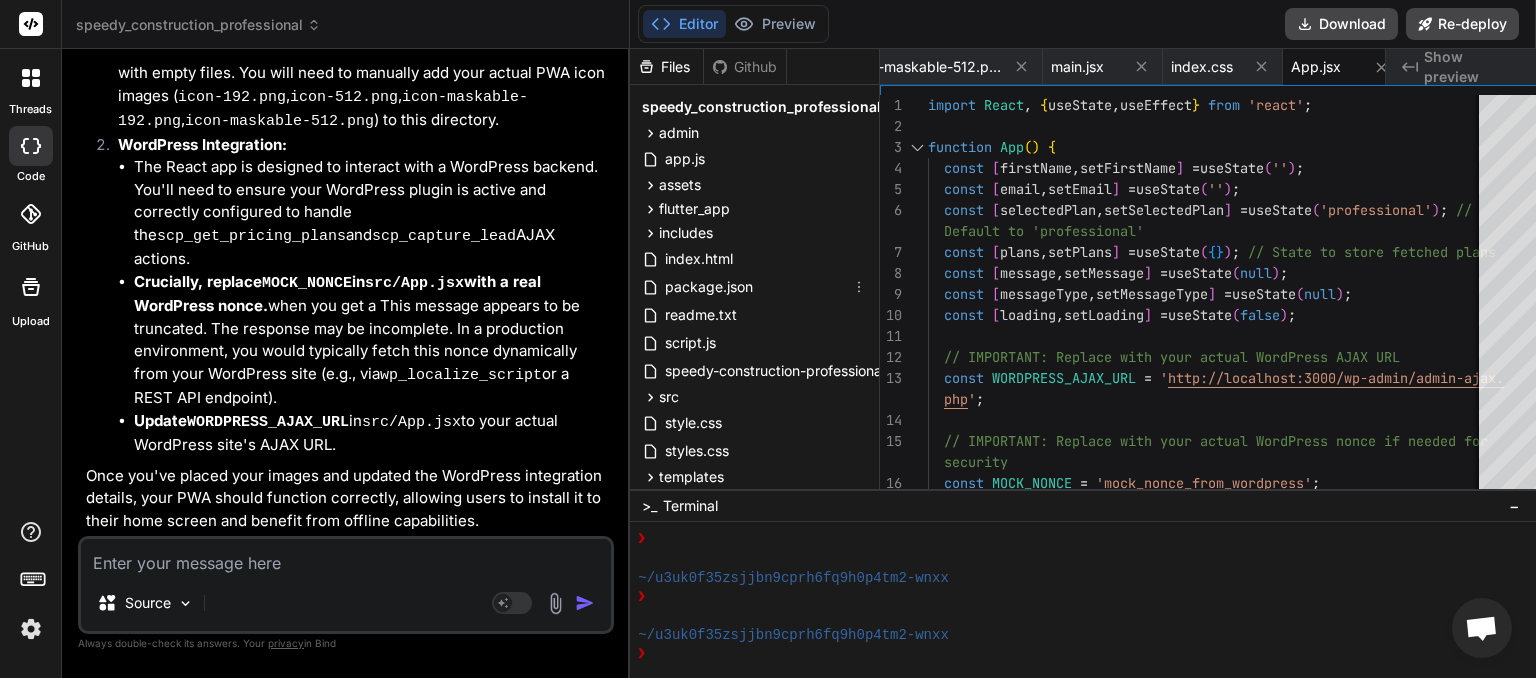 scroll, scrollTop: 0, scrollLeft: 1065, axis: horizontal 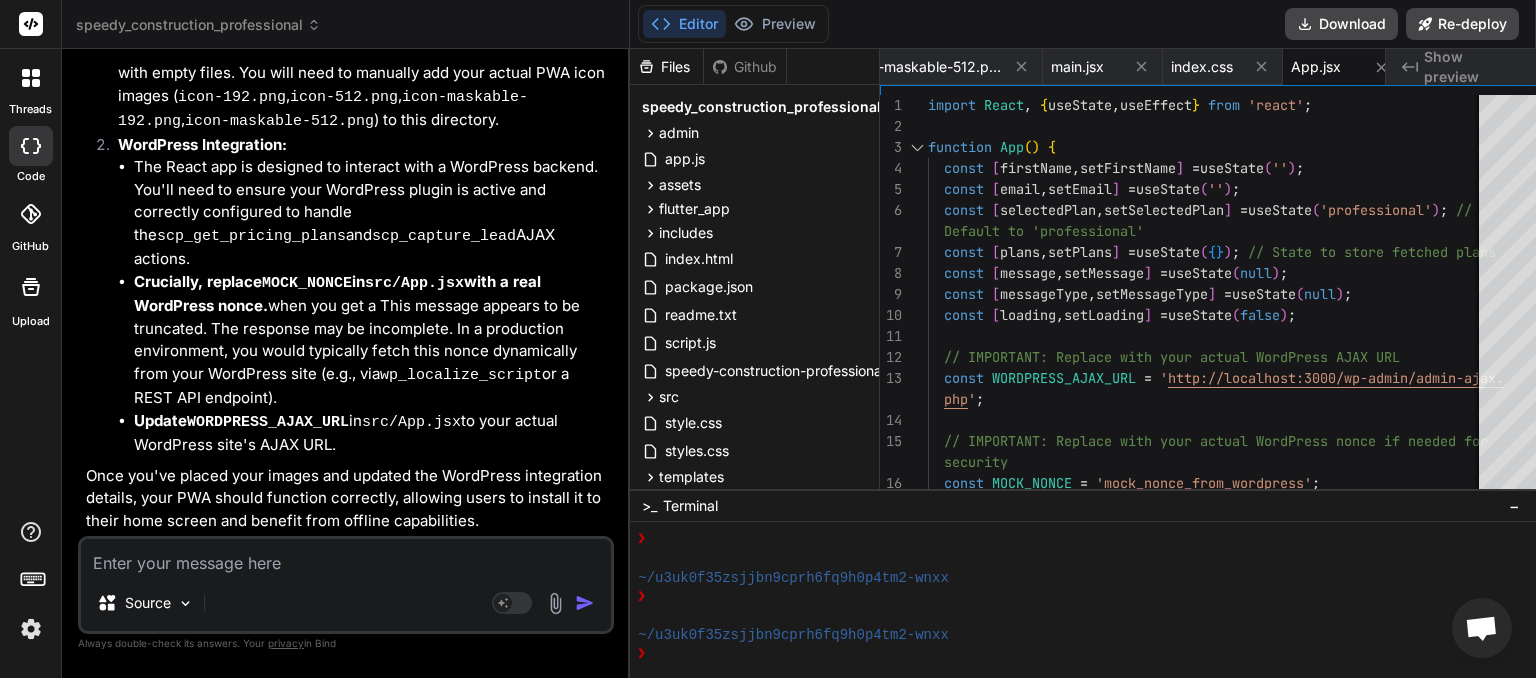 click at bounding box center [346, 557] 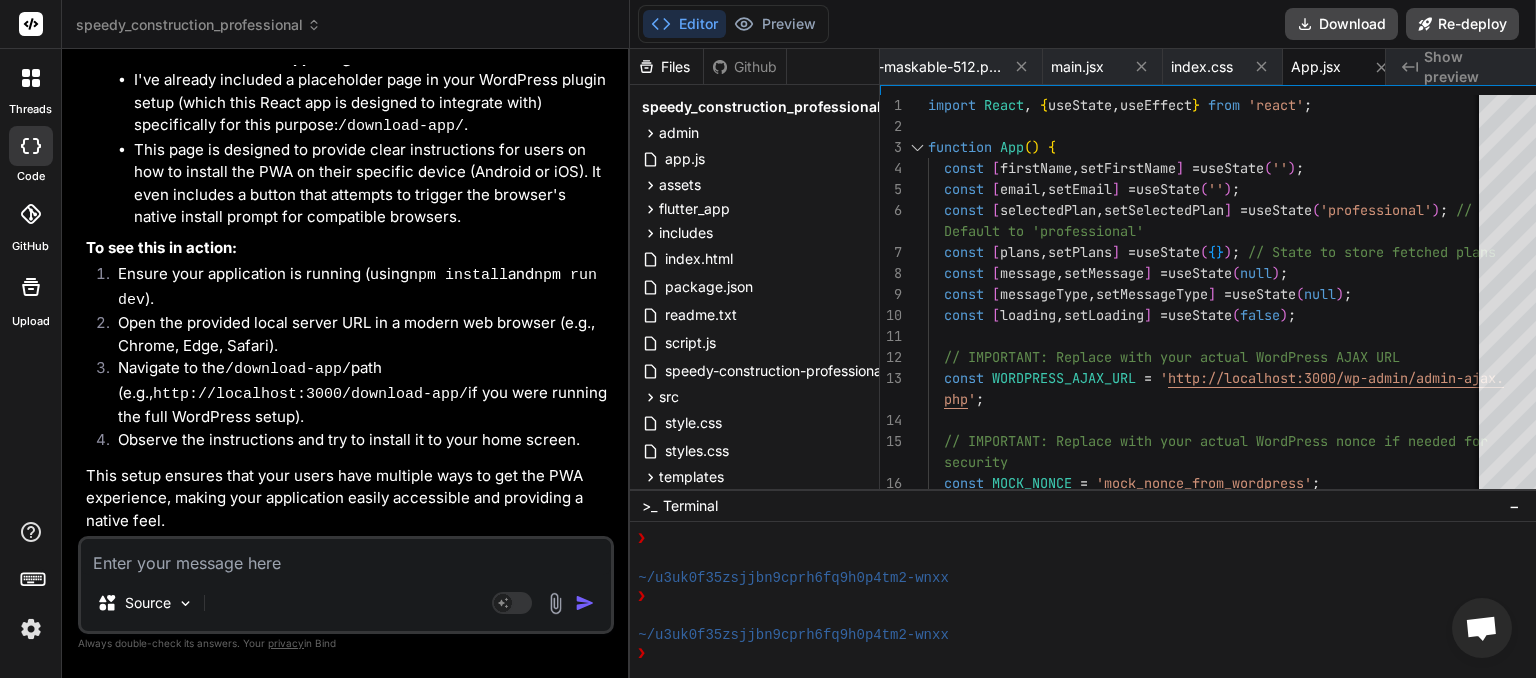 scroll, scrollTop: 40182, scrollLeft: 0, axis: vertical 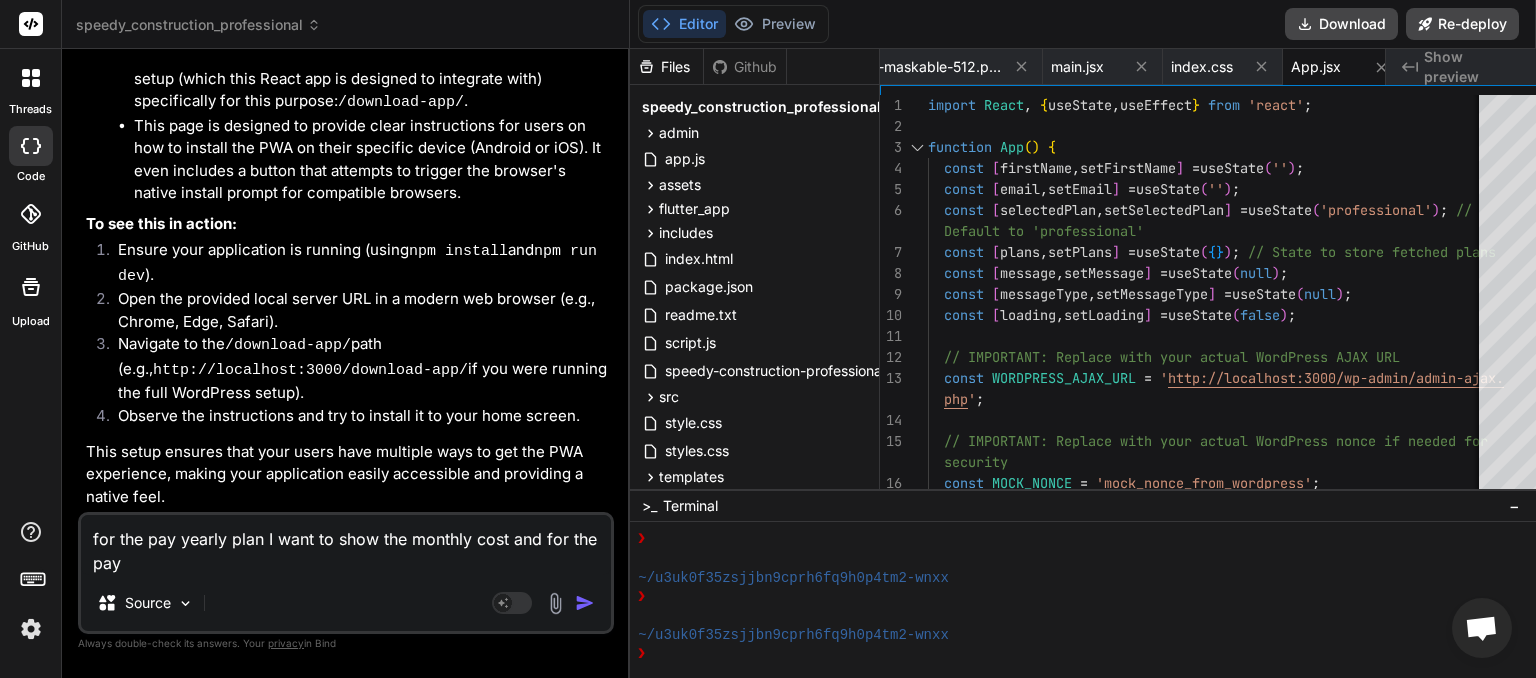 click on "for the pay yearly plan I want to show the monthly cost and for the pay" at bounding box center (346, 545) 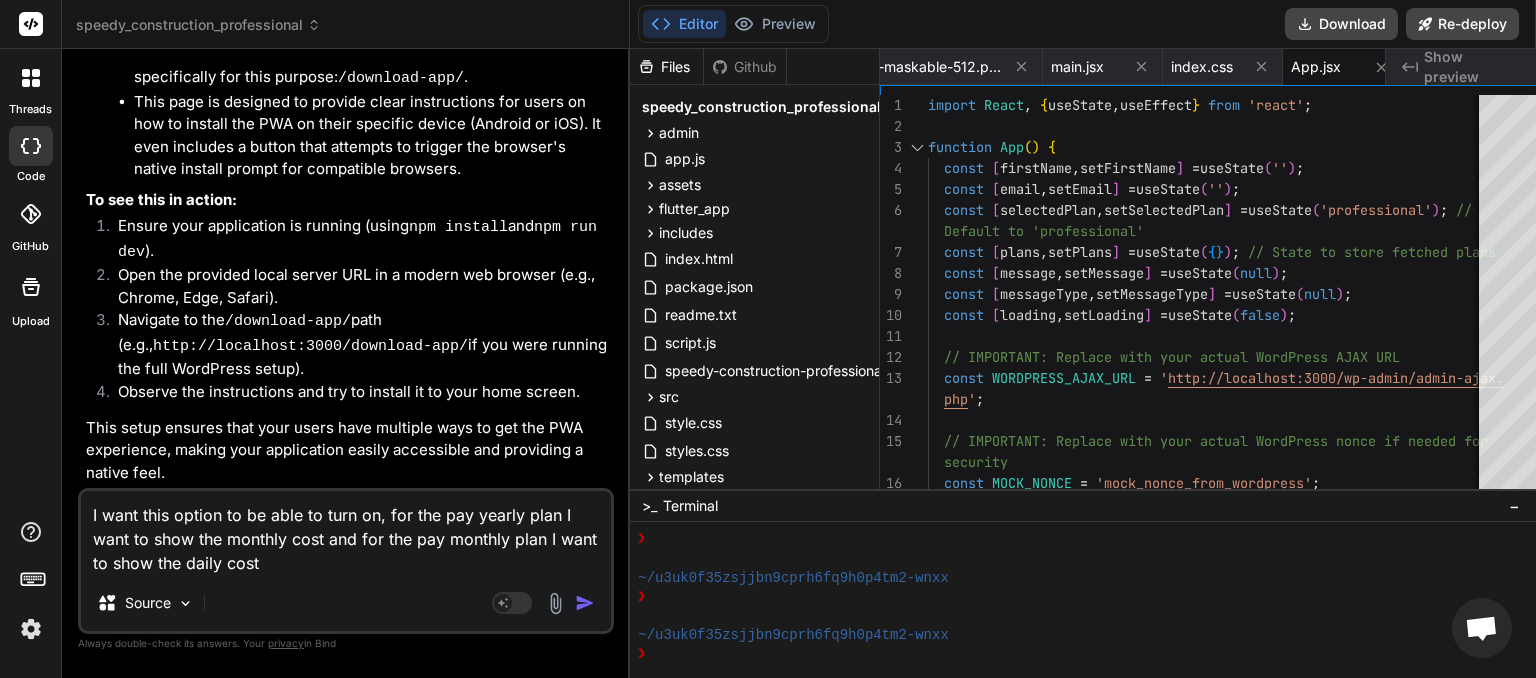 click at bounding box center [585, 603] 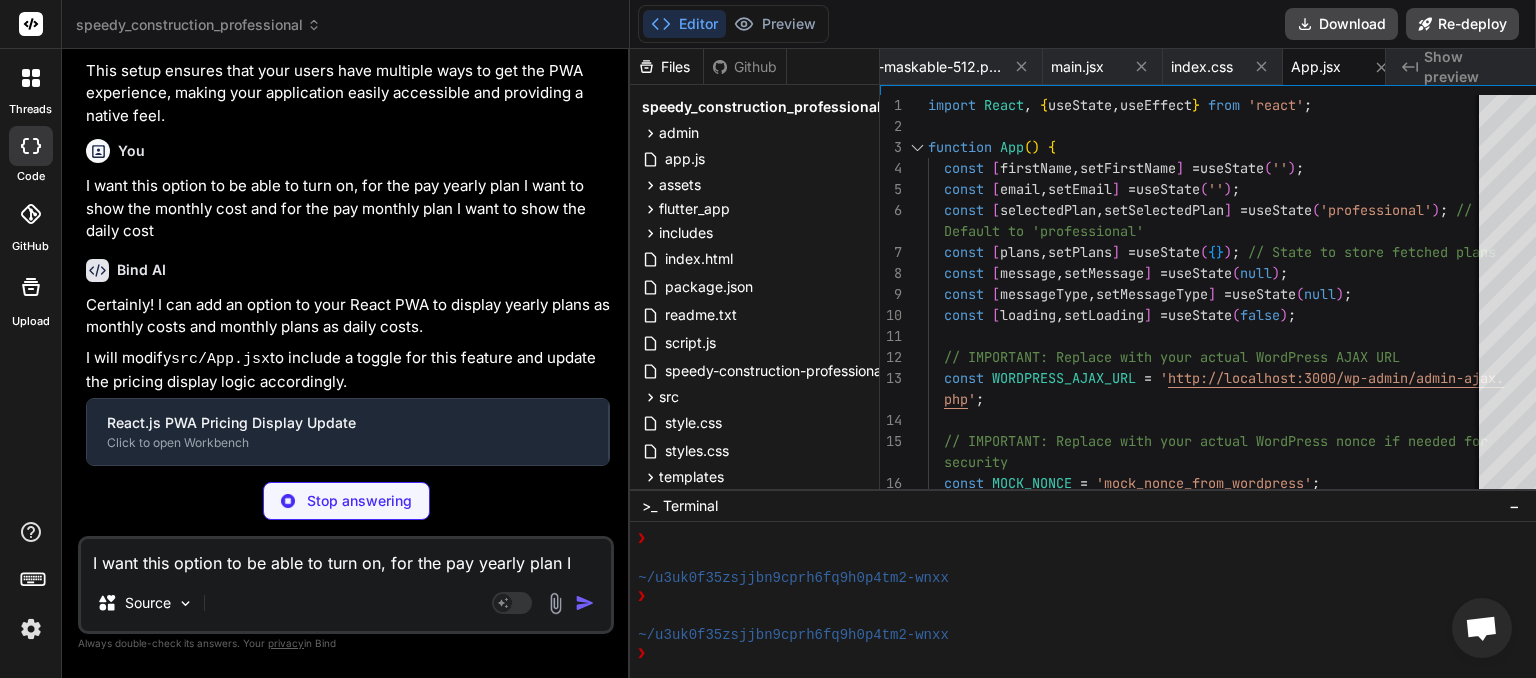 scroll, scrollTop: 40414, scrollLeft: 0, axis: vertical 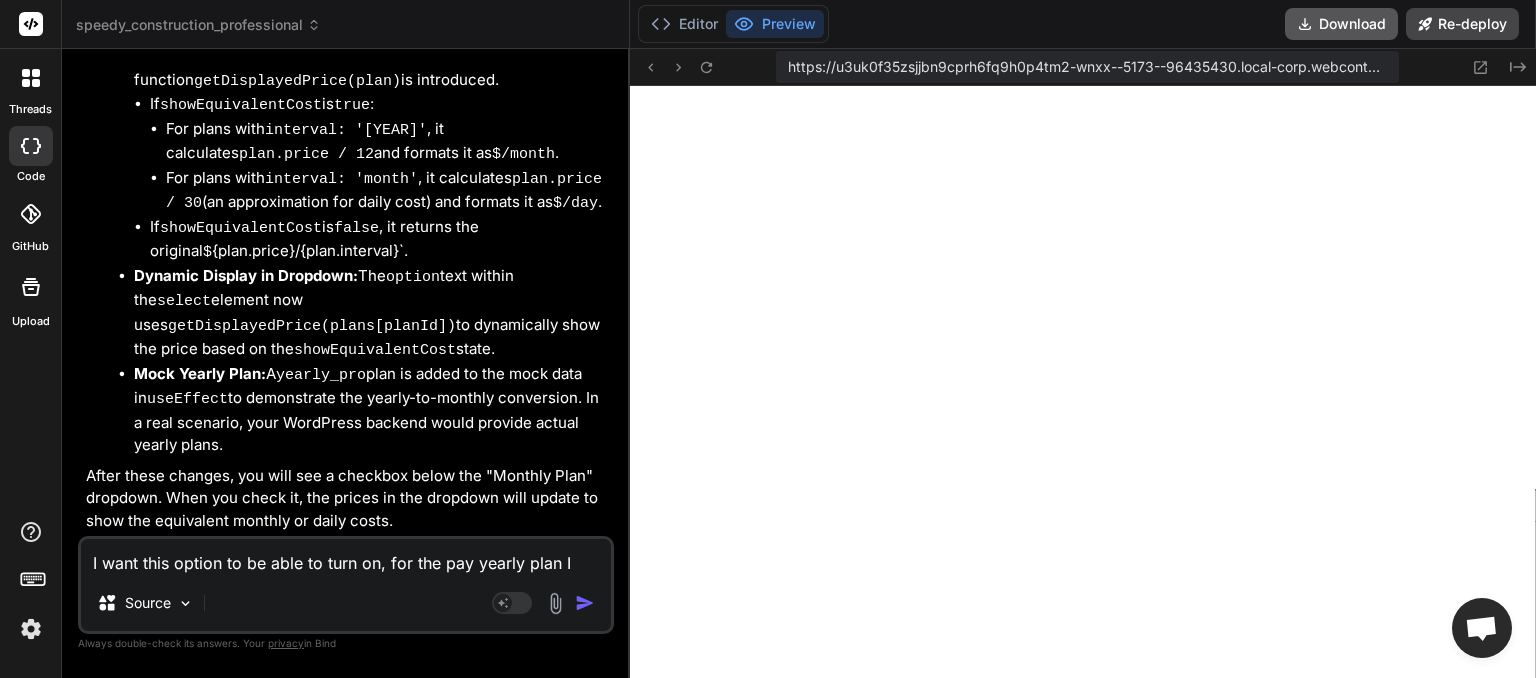 click on "Download" at bounding box center (1341, 24) 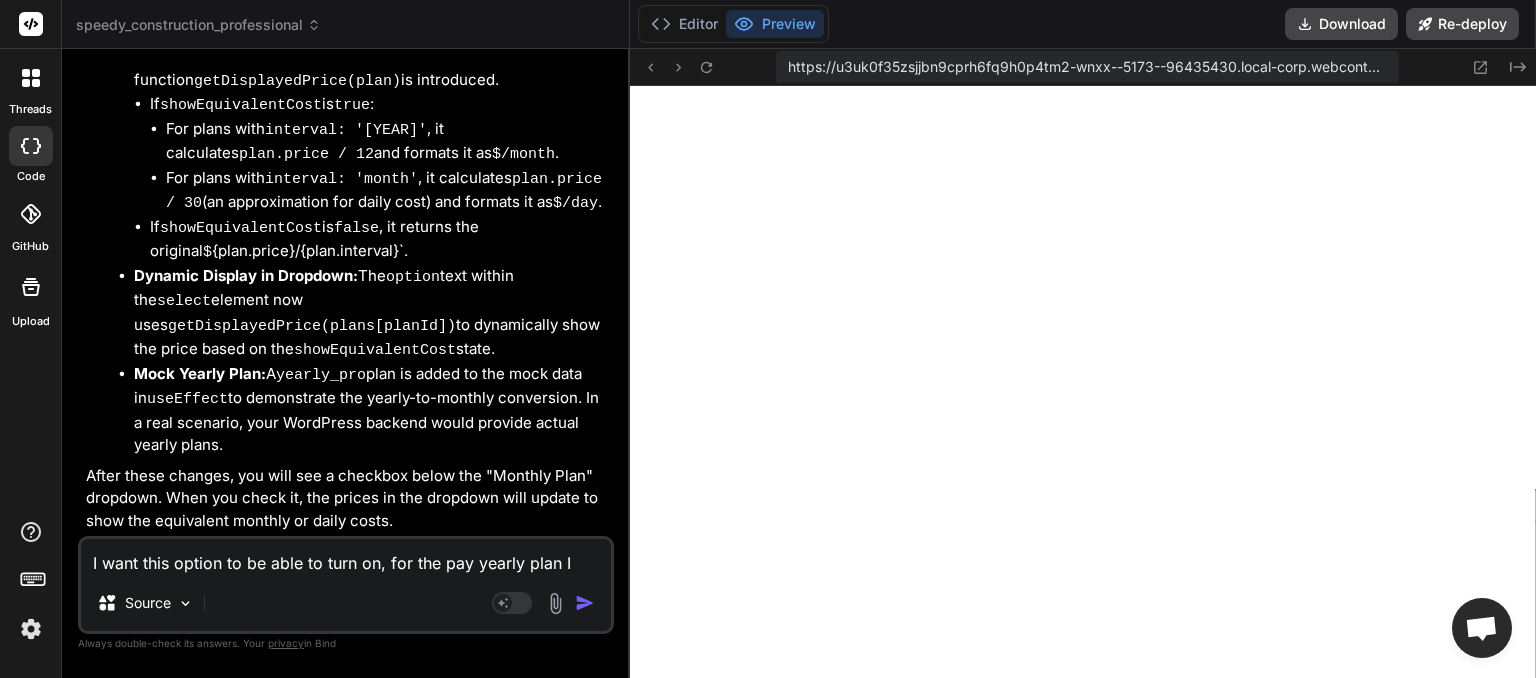click on "I want this option to be able to turn on, for the pay yearly plan I want to show the monthly cost and for the pay monthly plan I want to show the daily cost" at bounding box center [346, 557] 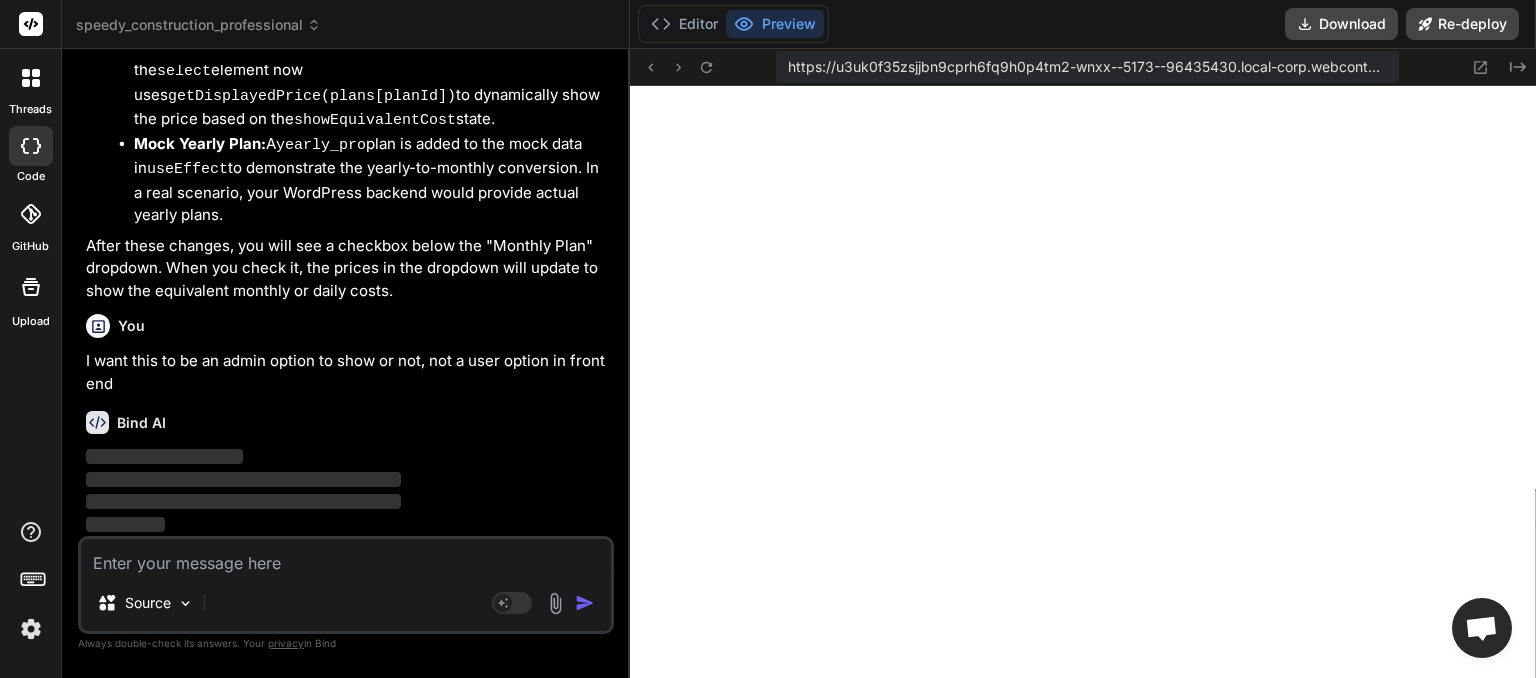 scroll, scrollTop: 41572, scrollLeft: 0, axis: vertical 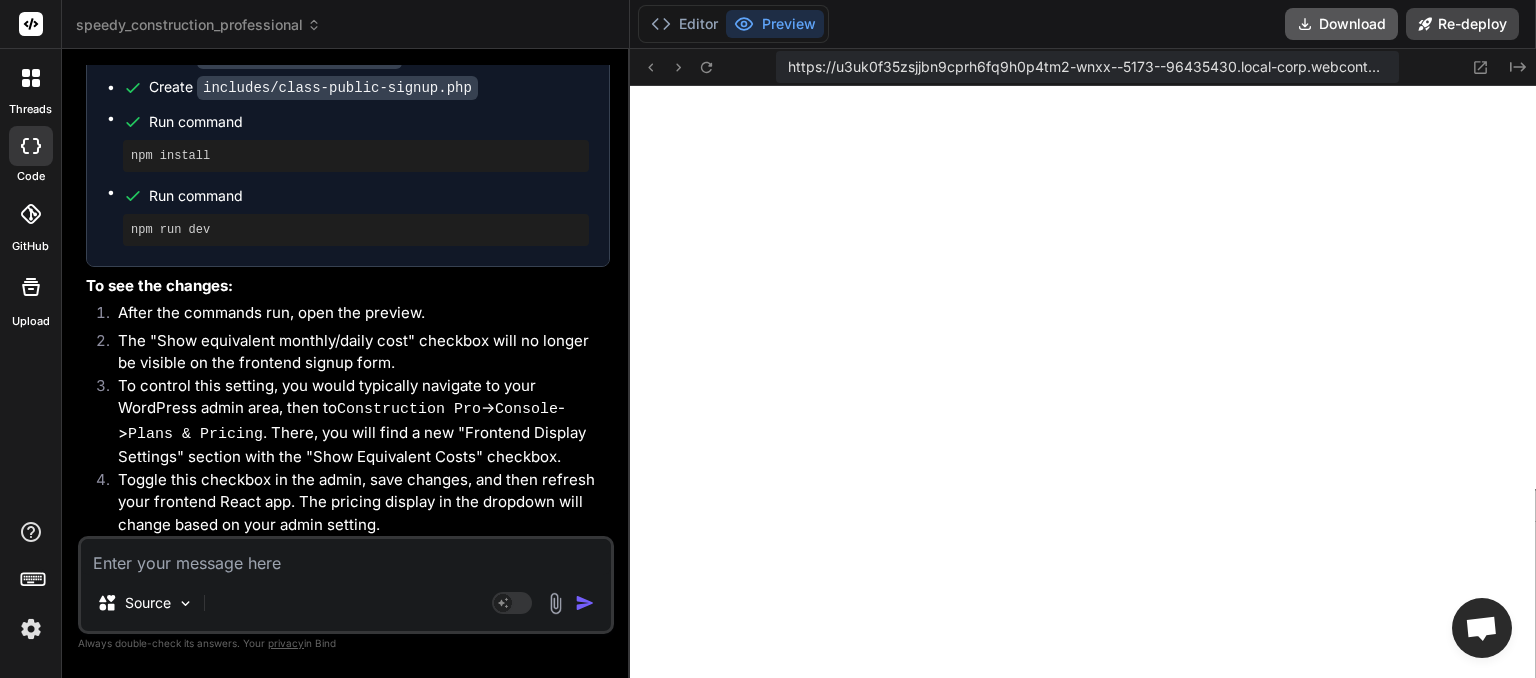click on "Download" at bounding box center [1341, 24] 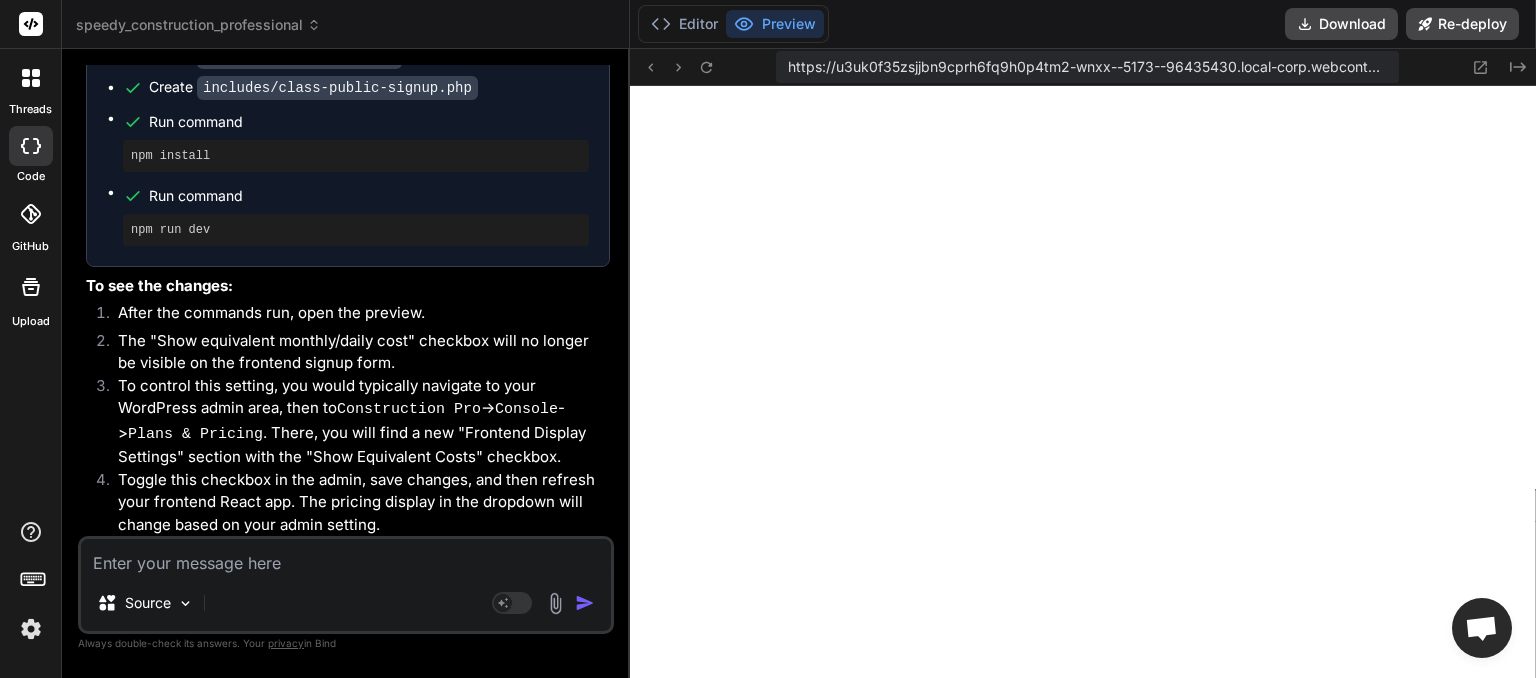 click at bounding box center [346, 557] 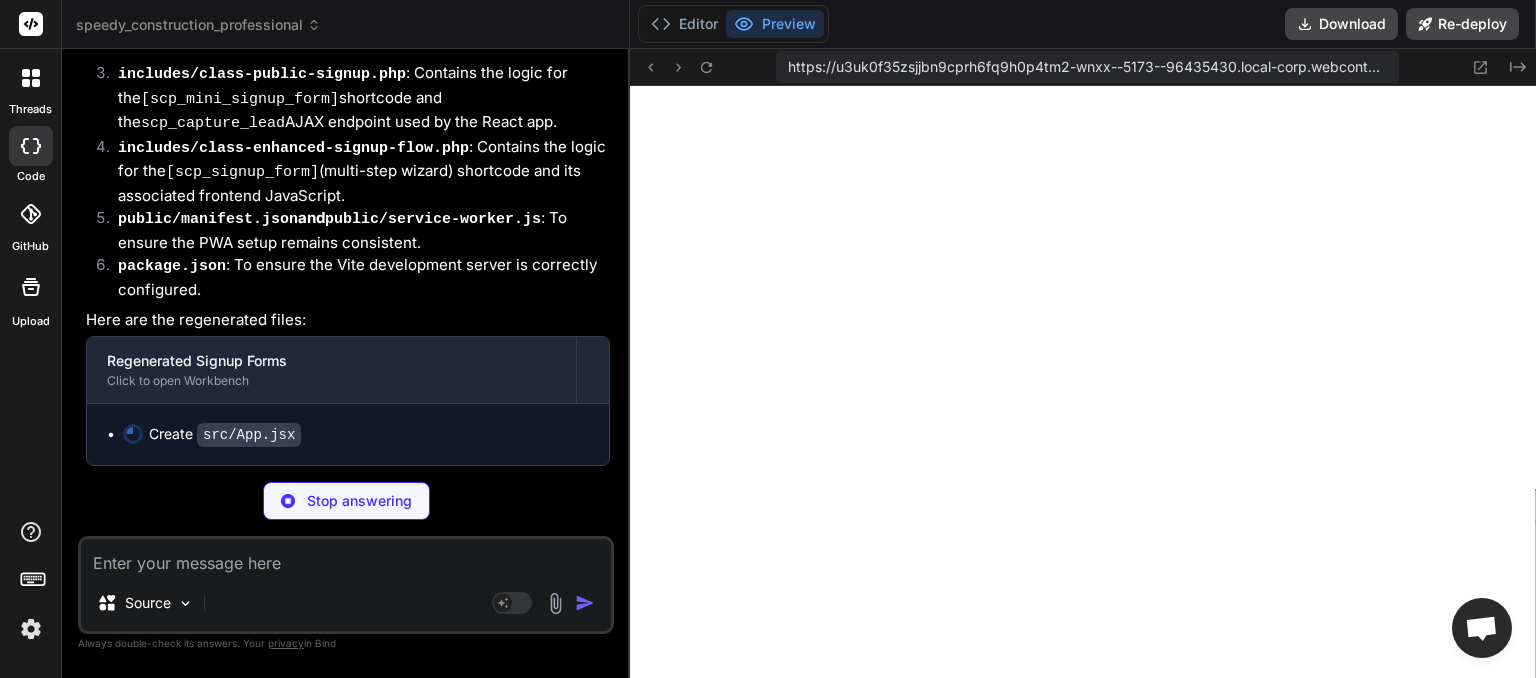 scroll, scrollTop: 43166, scrollLeft: 0, axis: vertical 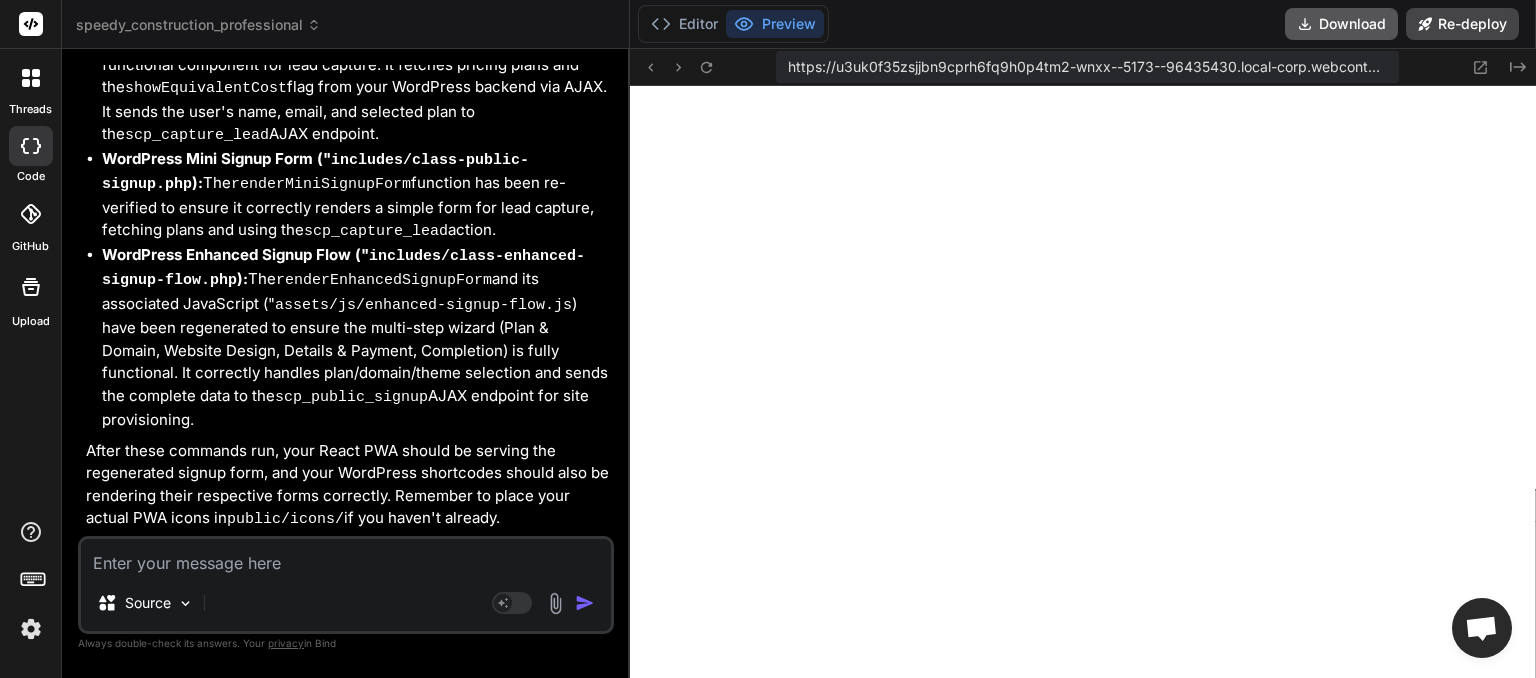 click on "Download" at bounding box center (1341, 24) 